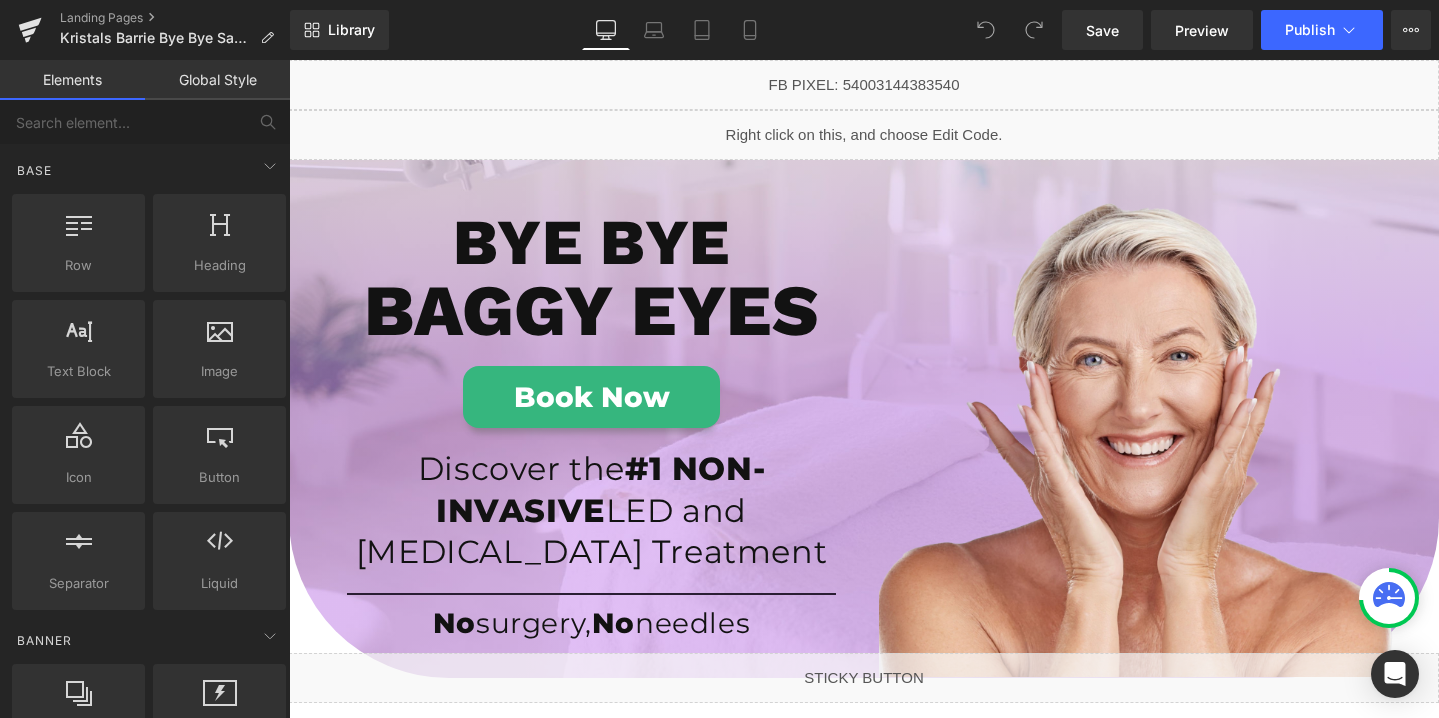 scroll, scrollTop: 0, scrollLeft: 0, axis: both 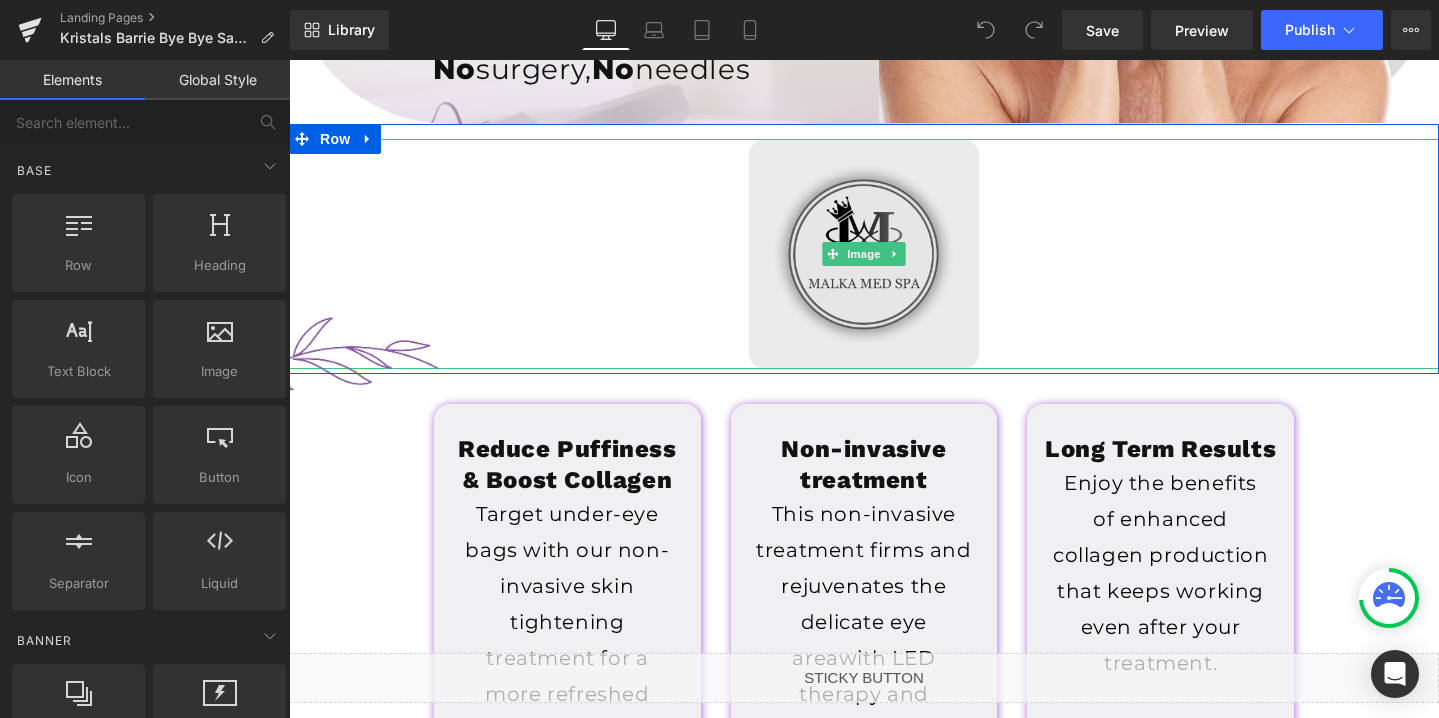 click at bounding box center [864, 254] 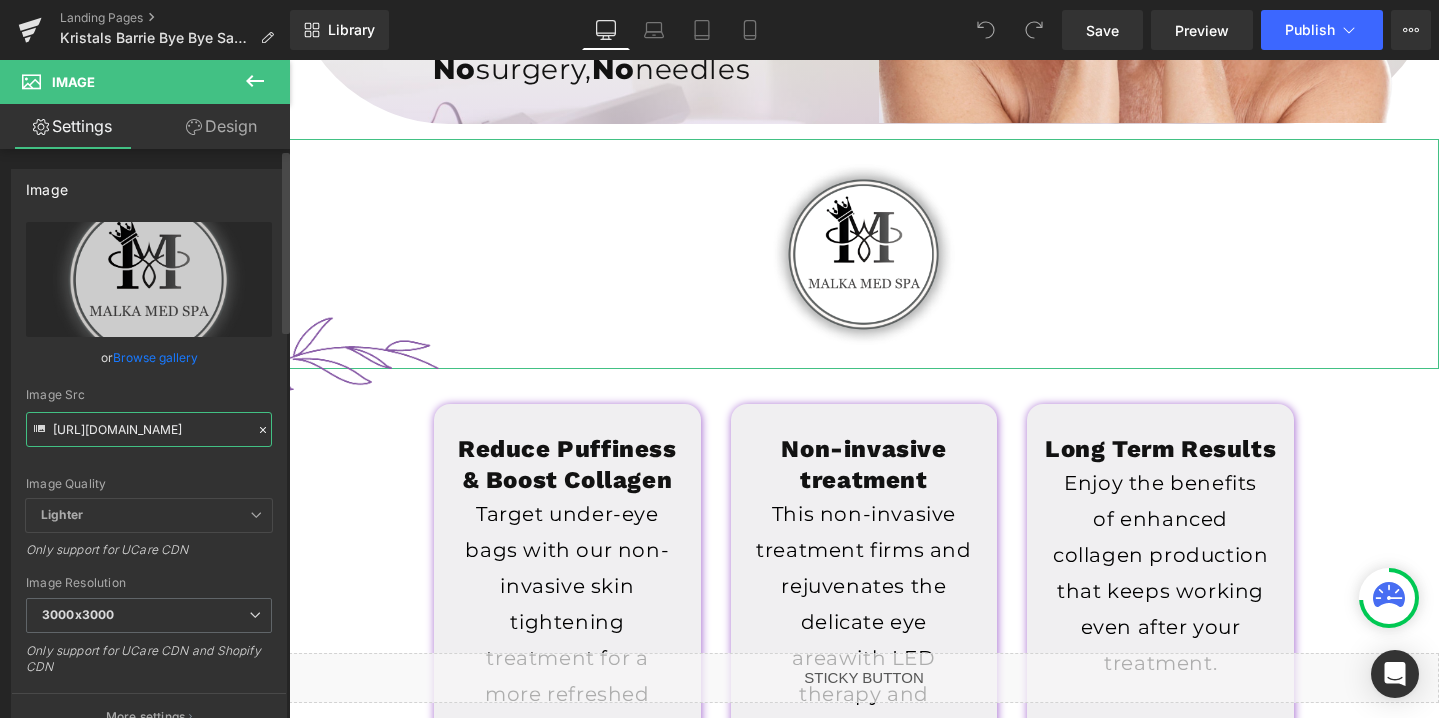 click on "[URL][DOMAIN_NAME]" at bounding box center [149, 429] 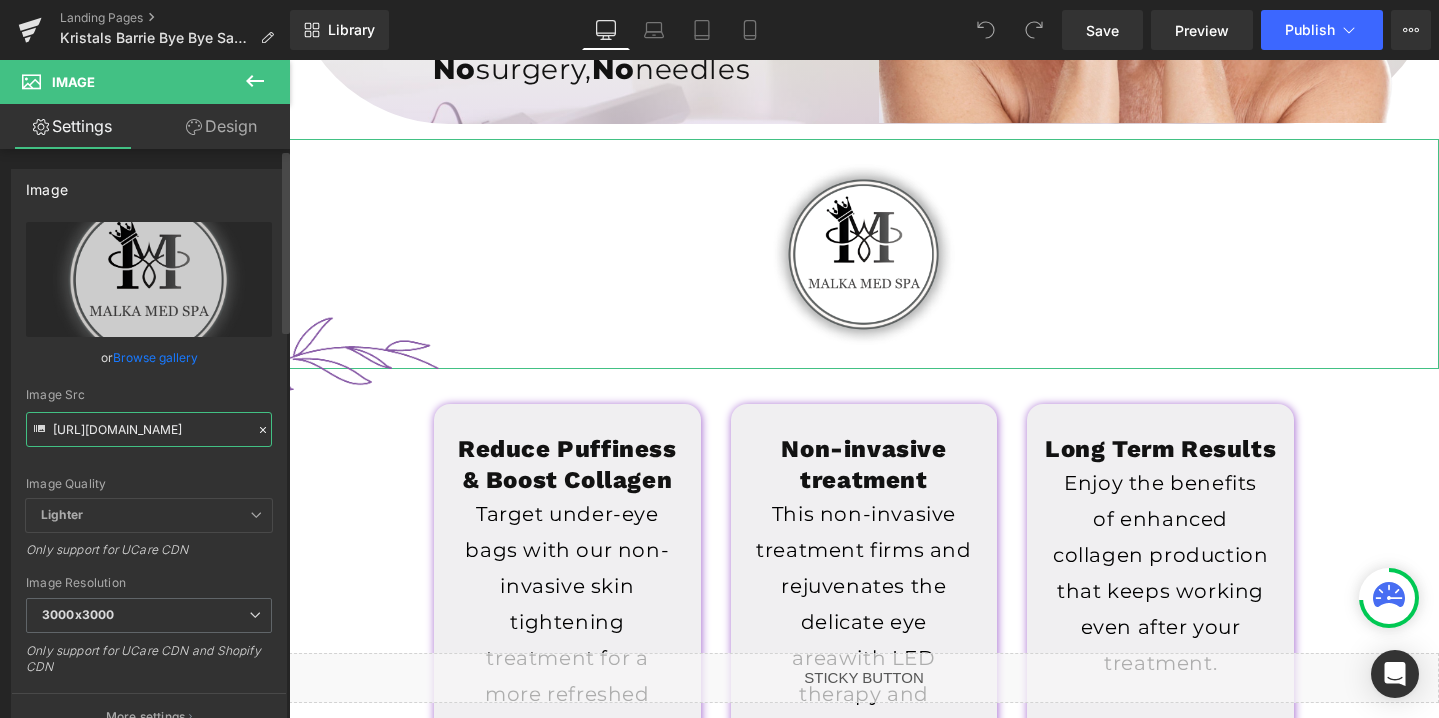 click on "[URL][DOMAIN_NAME]" at bounding box center [149, 429] 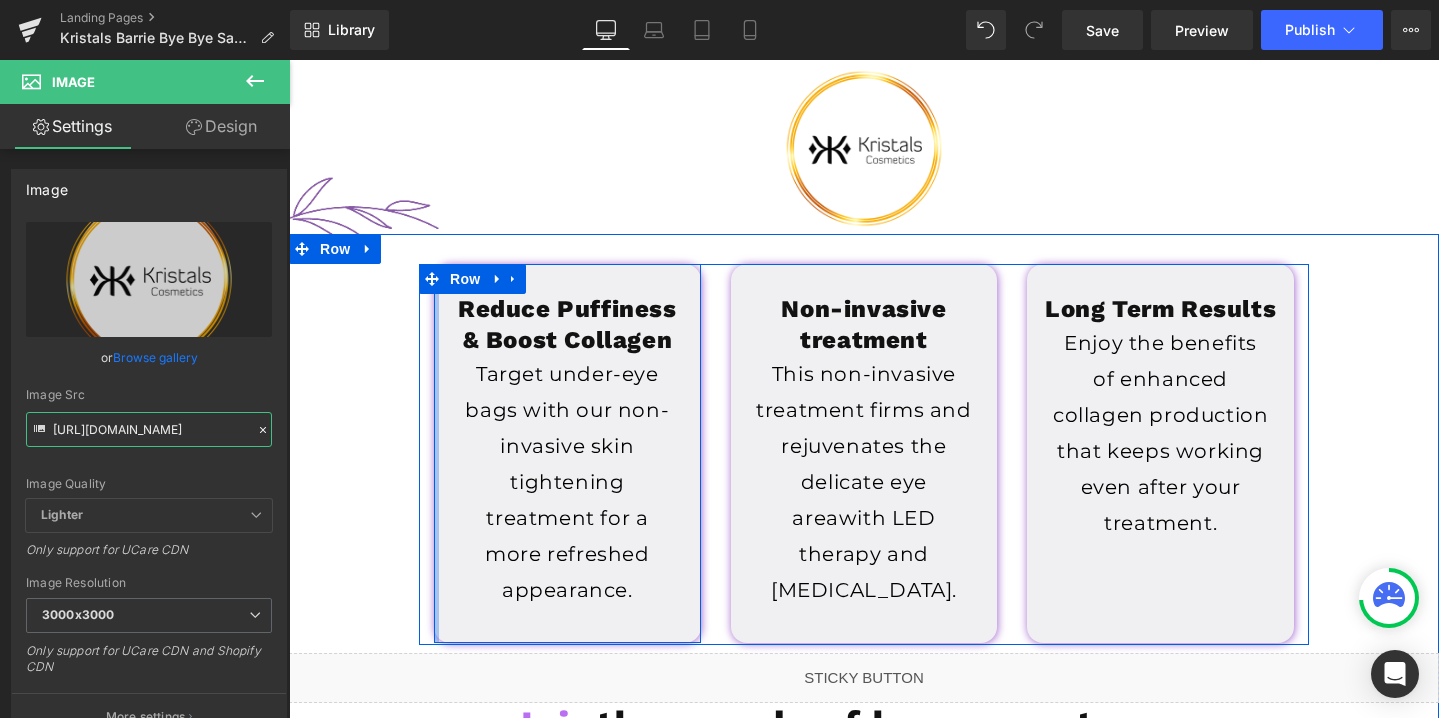 scroll, scrollTop: 629, scrollLeft: 0, axis: vertical 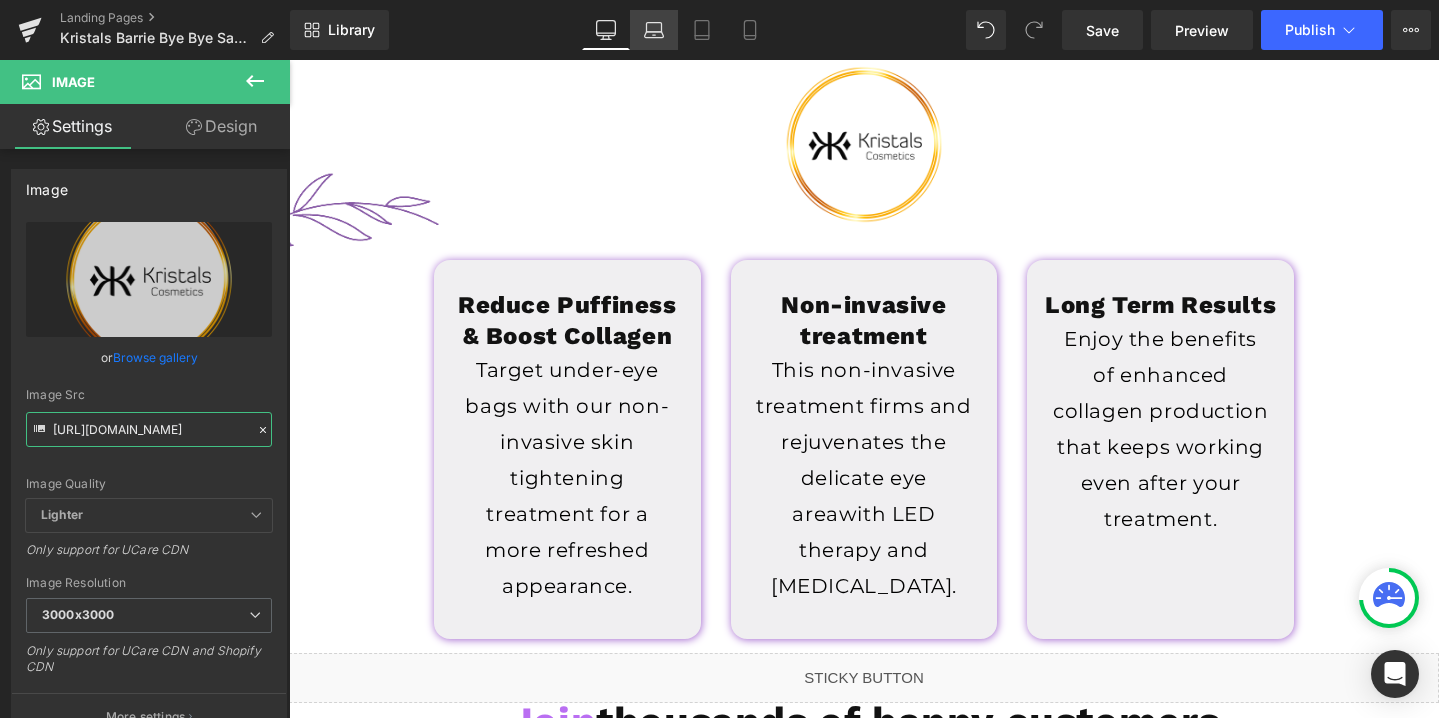 type on "[URL][DOMAIN_NAME]" 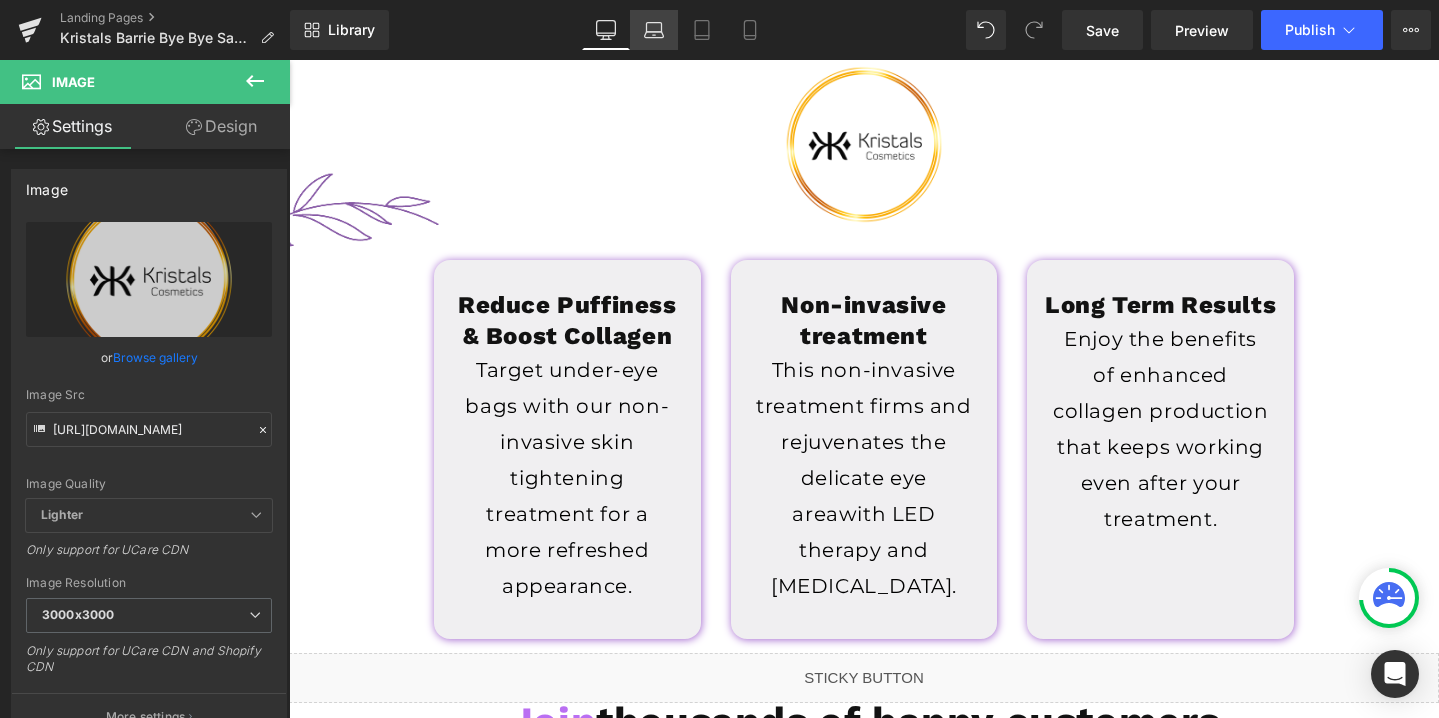 click on "Laptop" at bounding box center (654, 30) 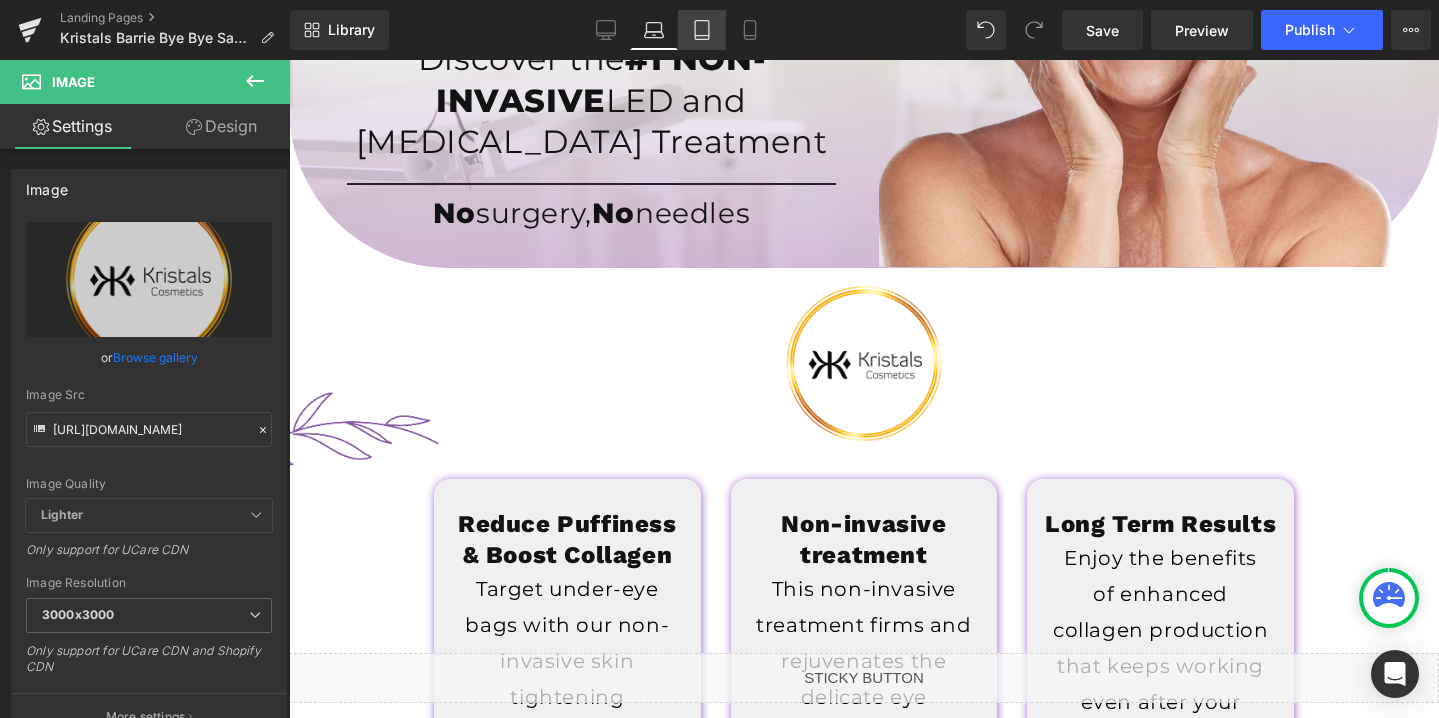 click 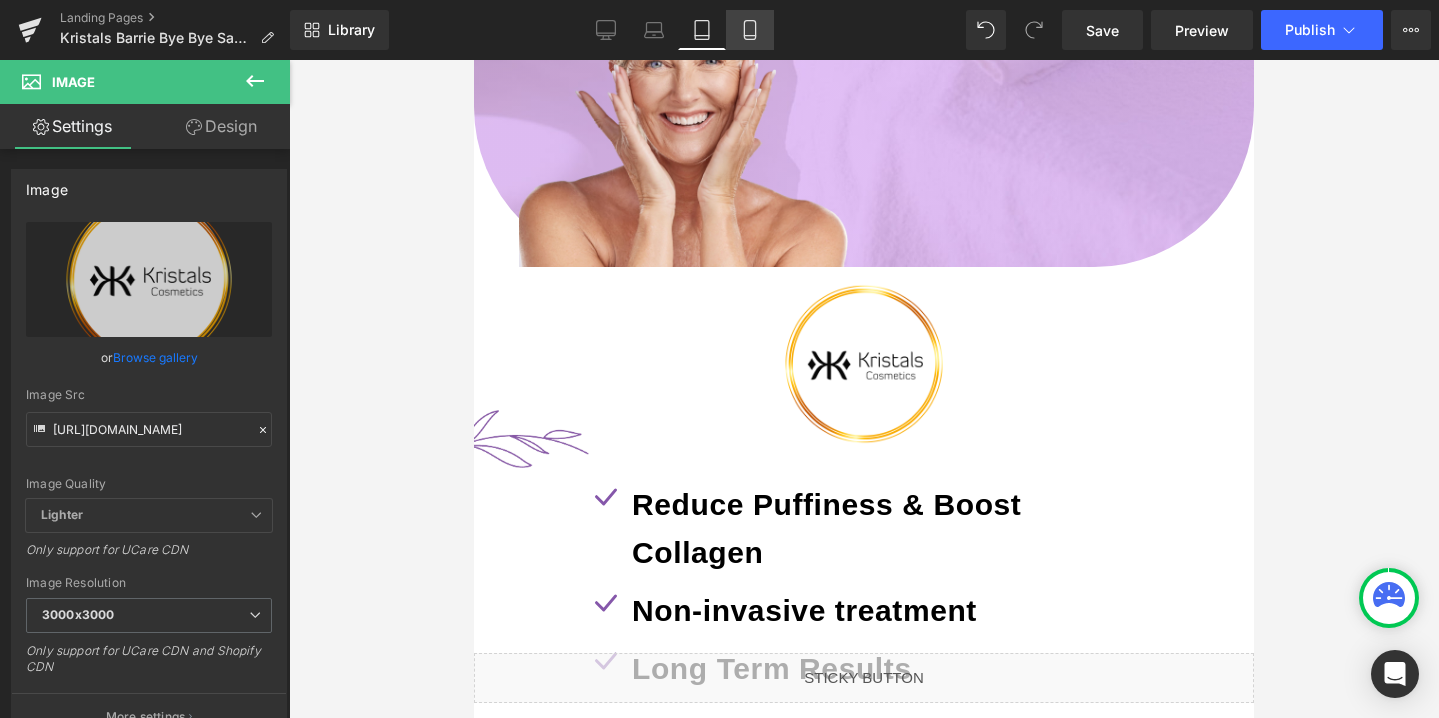 click on "Mobile" at bounding box center [750, 30] 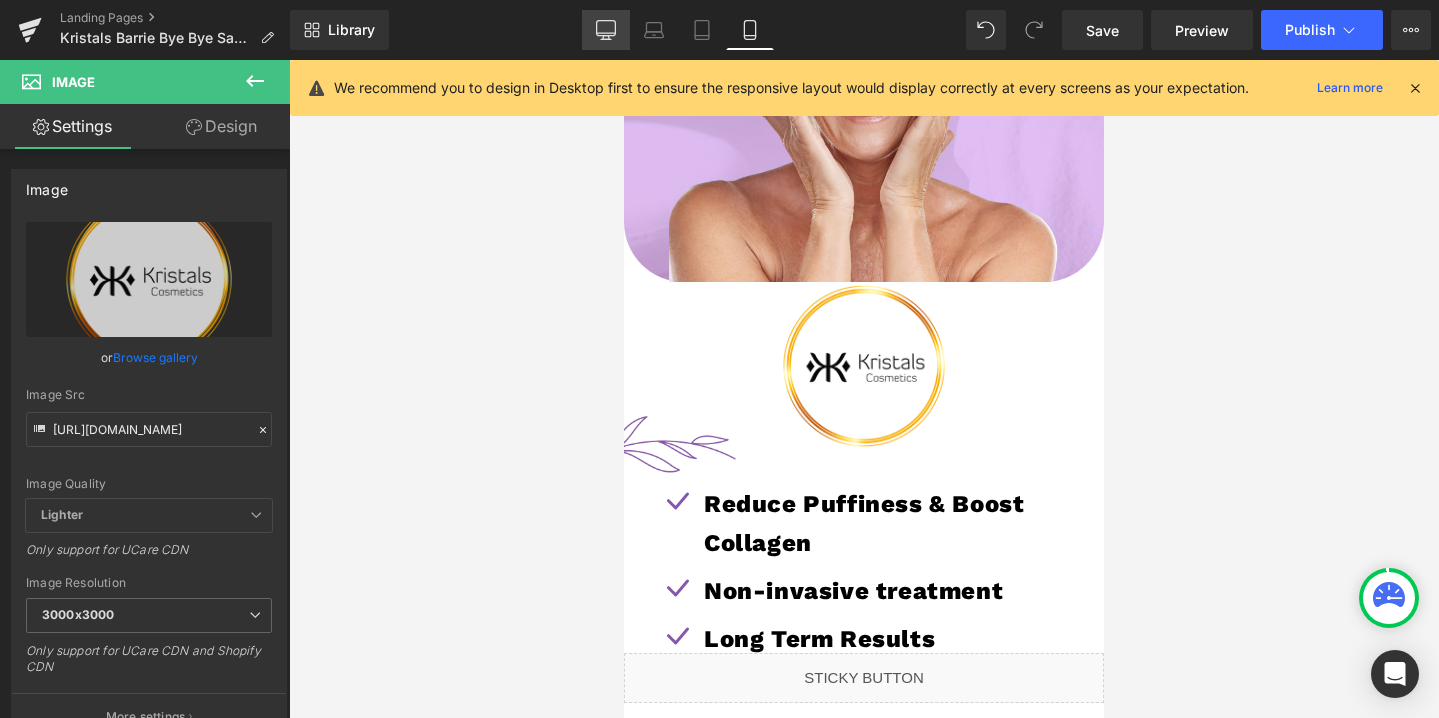 click 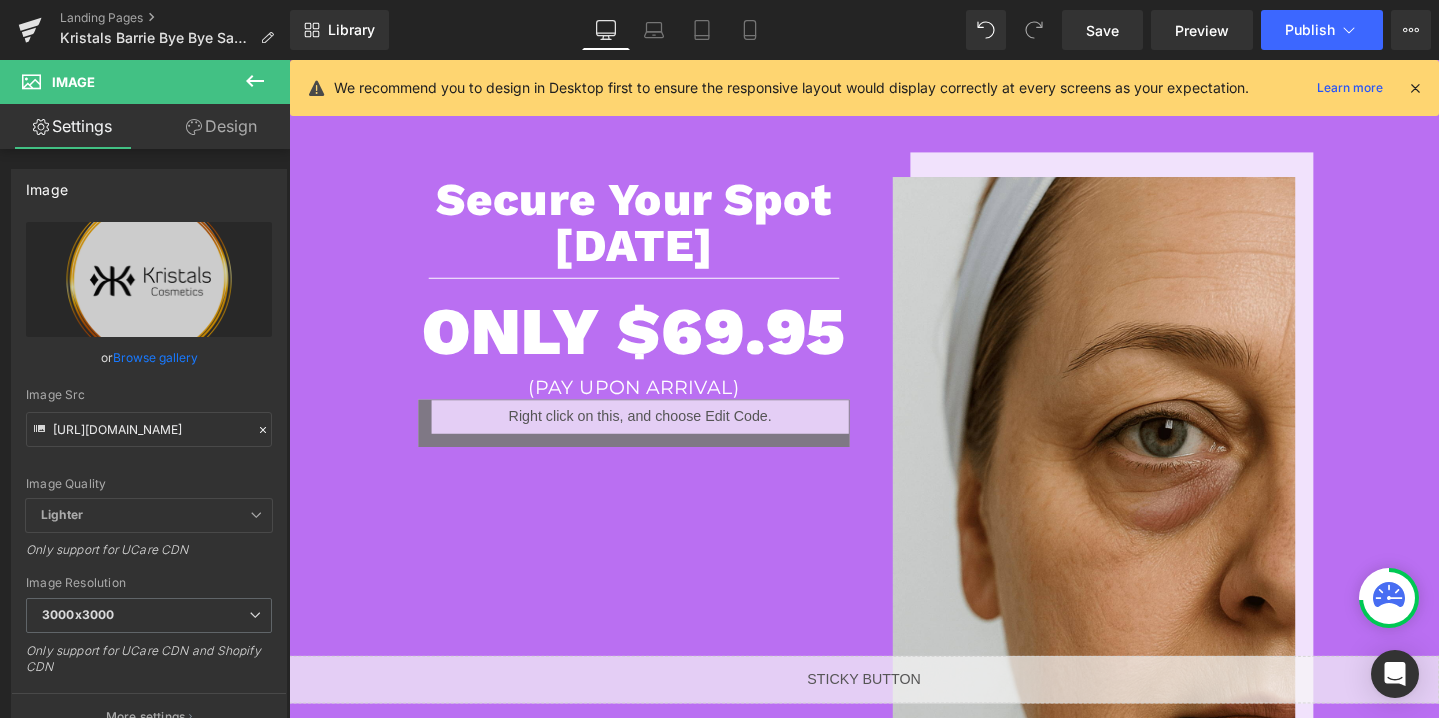 scroll, scrollTop: 1882, scrollLeft: 0, axis: vertical 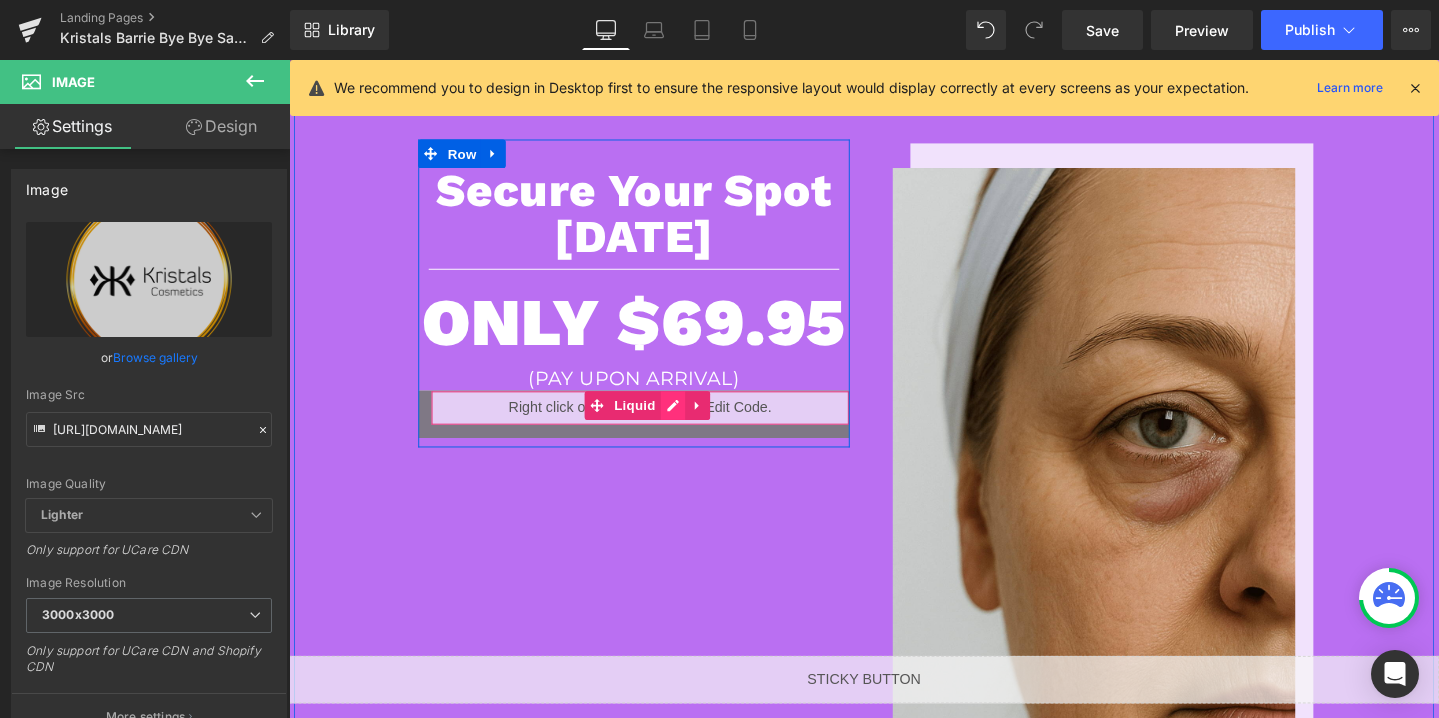click on "Liquid" at bounding box center [652, 433] 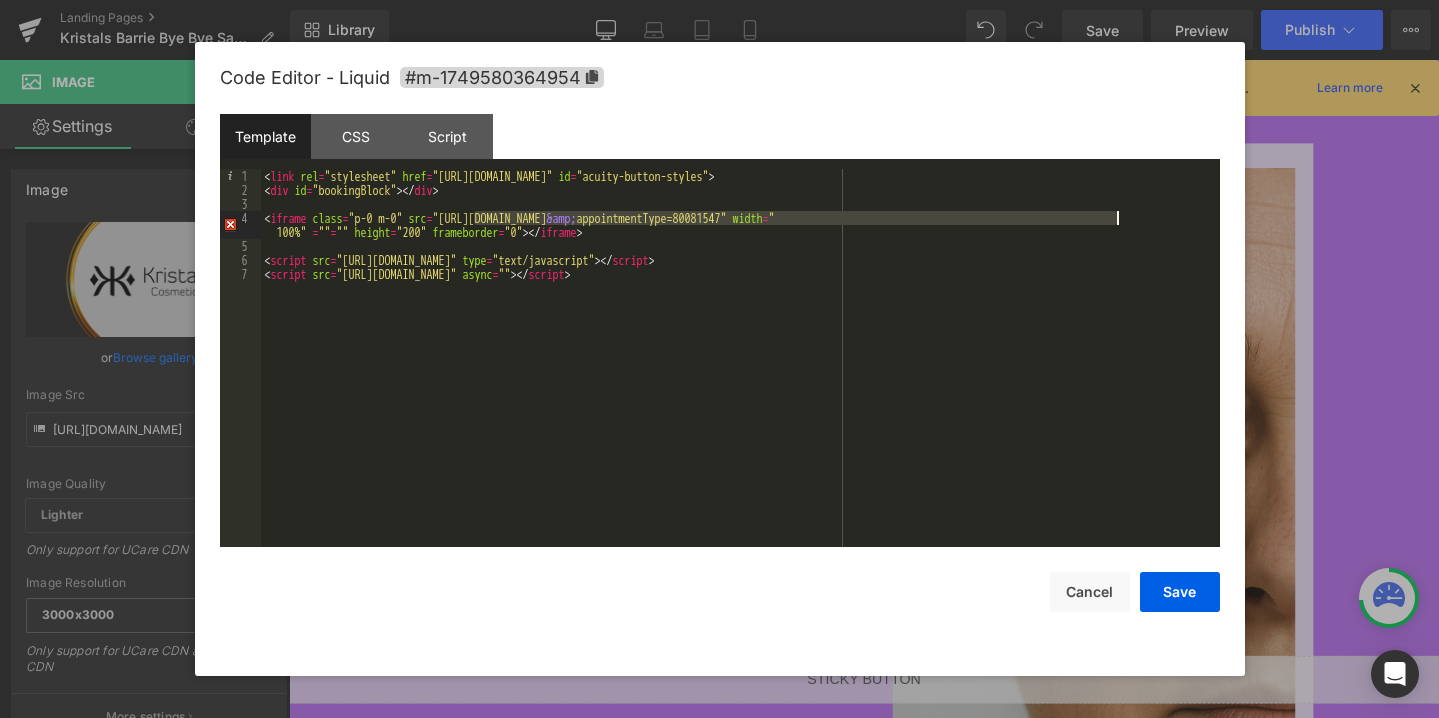 drag, startPoint x: 474, startPoint y: 220, endPoint x: 1115, endPoint y: 223, distance: 641.007 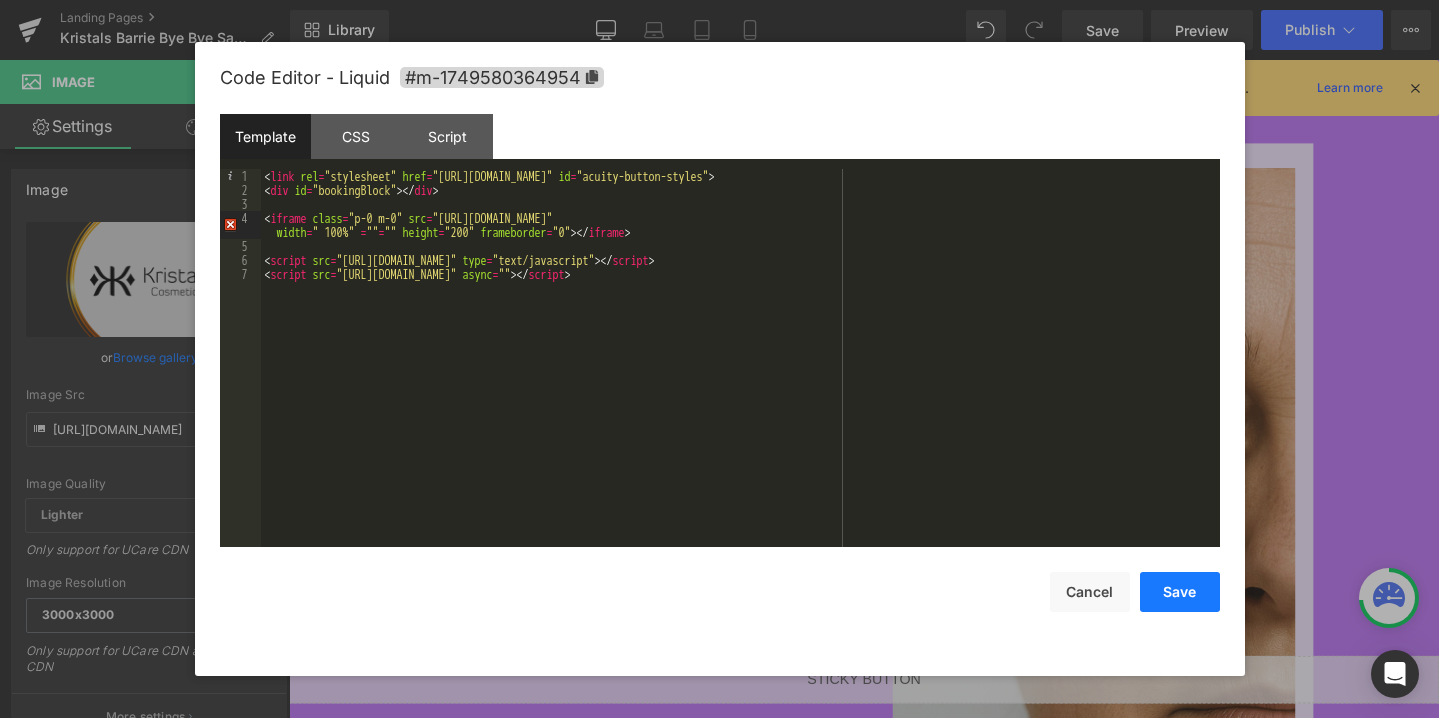 click on "Save" at bounding box center (1180, 592) 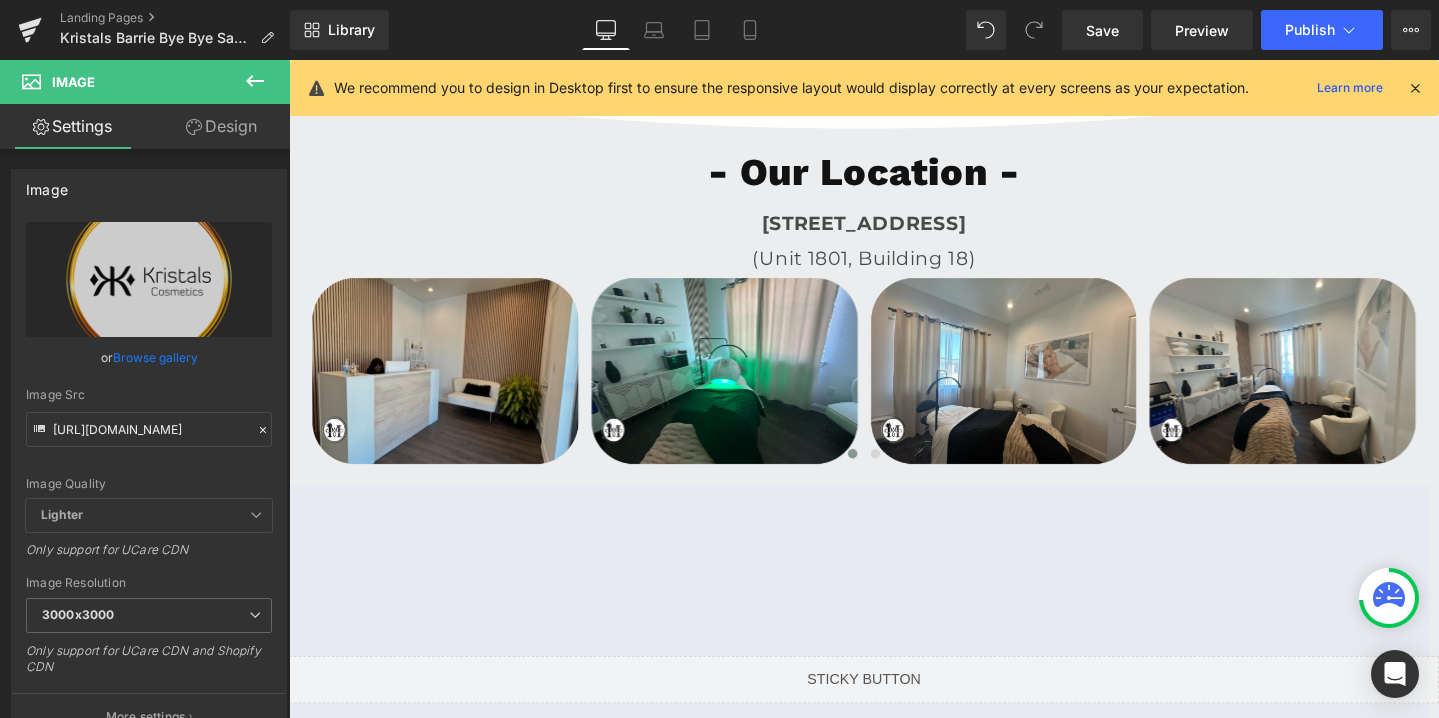 scroll, scrollTop: 4941, scrollLeft: 0, axis: vertical 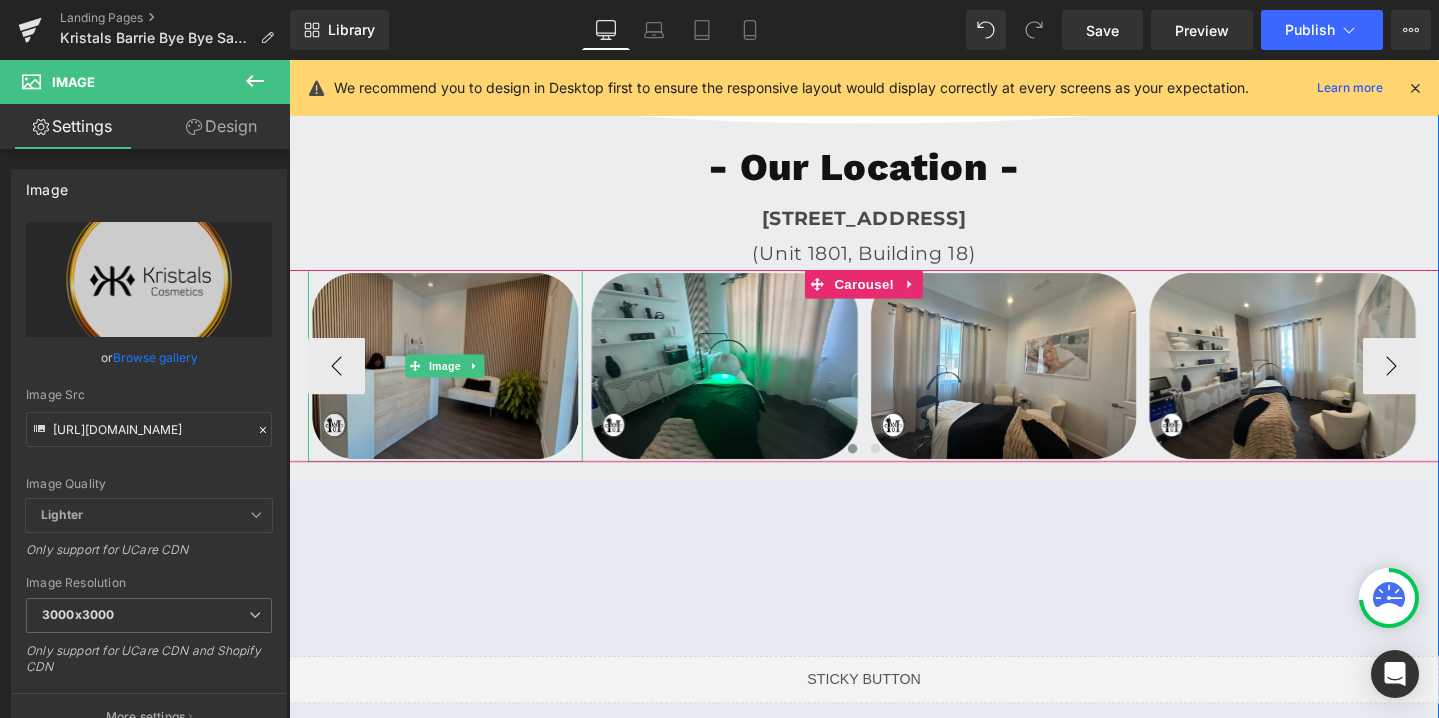 click at bounding box center (453, 382) 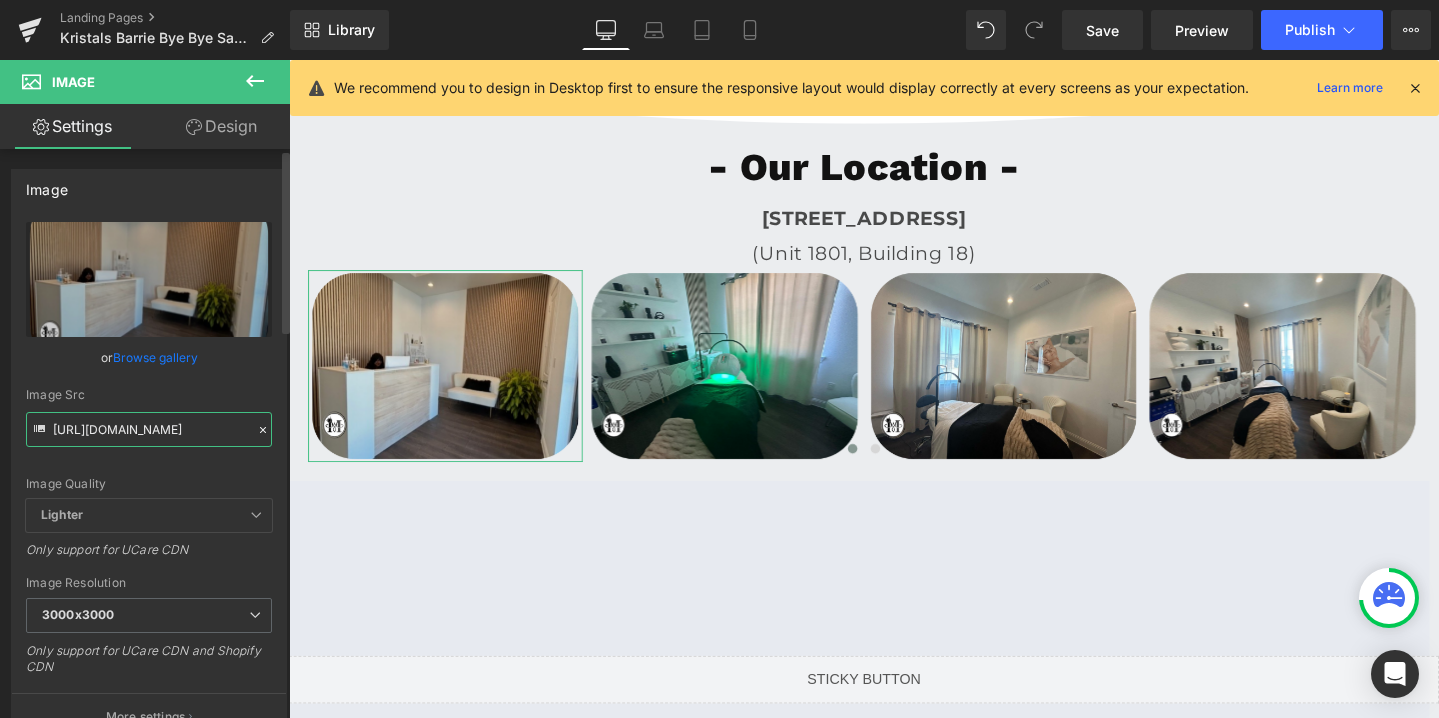 click on "[URL][DOMAIN_NAME]" at bounding box center [149, 429] 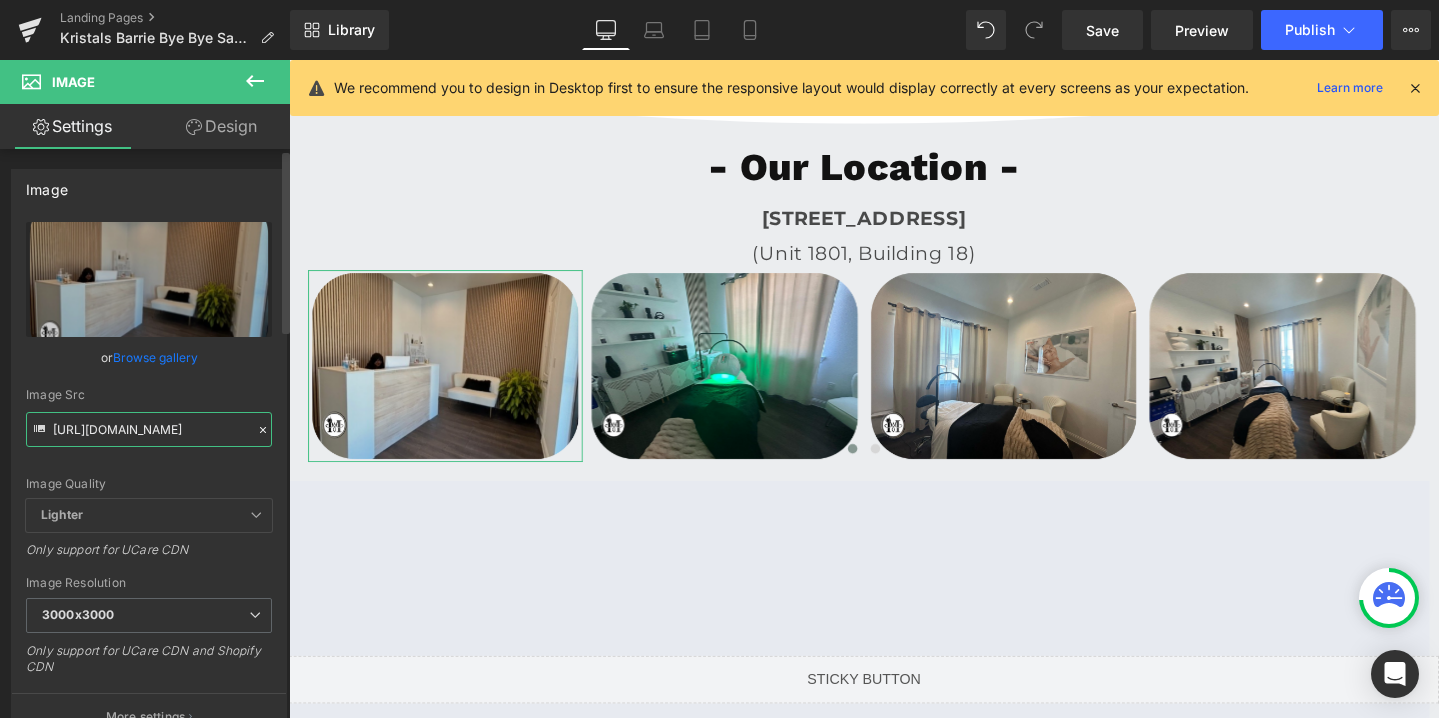 click on "[URL][DOMAIN_NAME]" at bounding box center [149, 429] 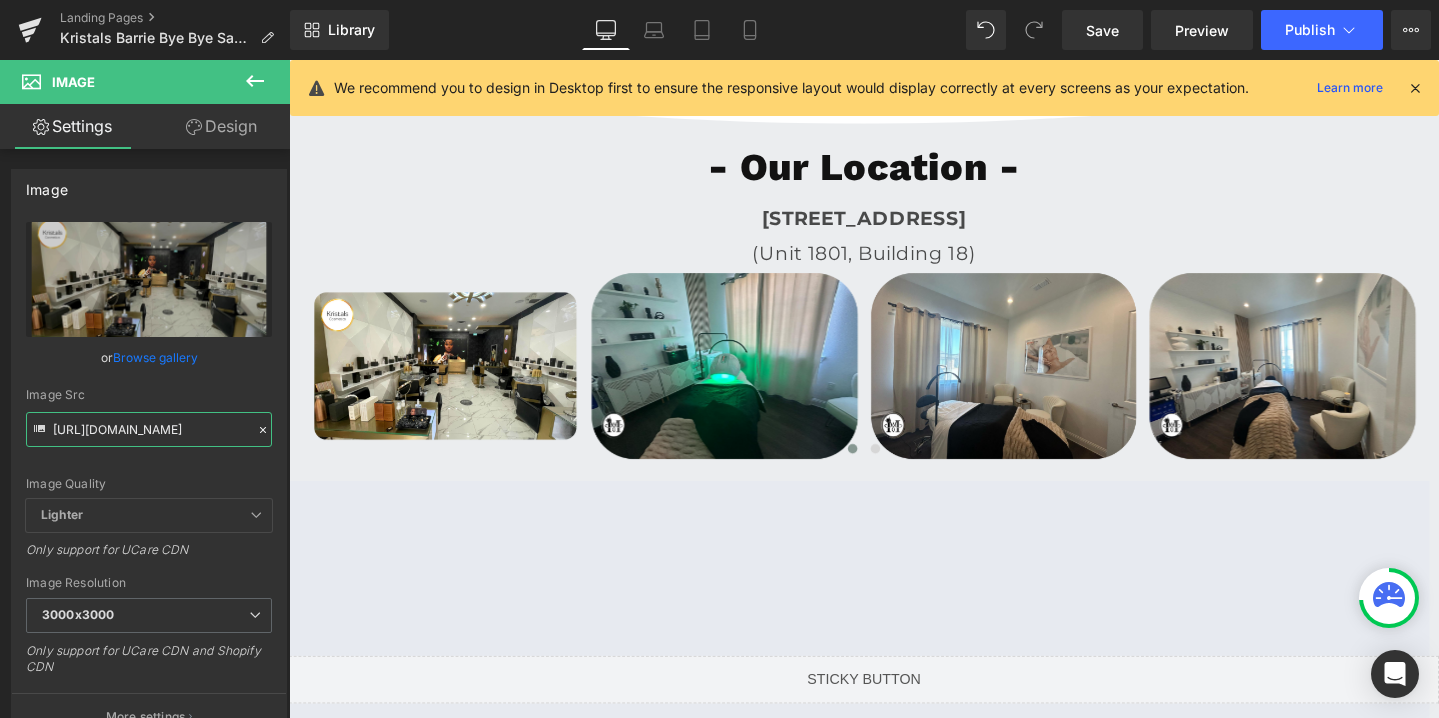 type on "[URL][DOMAIN_NAME]" 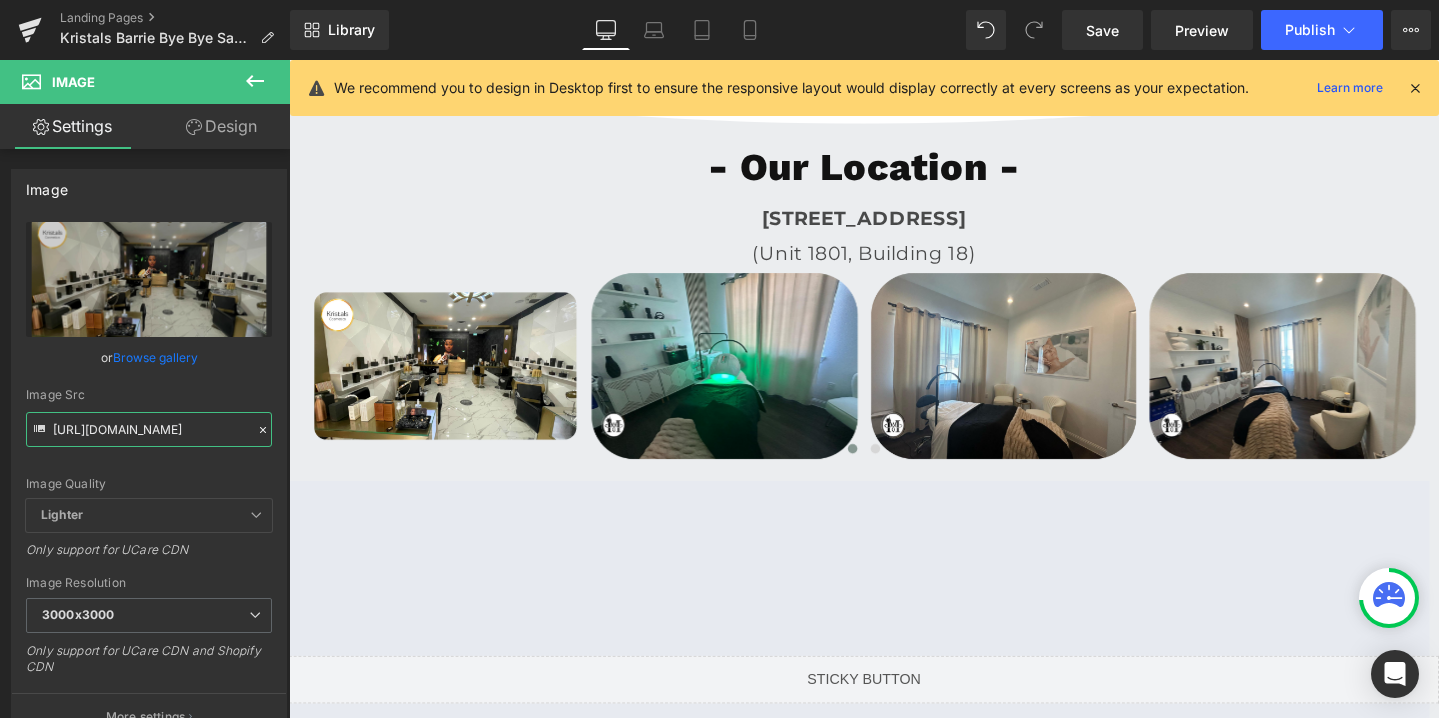 scroll, scrollTop: 0, scrollLeft: 0, axis: both 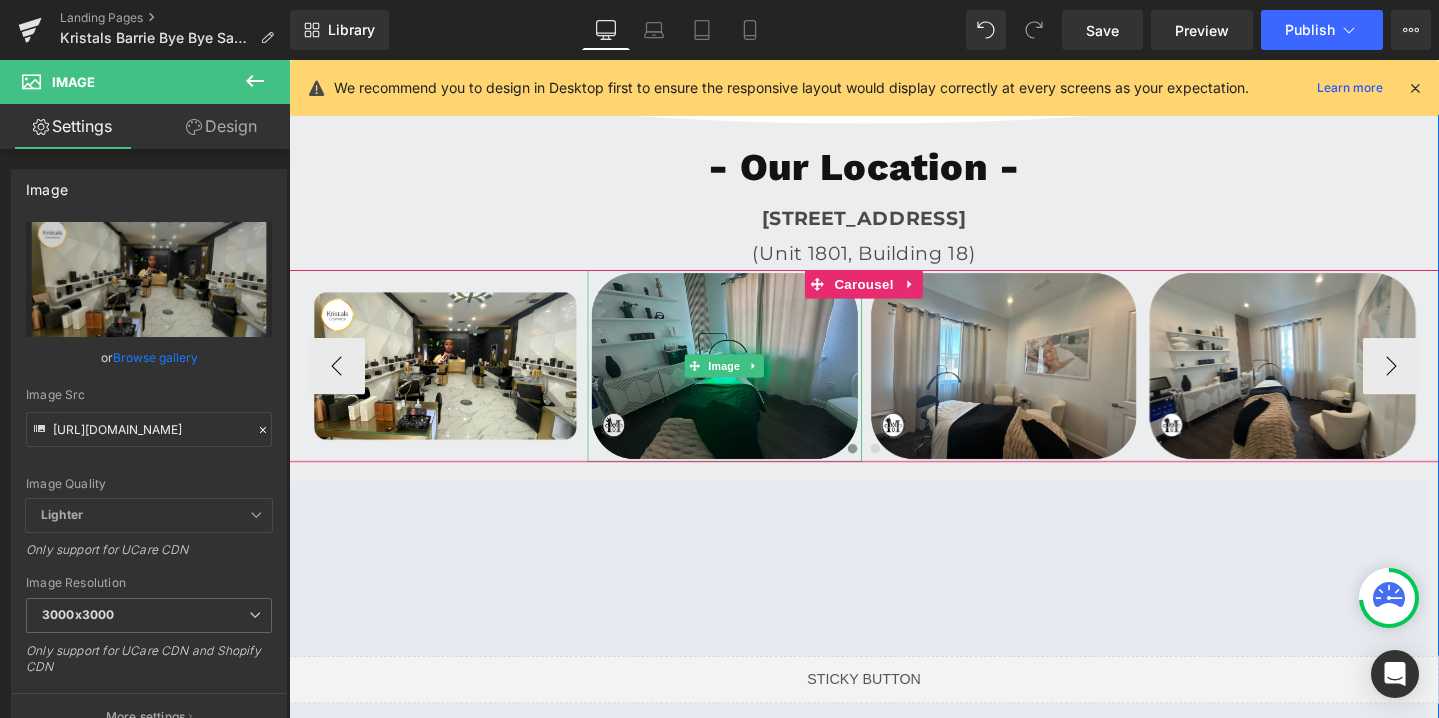 click at bounding box center (747, 382) 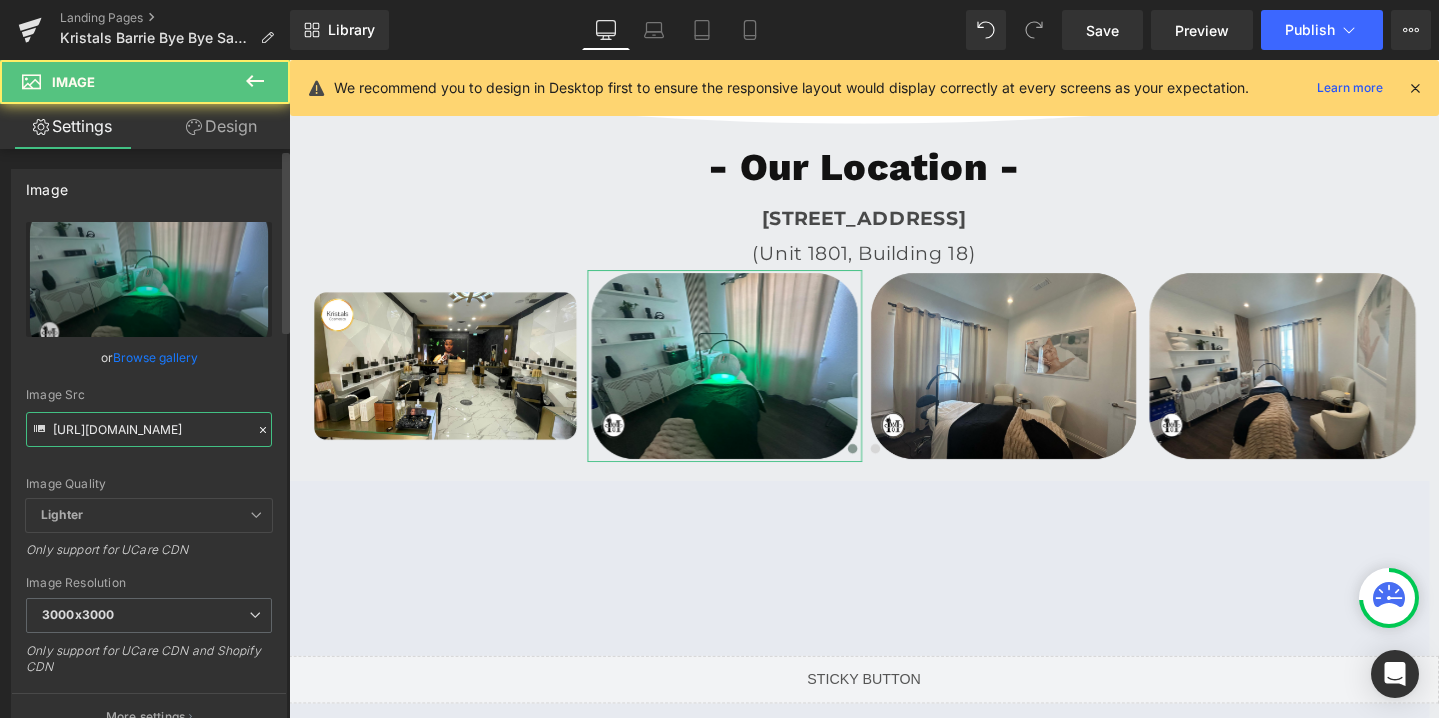 click on "[URL][DOMAIN_NAME]" at bounding box center (149, 429) 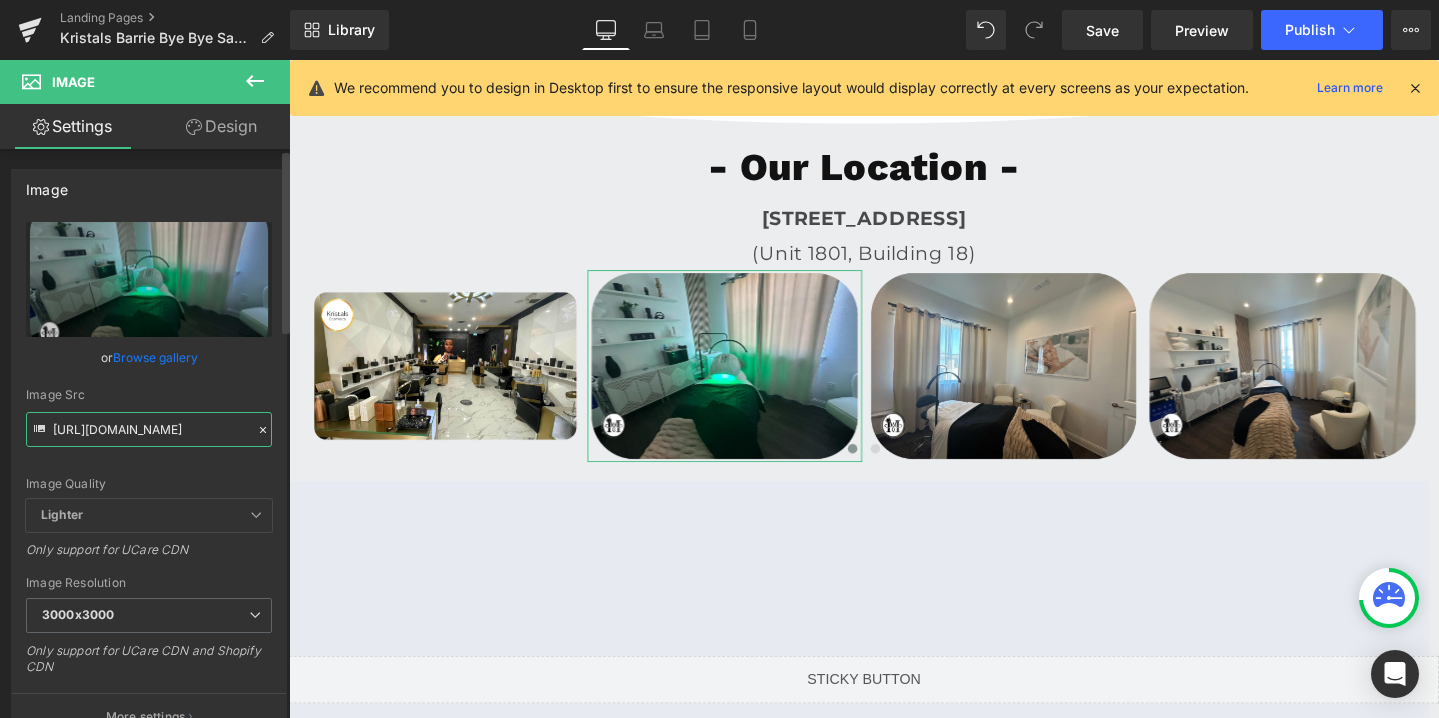 click on "[URL][DOMAIN_NAME]" at bounding box center [149, 429] 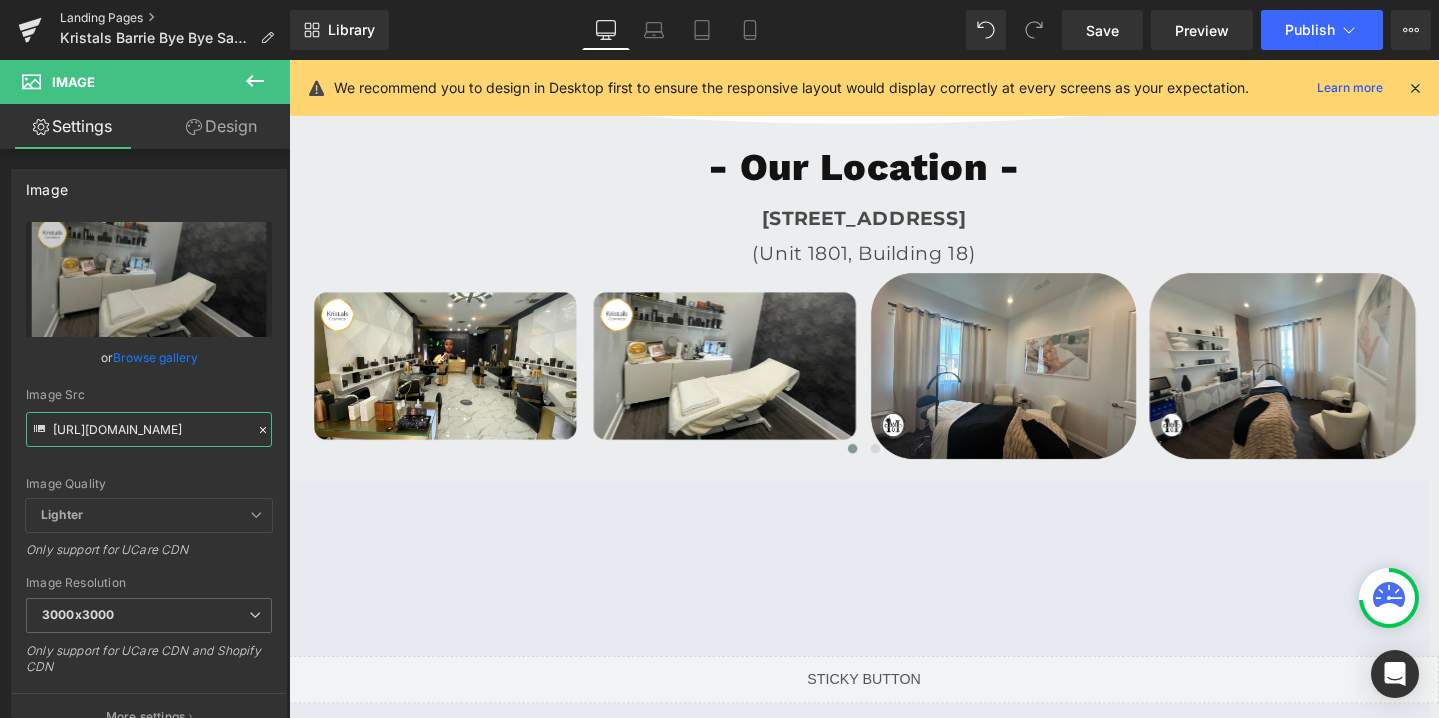 type on "[URL][DOMAIN_NAME]" 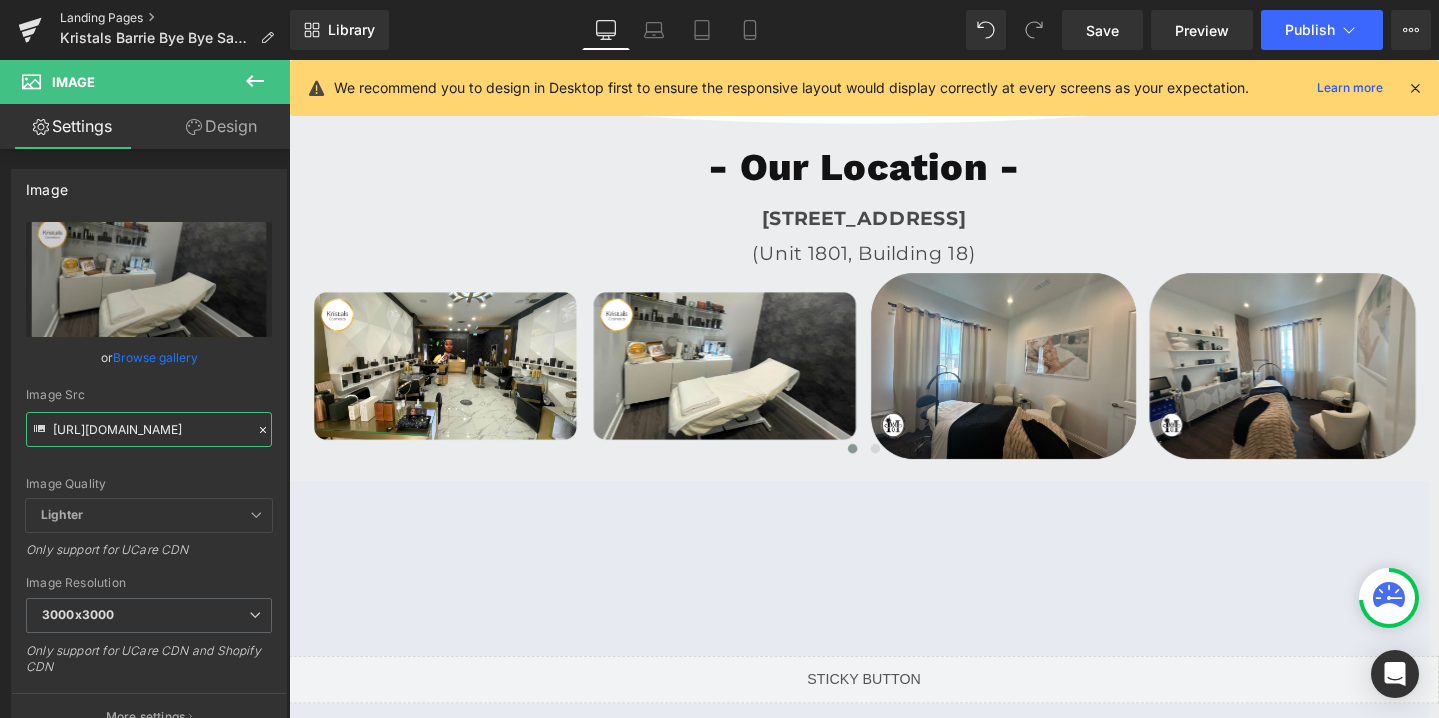 scroll, scrollTop: 0, scrollLeft: 0, axis: both 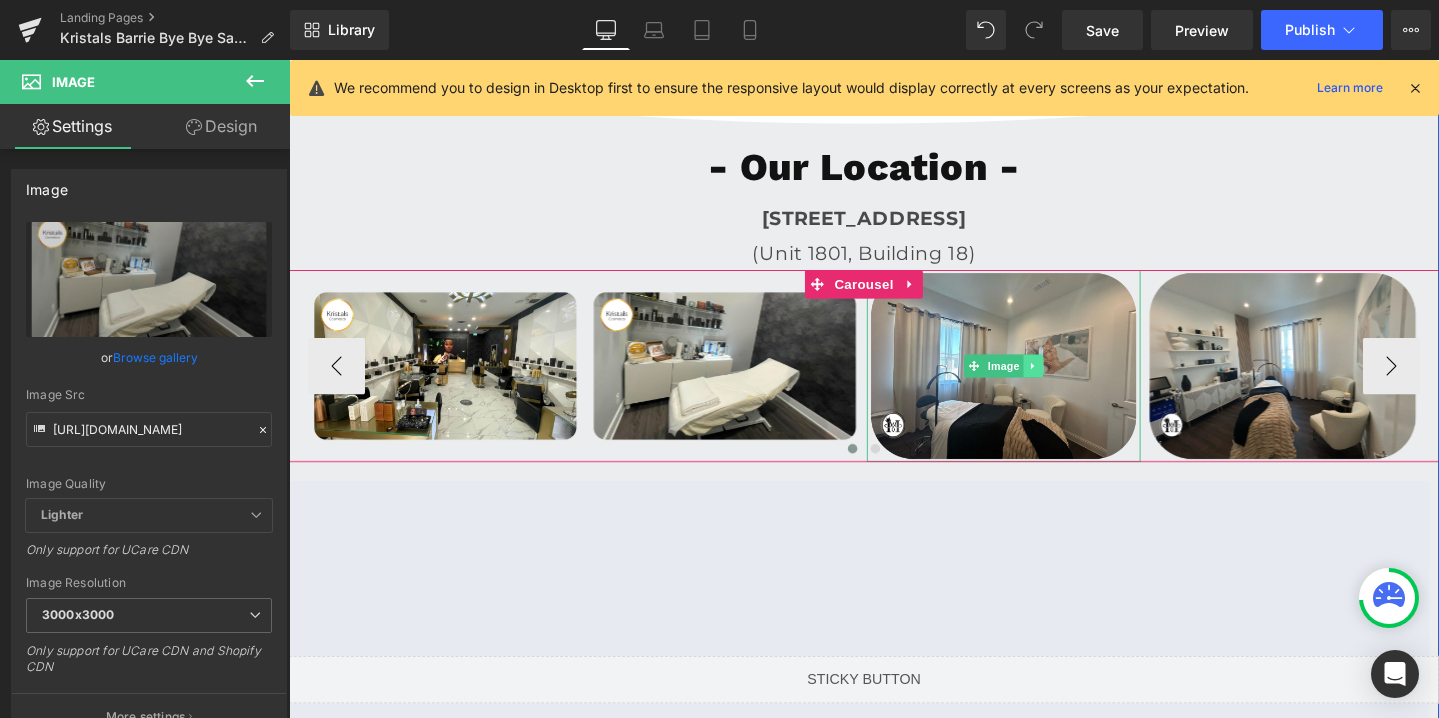 click 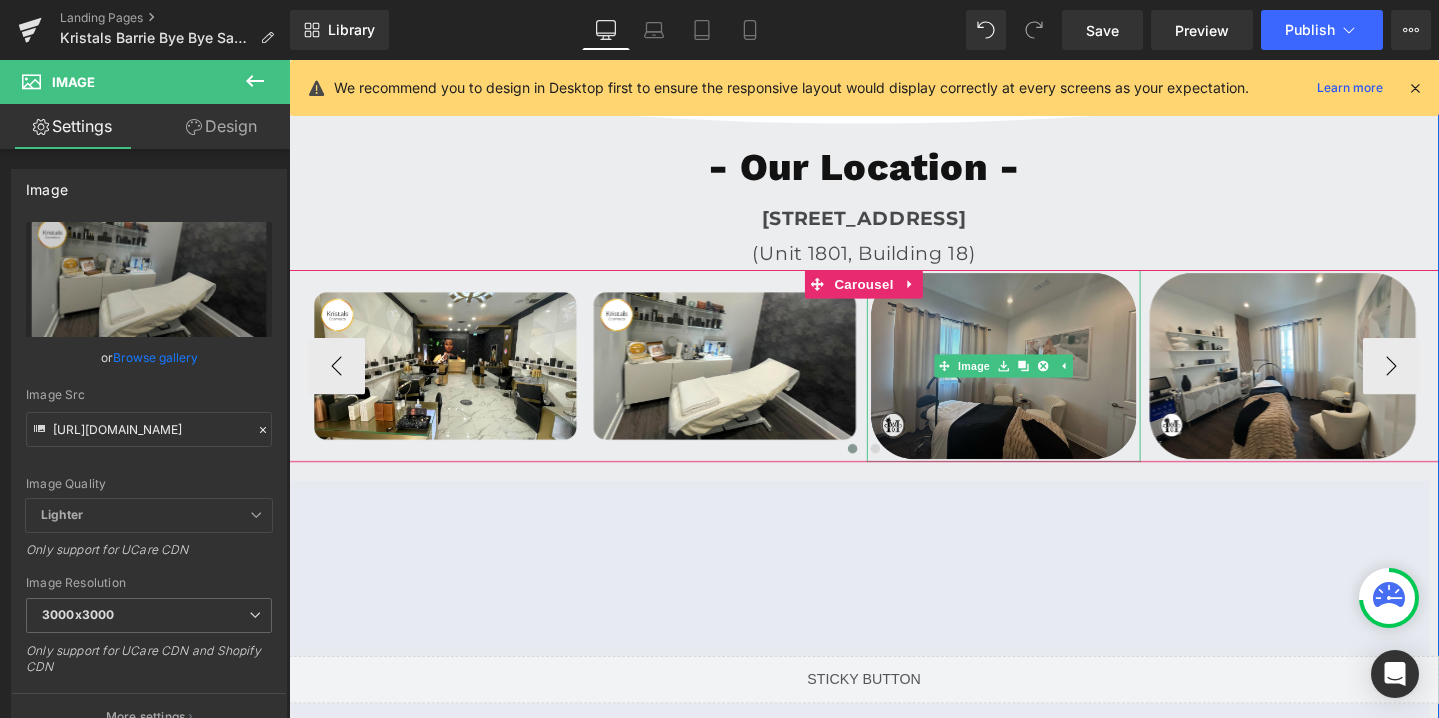 click at bounding box center (1041, 382) 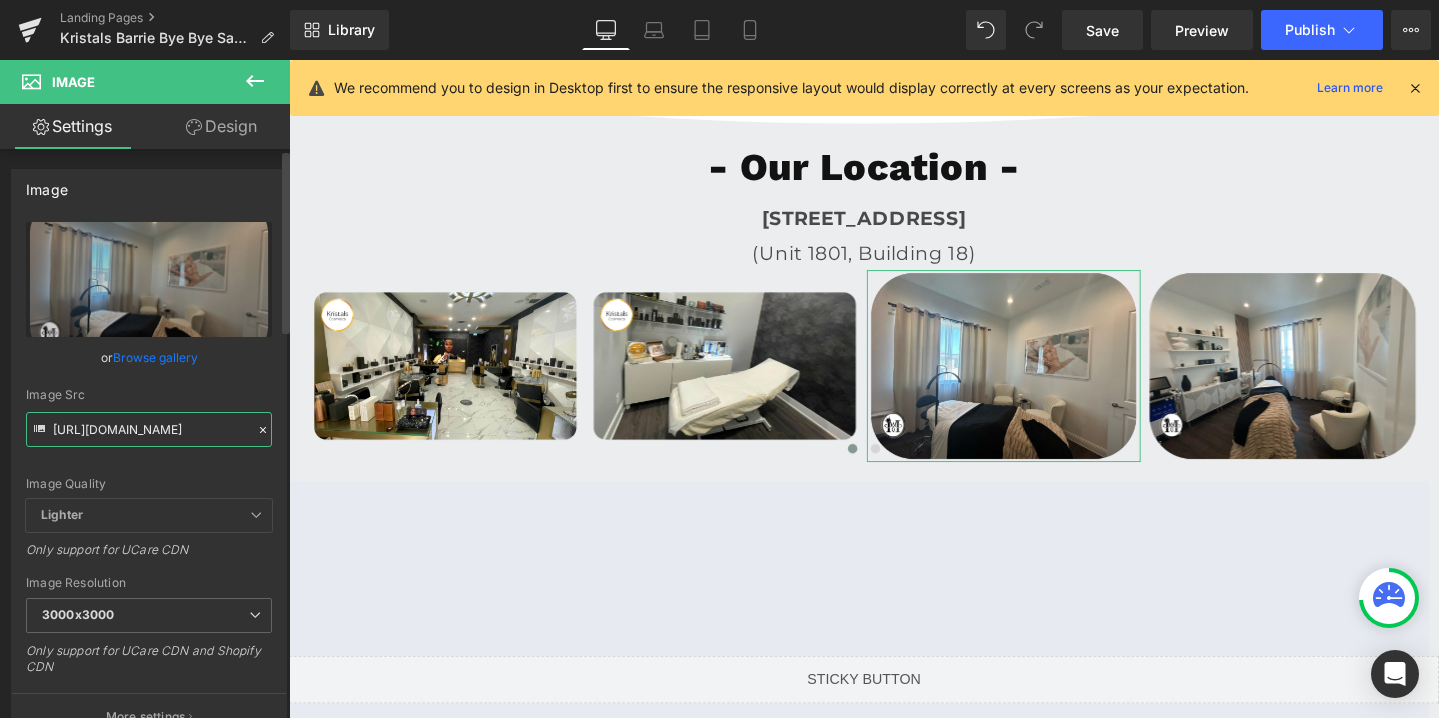 click on "[URL][DOMAIN_NAME]" at bounding box center (149, 429) 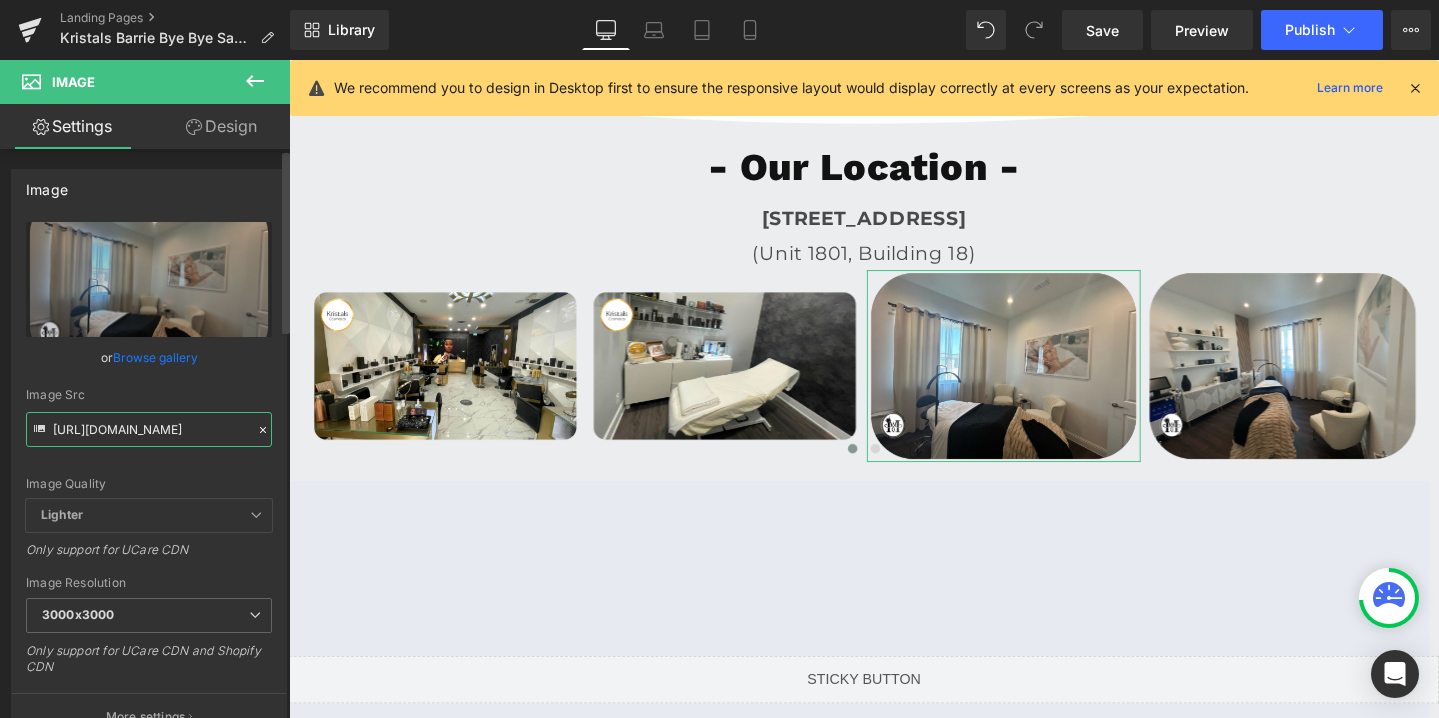 click on "[URL][DOMAIN_NAME]" at bounding box center (149, 429) 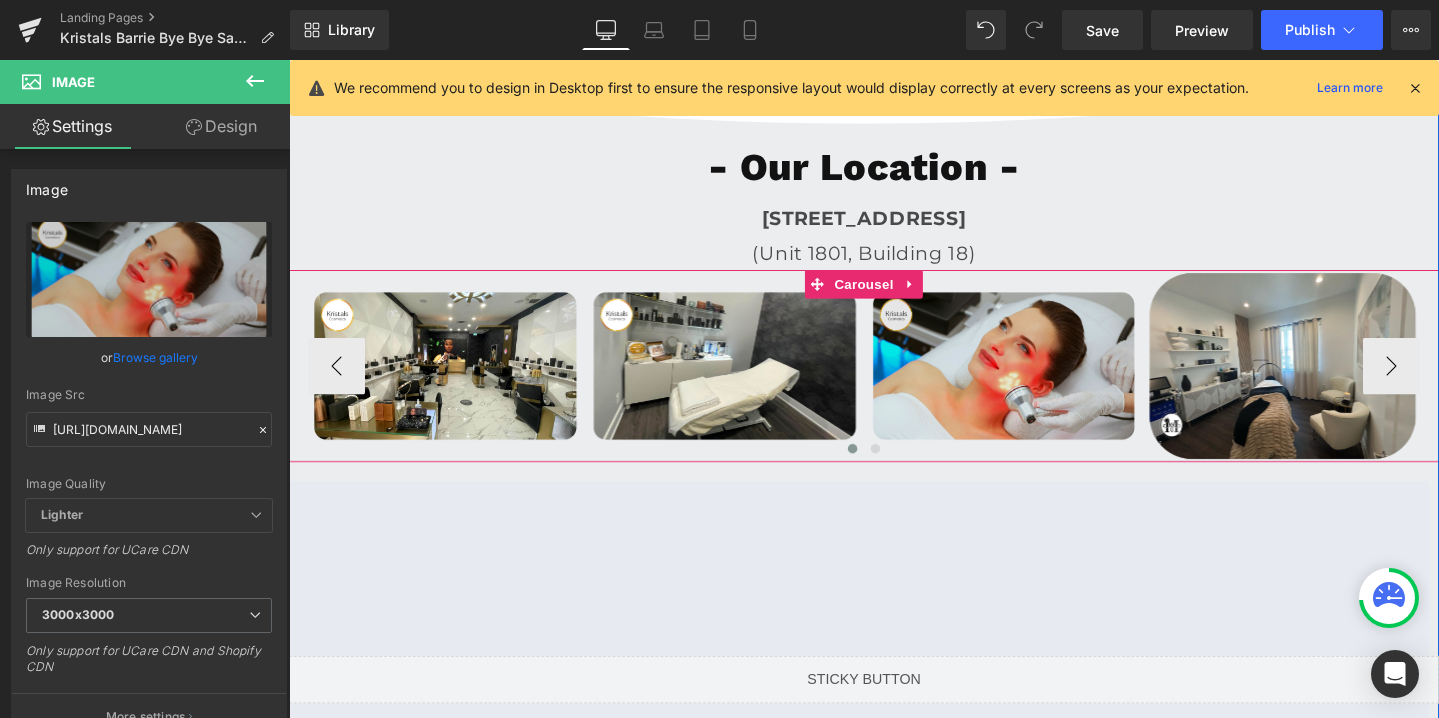 click on "Carousel" at bounding box center [894, 296] 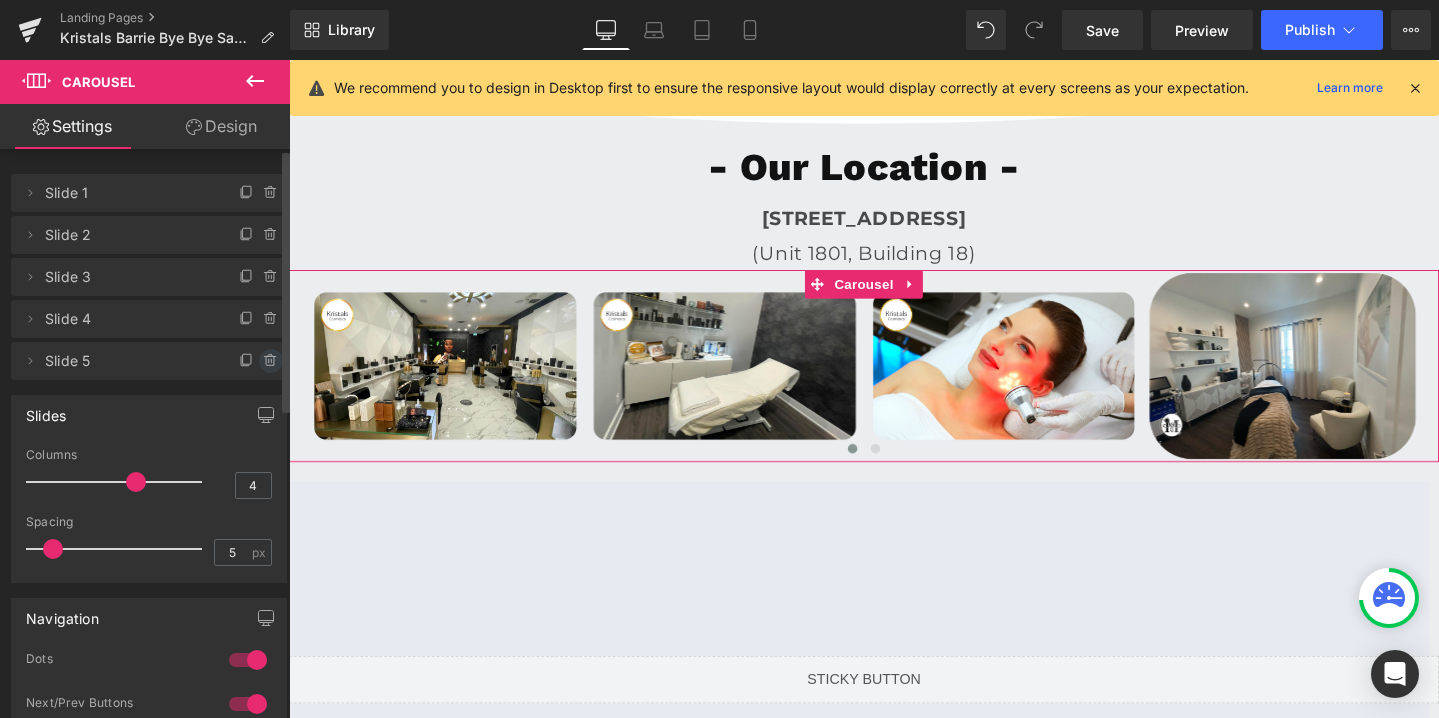 click 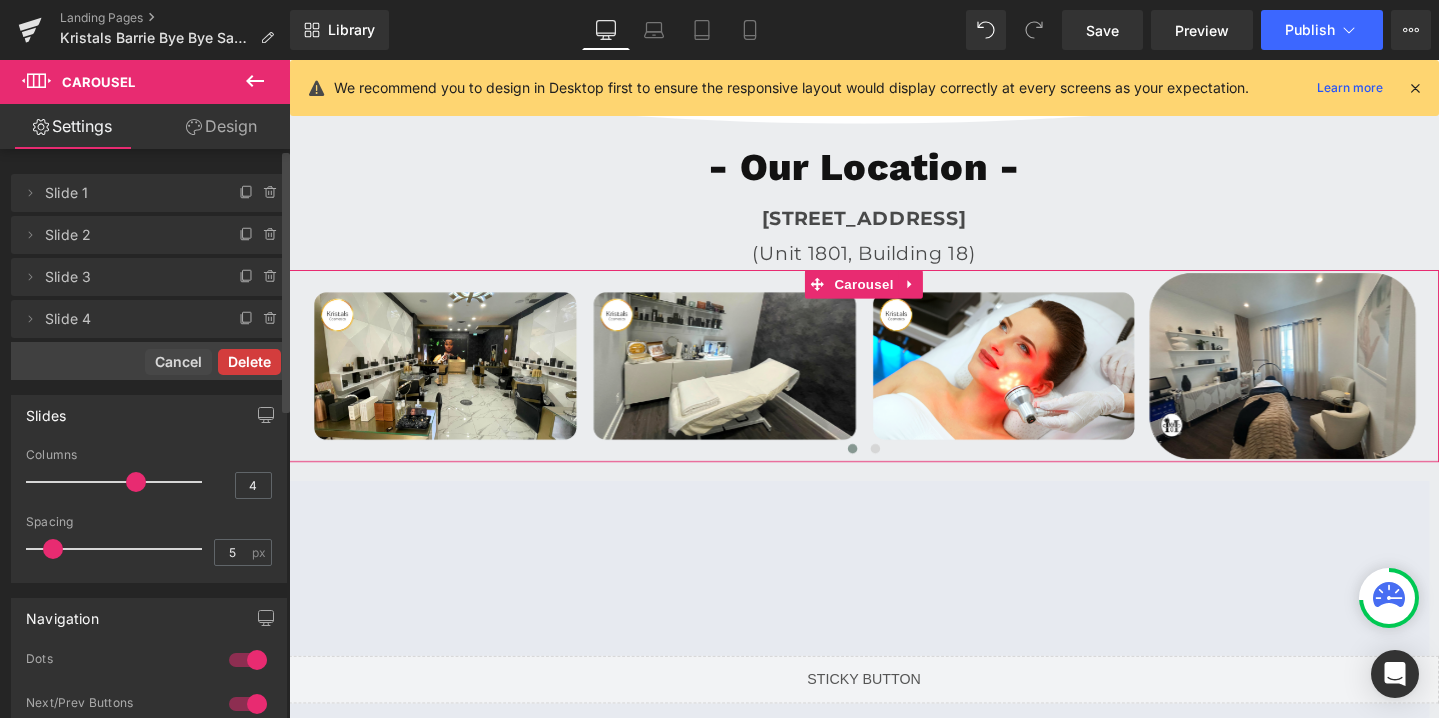 click on "Delete" at bounding box center [249, 362] 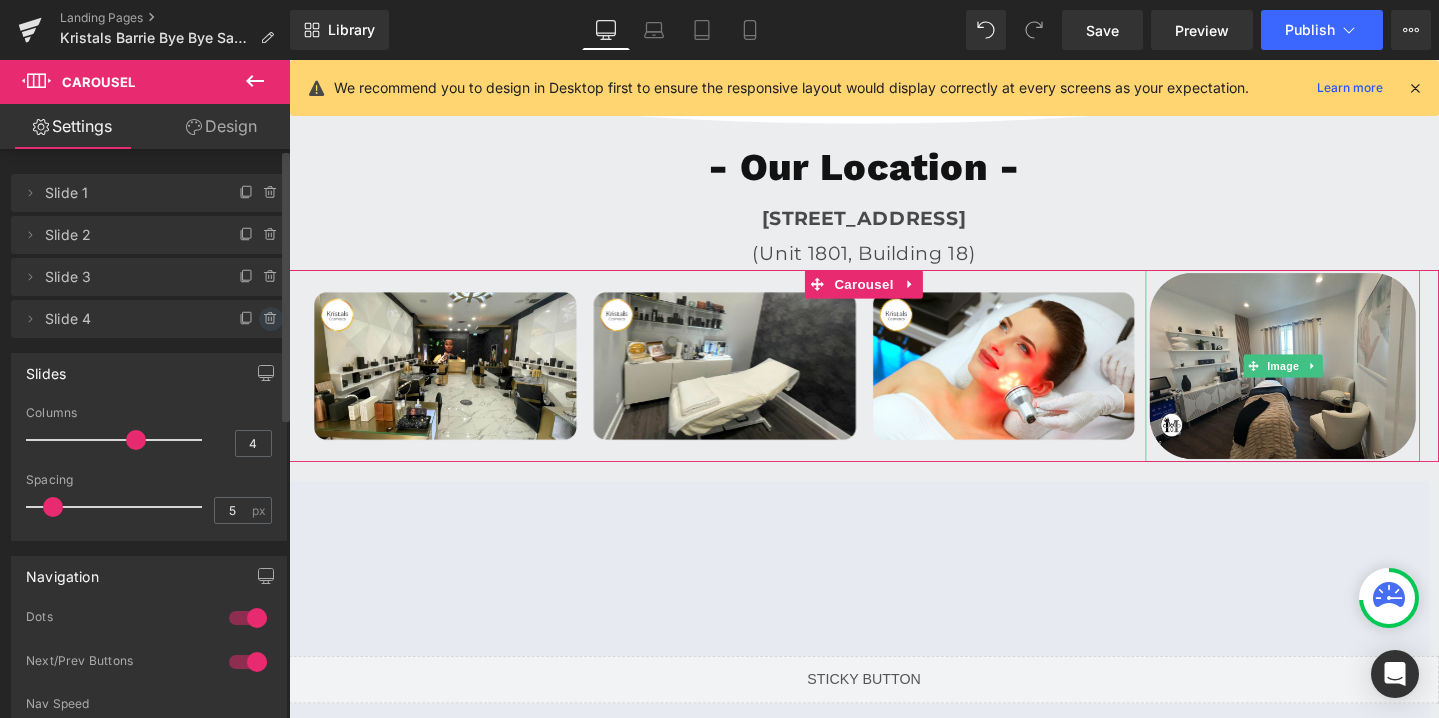 click 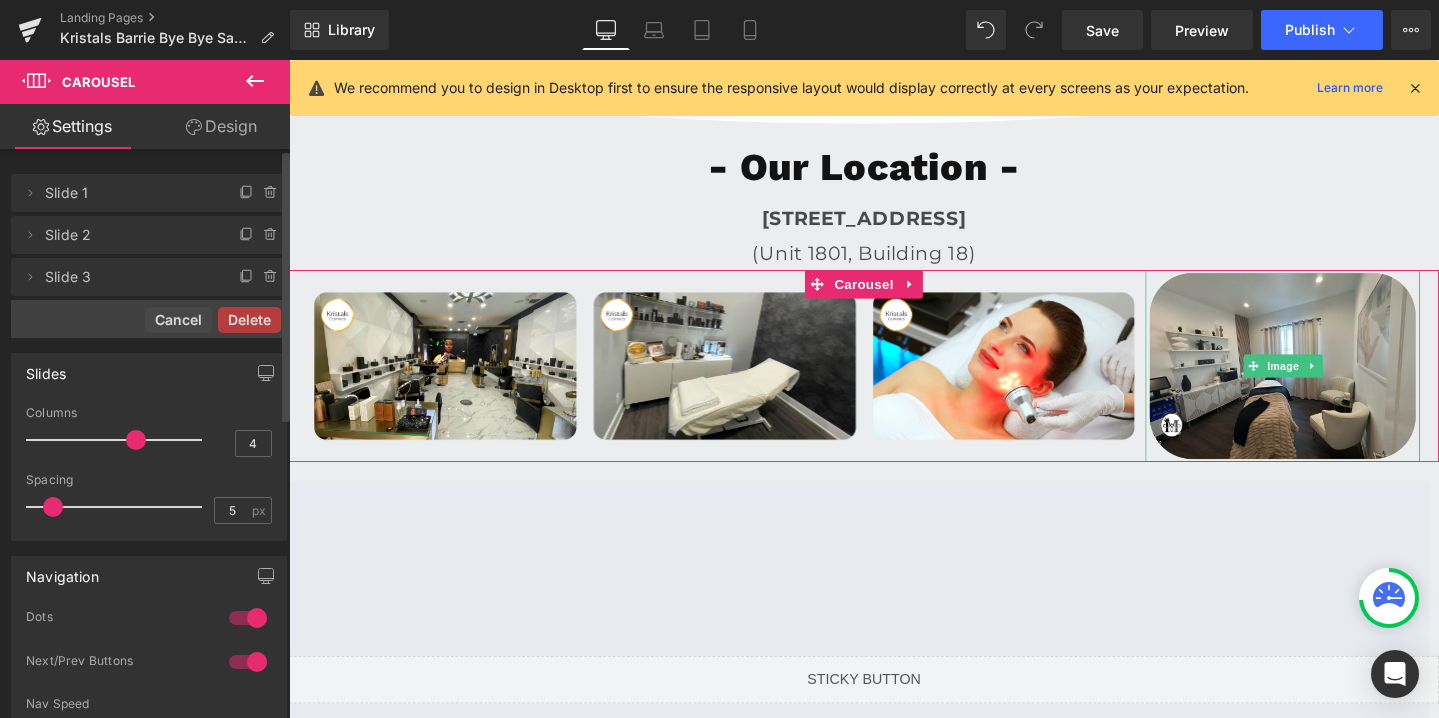 click on "Delete" at bounding box center [249, 320] 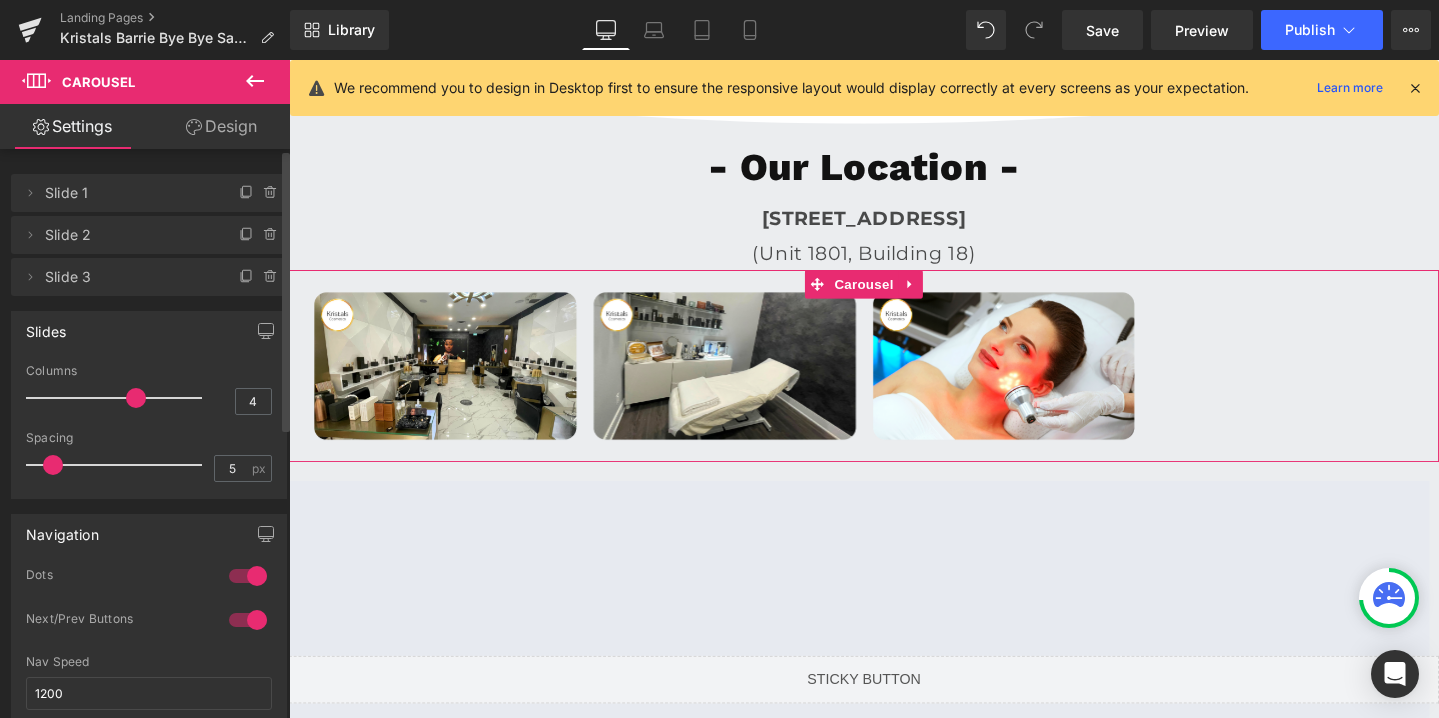 click at bounding box center (119, 398) 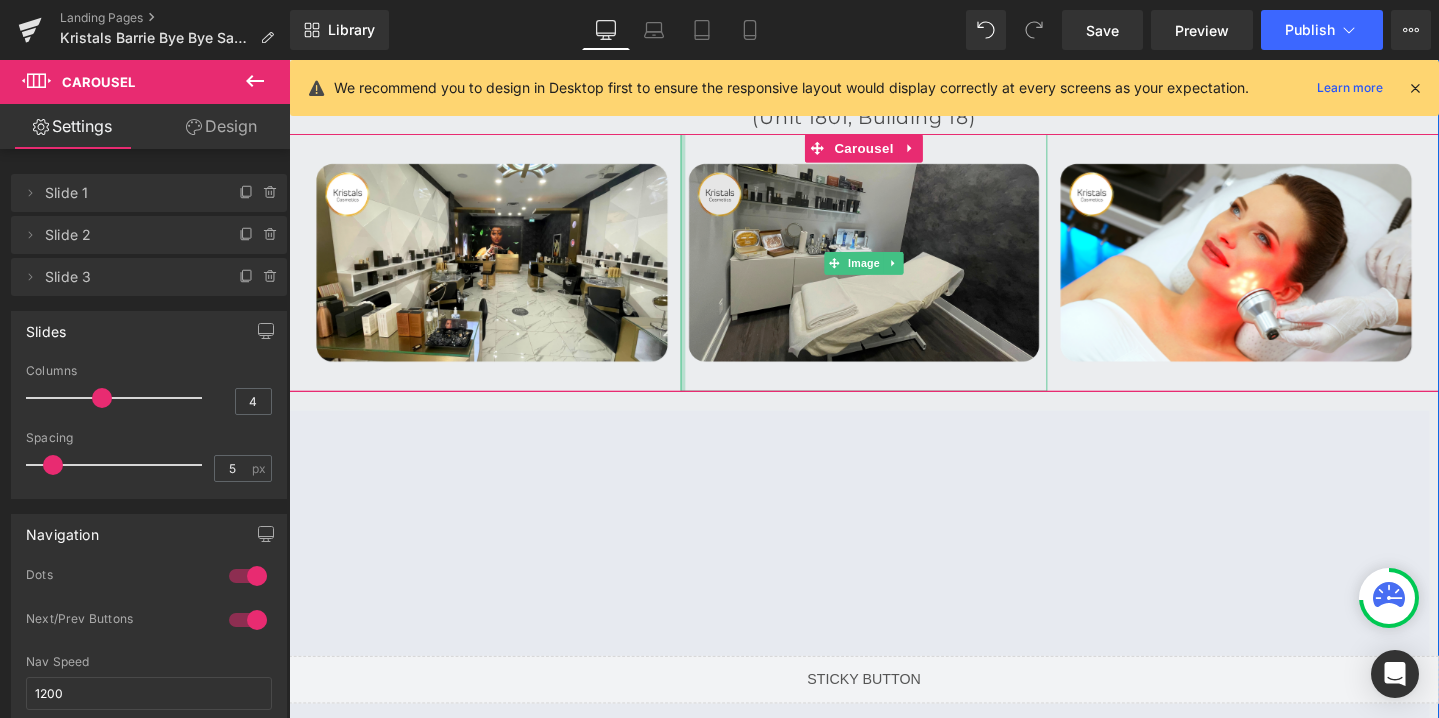 scroll, scrollTop: 5087, scrollLeft: 0, axis: vertical 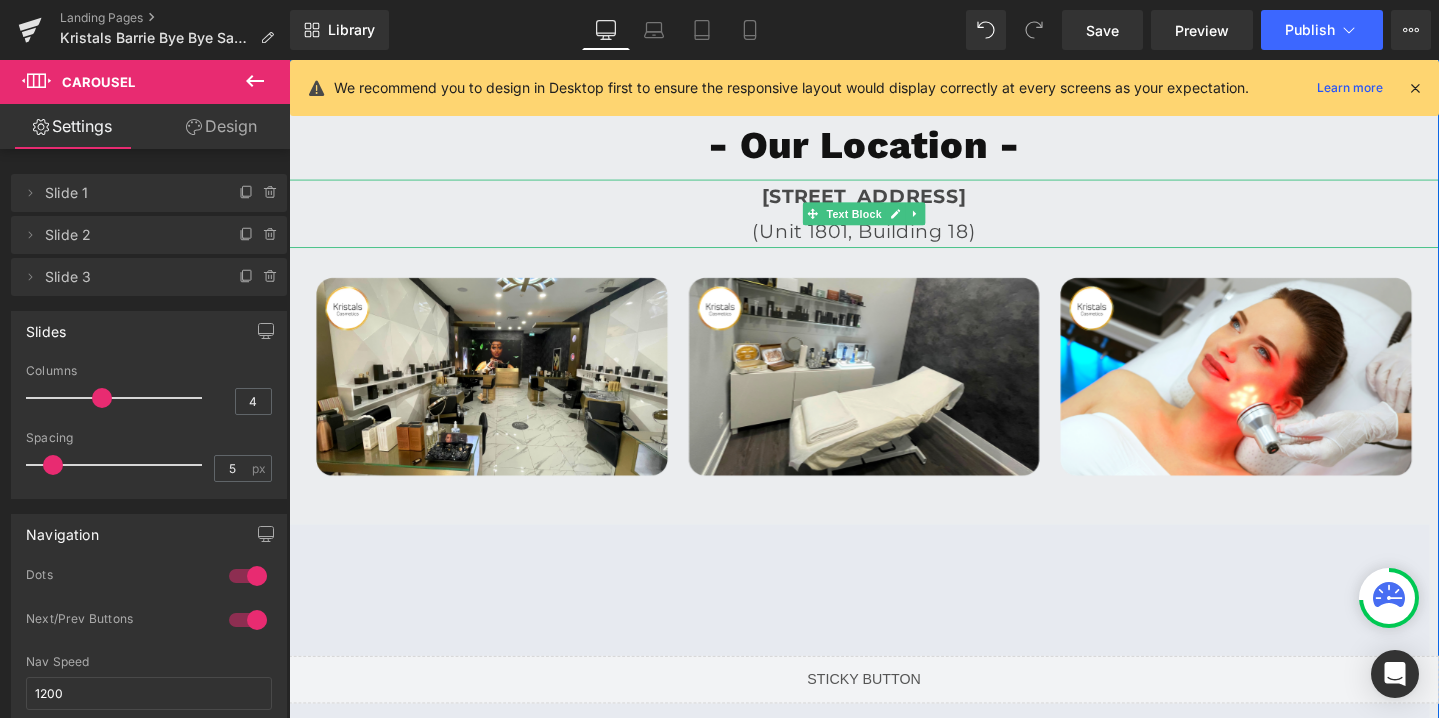 click on "[STREET_ADDRESS]" at bounding box center [894, 204] 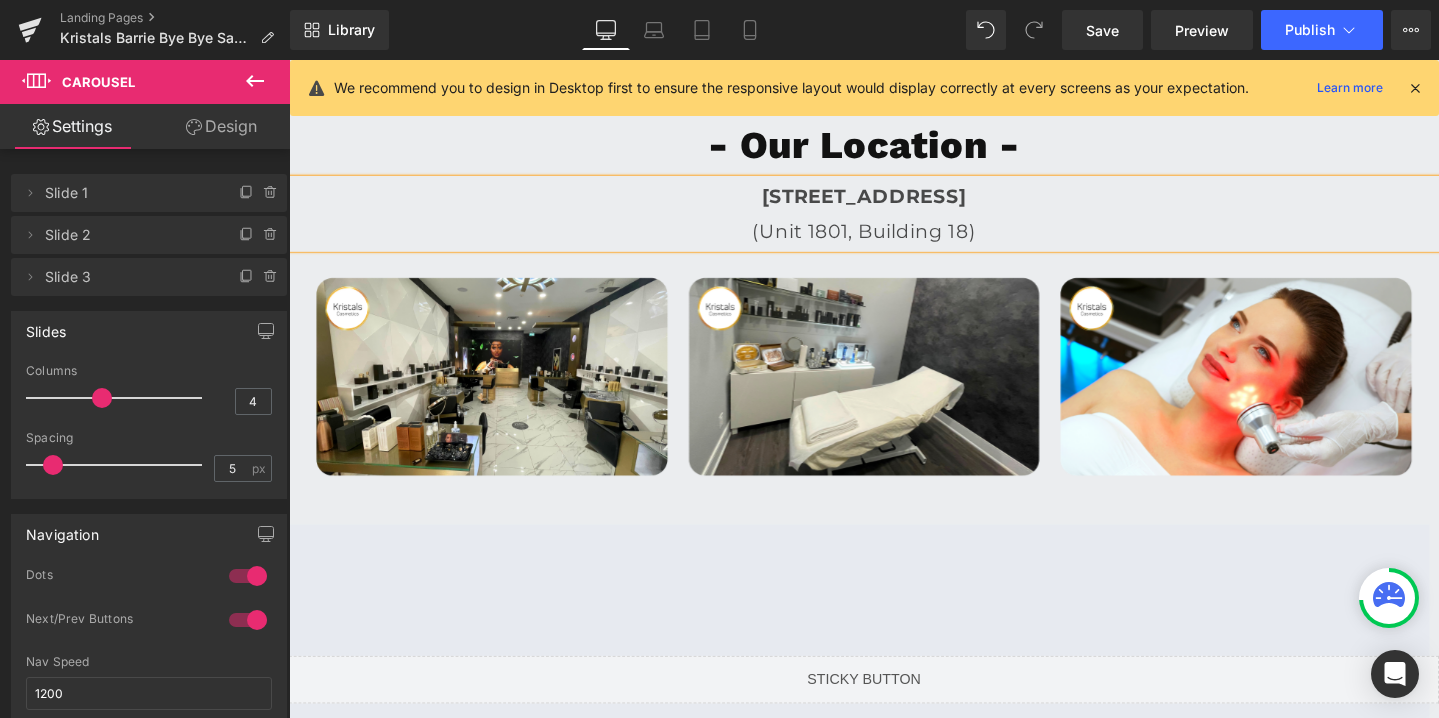 click on "[STREET_ADDRESS]" at bounding box center [894, 204] 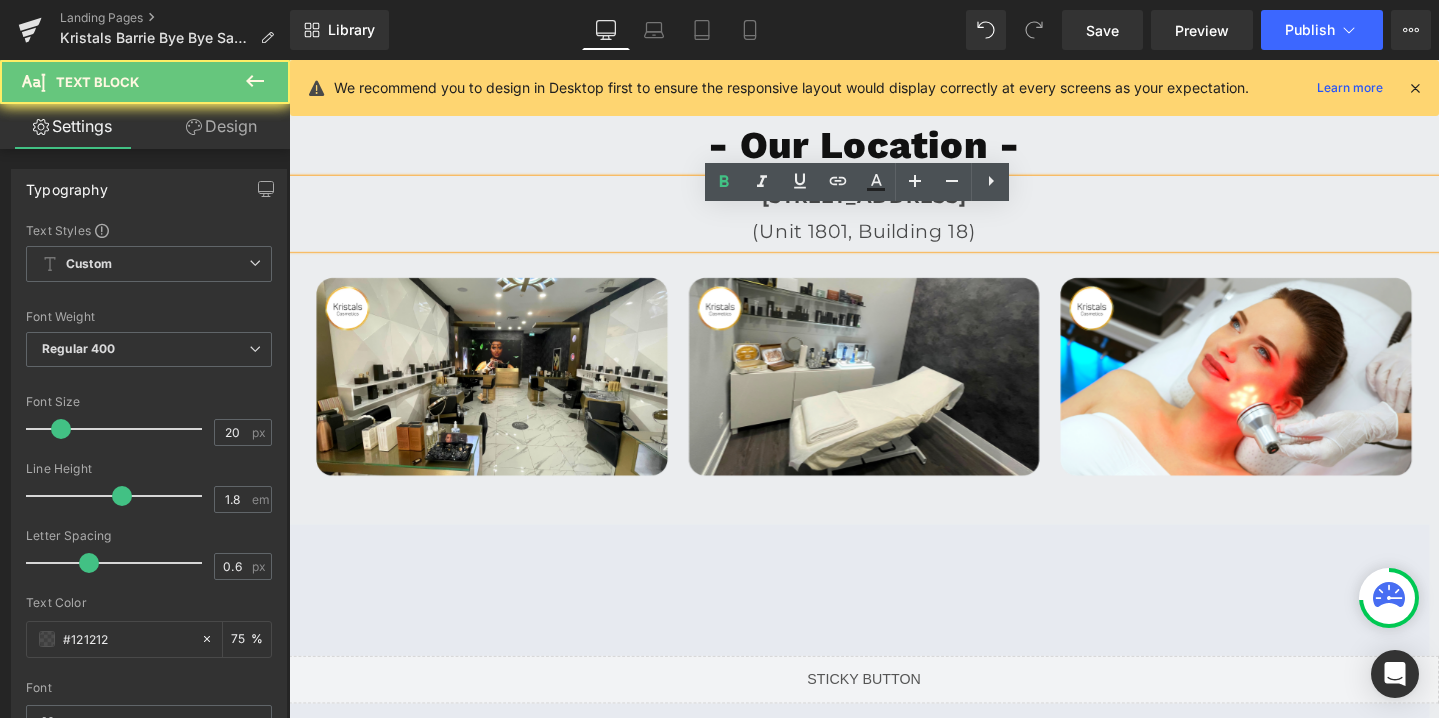 click on "[STREET_ADDRESS]" at bounding box center (894, 204) 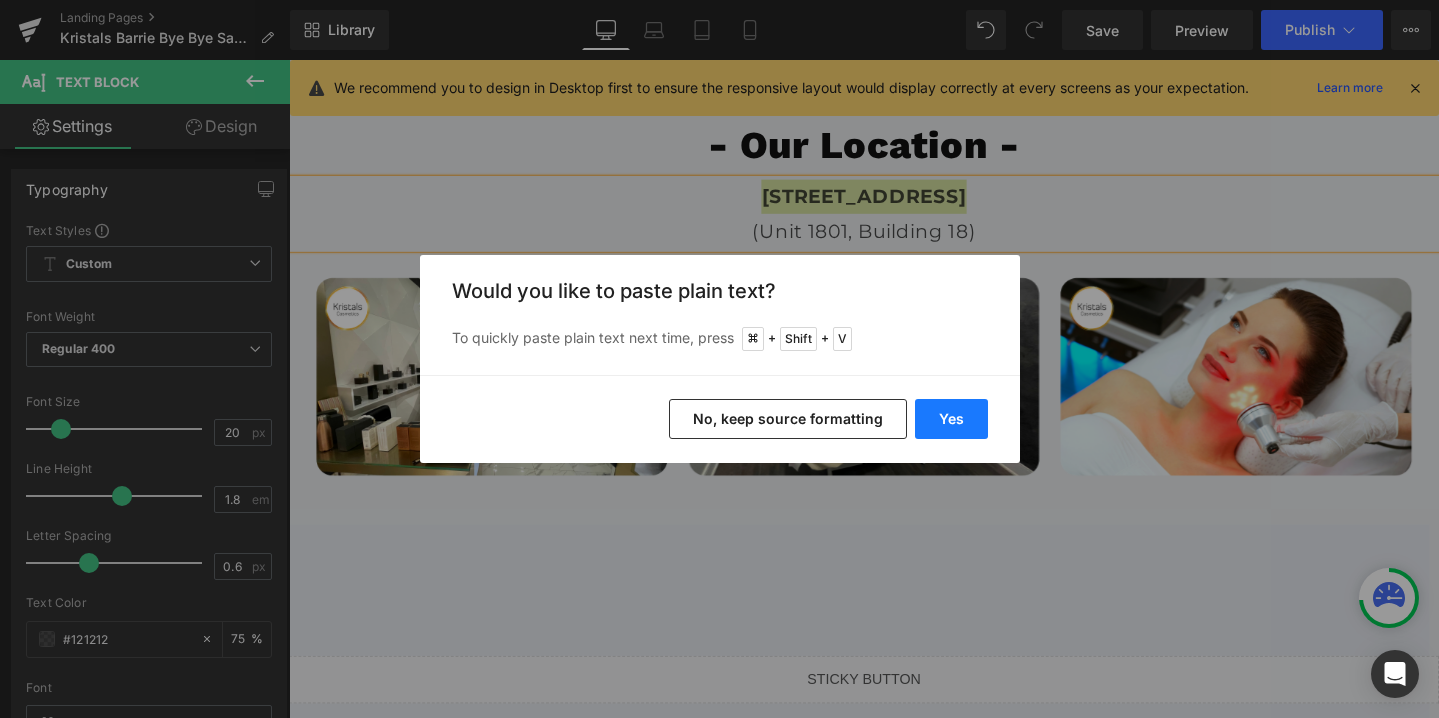 click on "Yes" at bounding box center [951, 419] 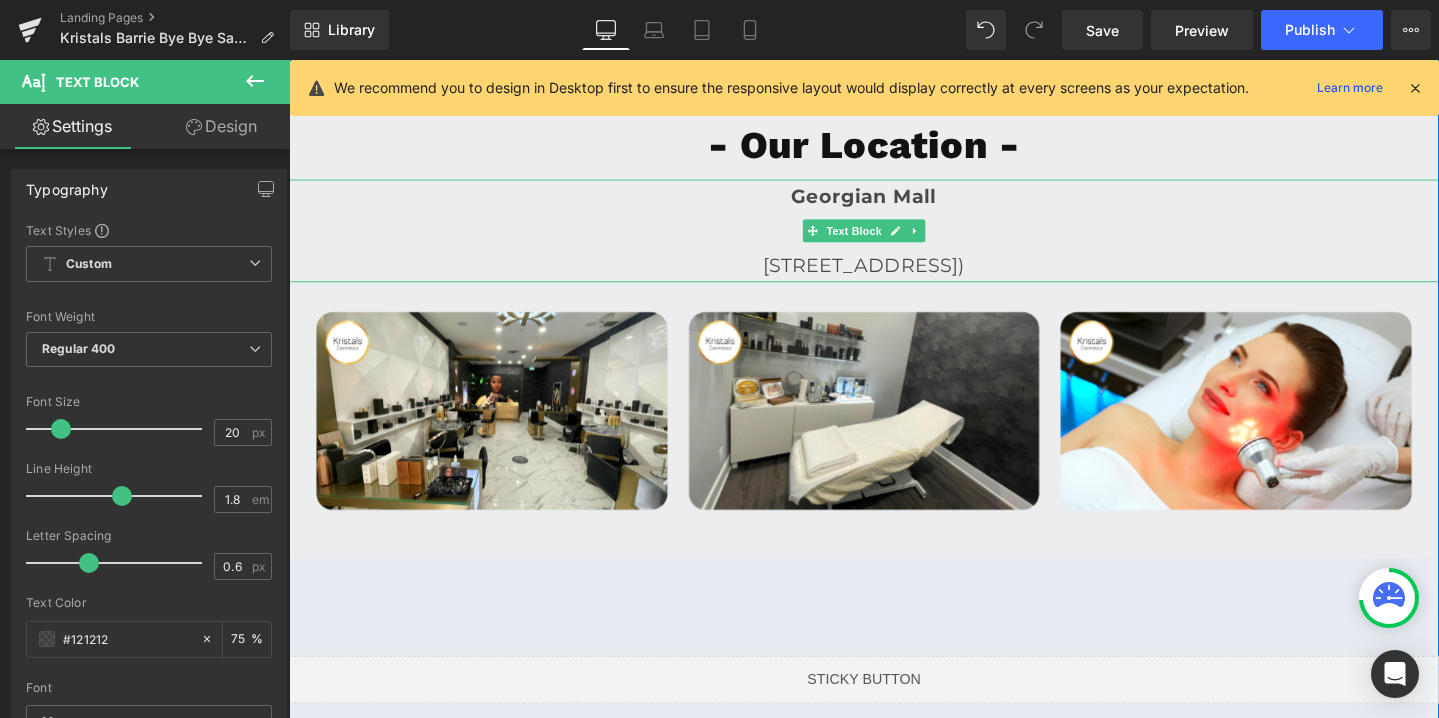click on "[STREET_ADDRESS])" at bounding box center [894, 276] 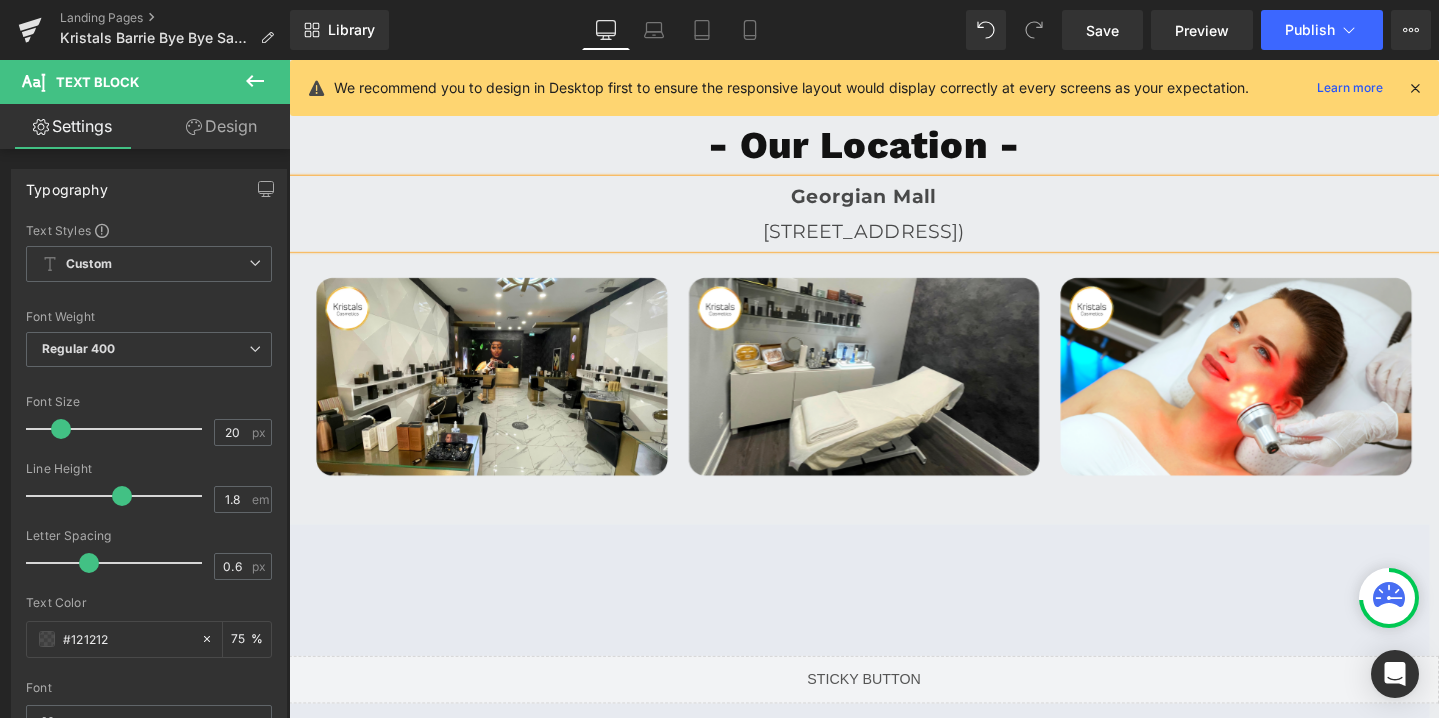 click on "[STREET_ADDRESS])" at bounding box center [893, 240] 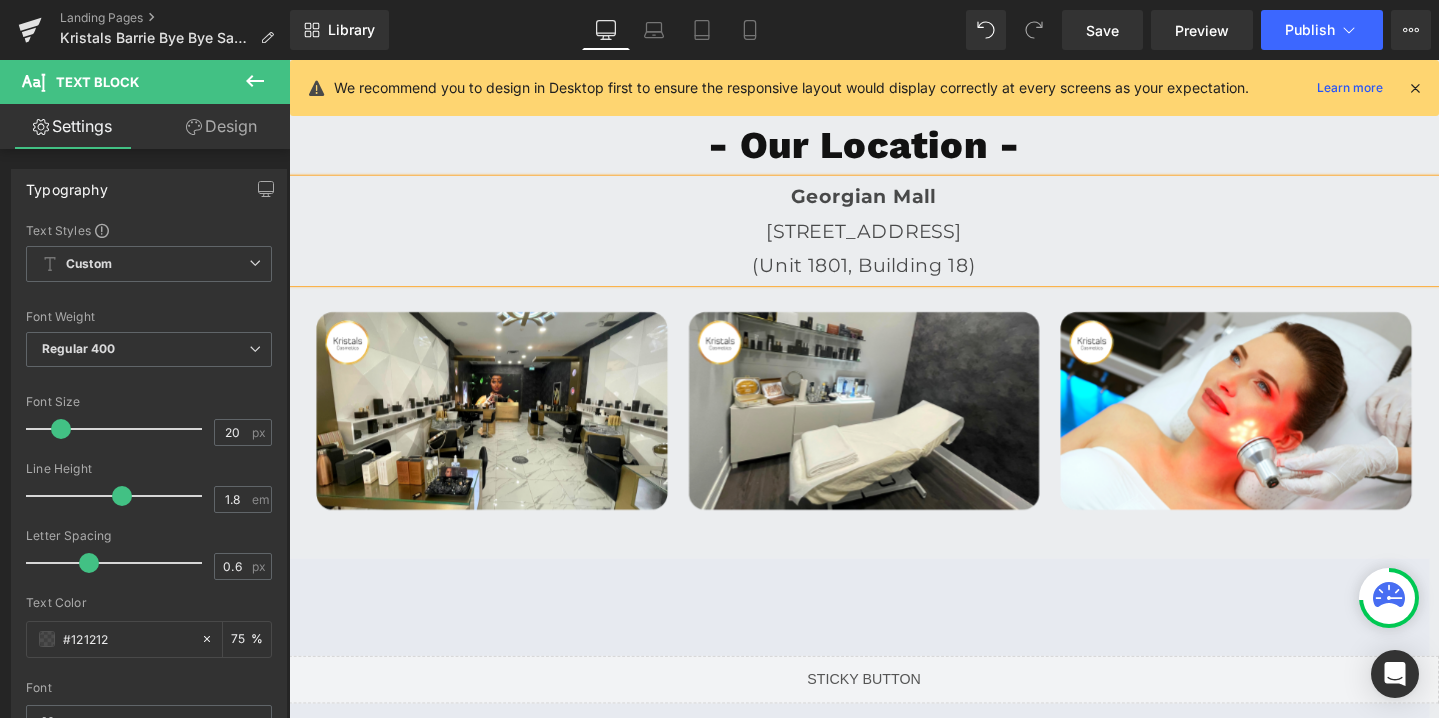 click on "[STREET_ADDRESS]" at bounding box center [894, 240] 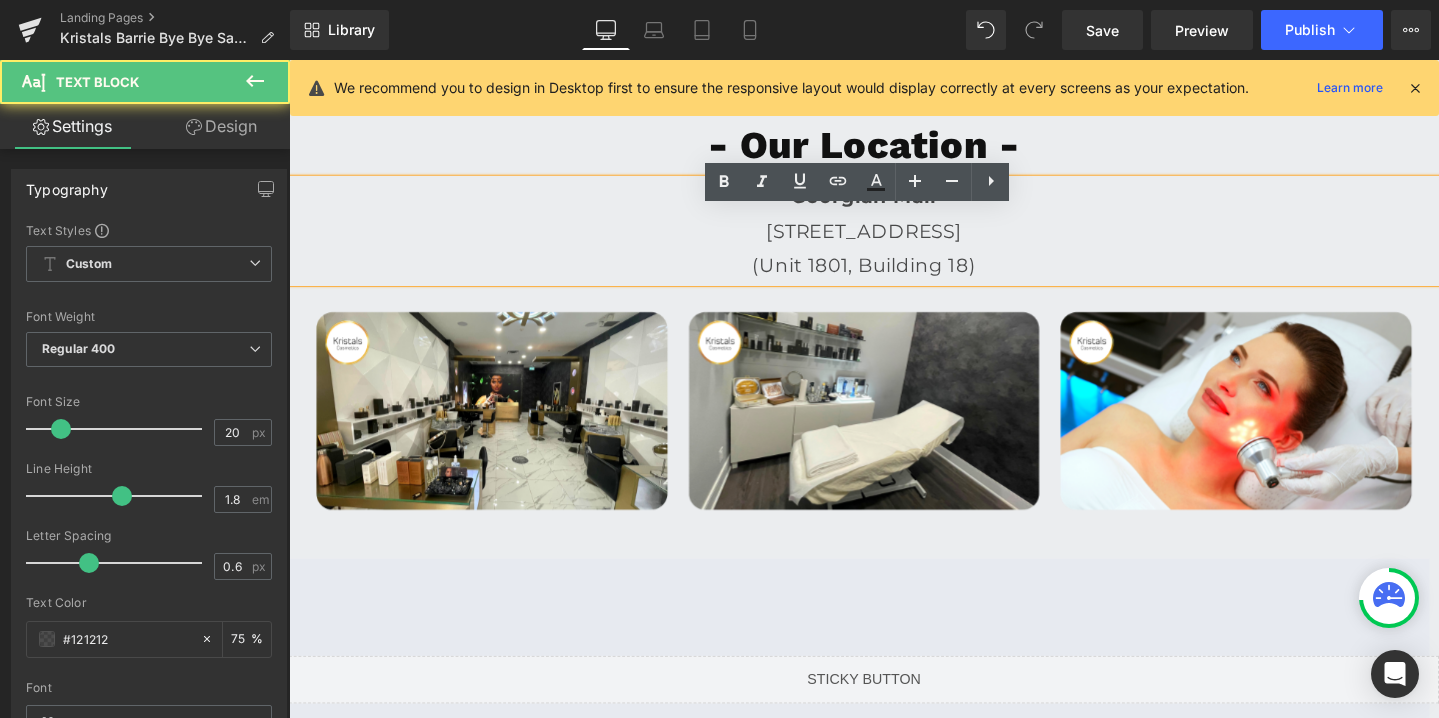 click on "[STREET_ADDRESS]" at bounding box center [894, 240] 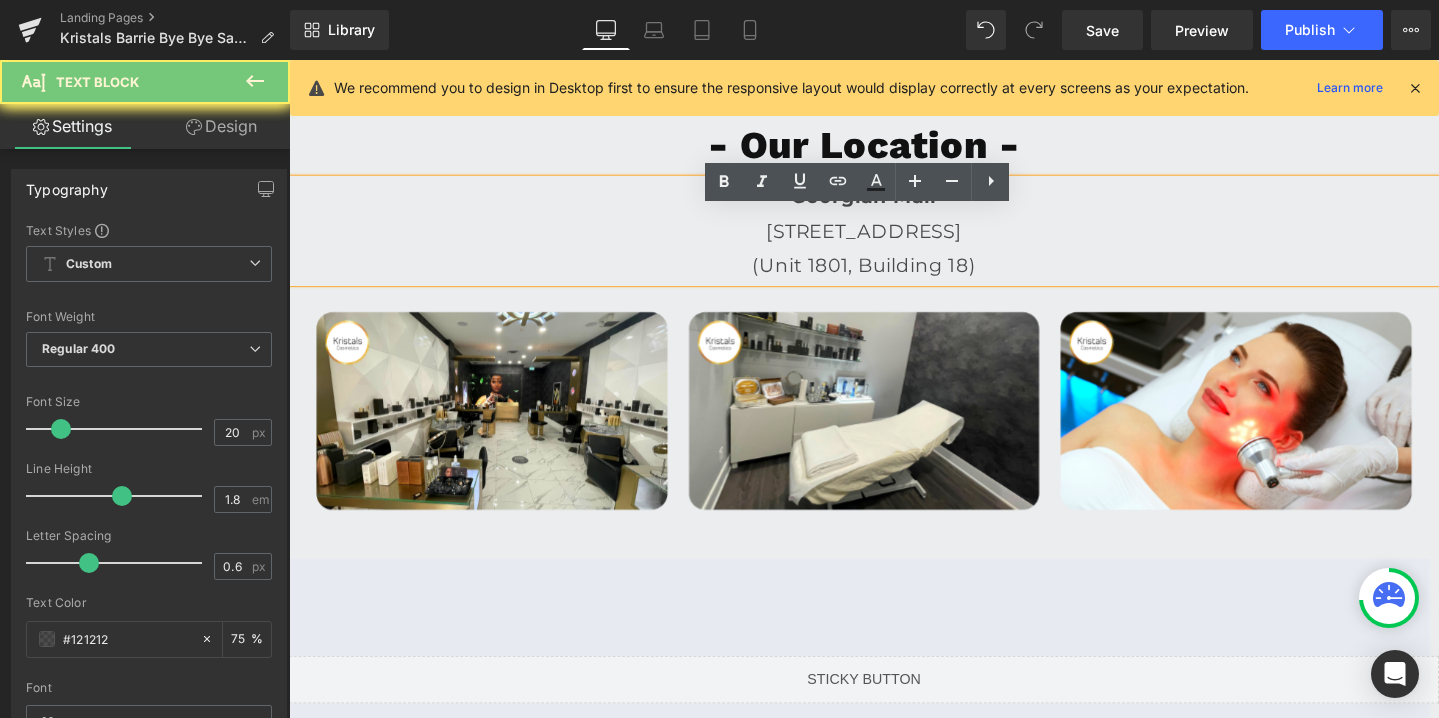 click on "[STREET_ADDRESS]" at bounding box center [894, 240] 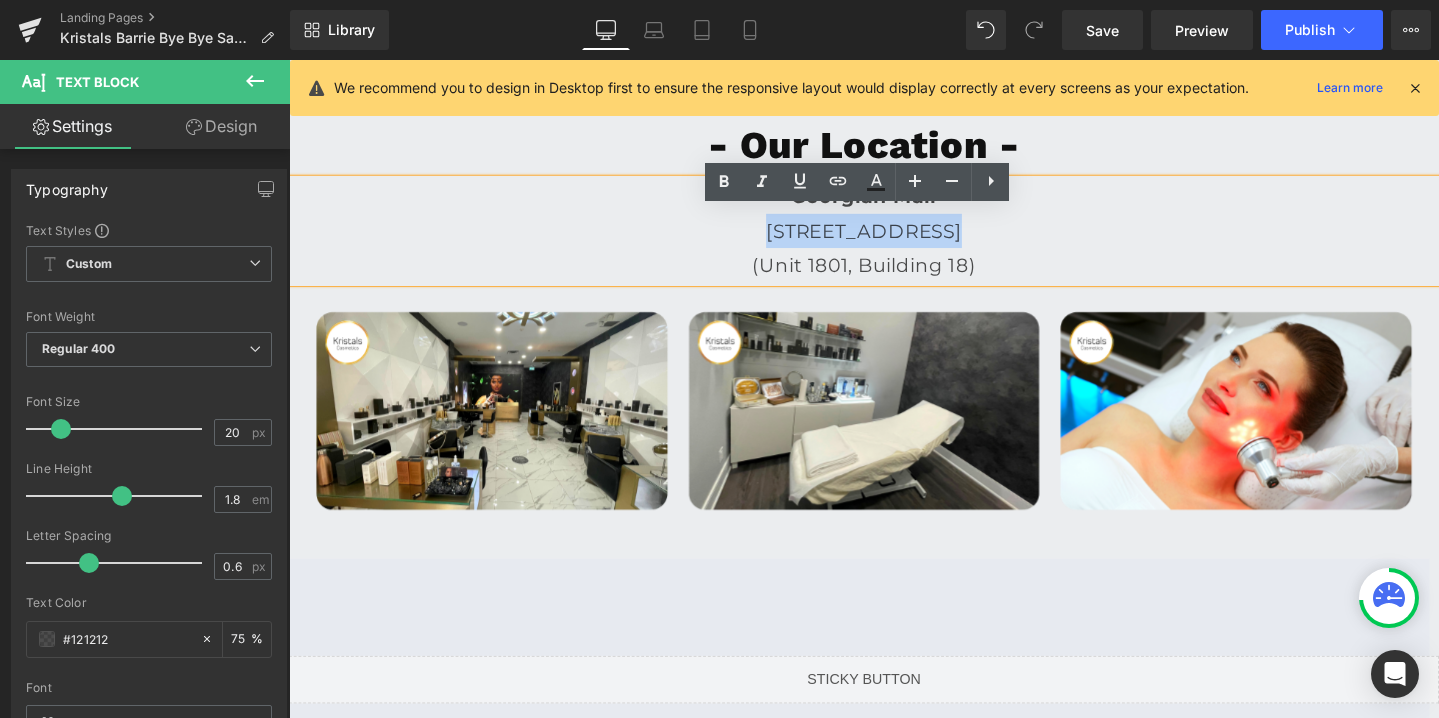 click on "(Unit 1801, Building 18)" at bounding box center [893, 276] 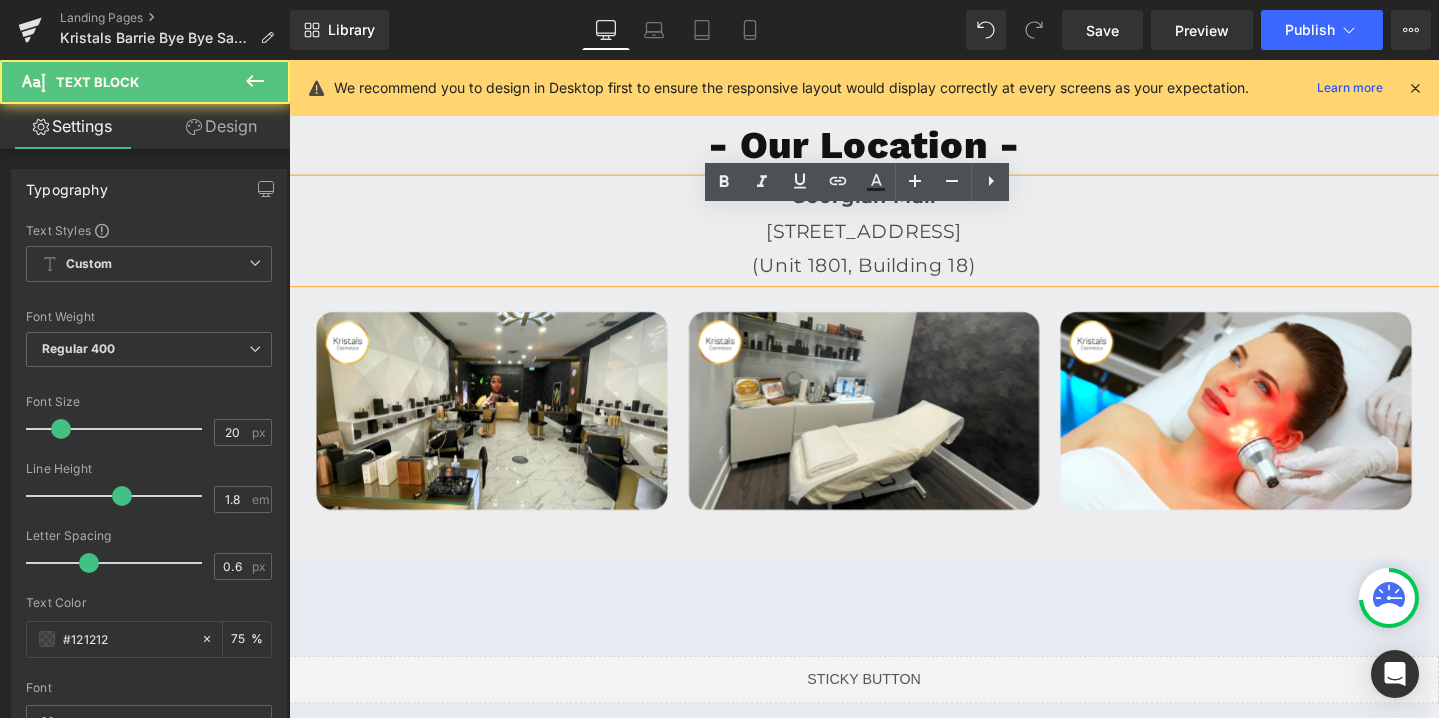 click on "(Unit 1801, Building 18)" at bounding box center (893, 276) 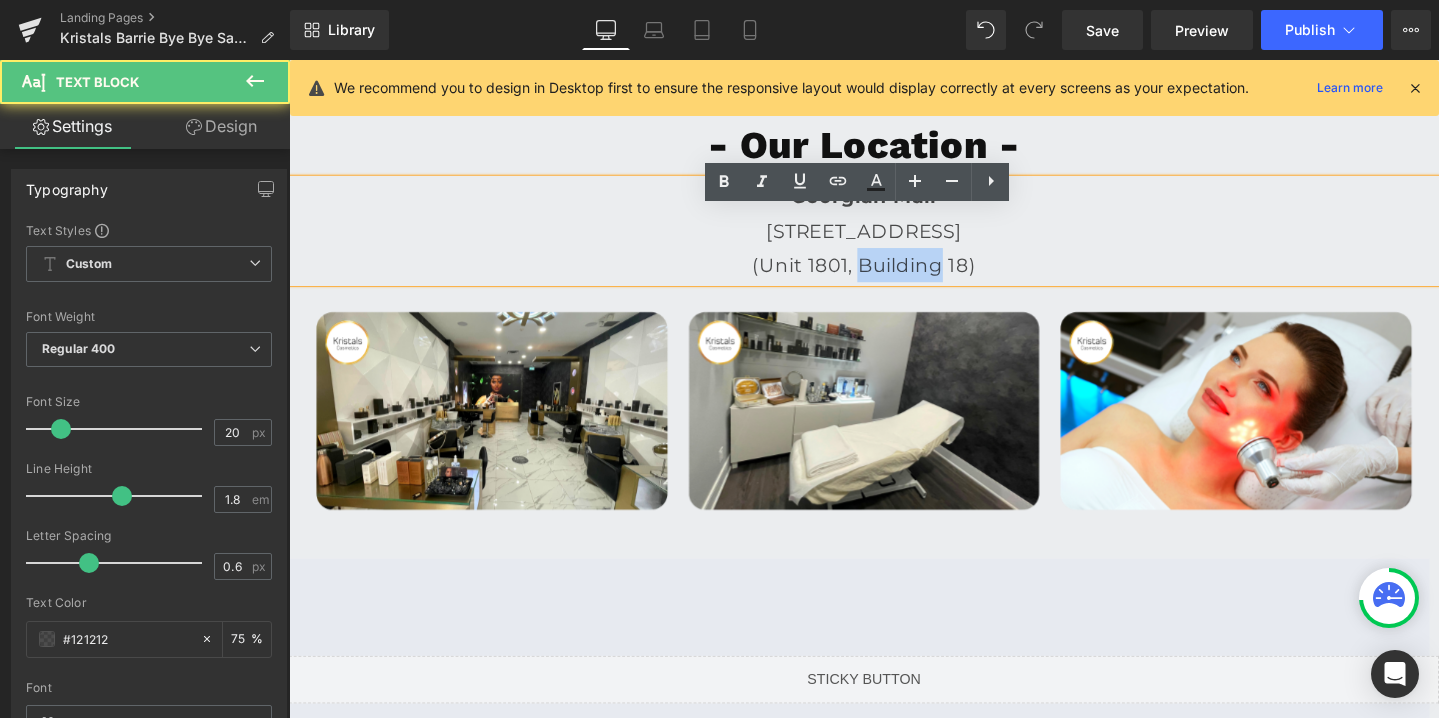 click on "(Unit 1801, Building 18)" at bounding box center [893, 276] 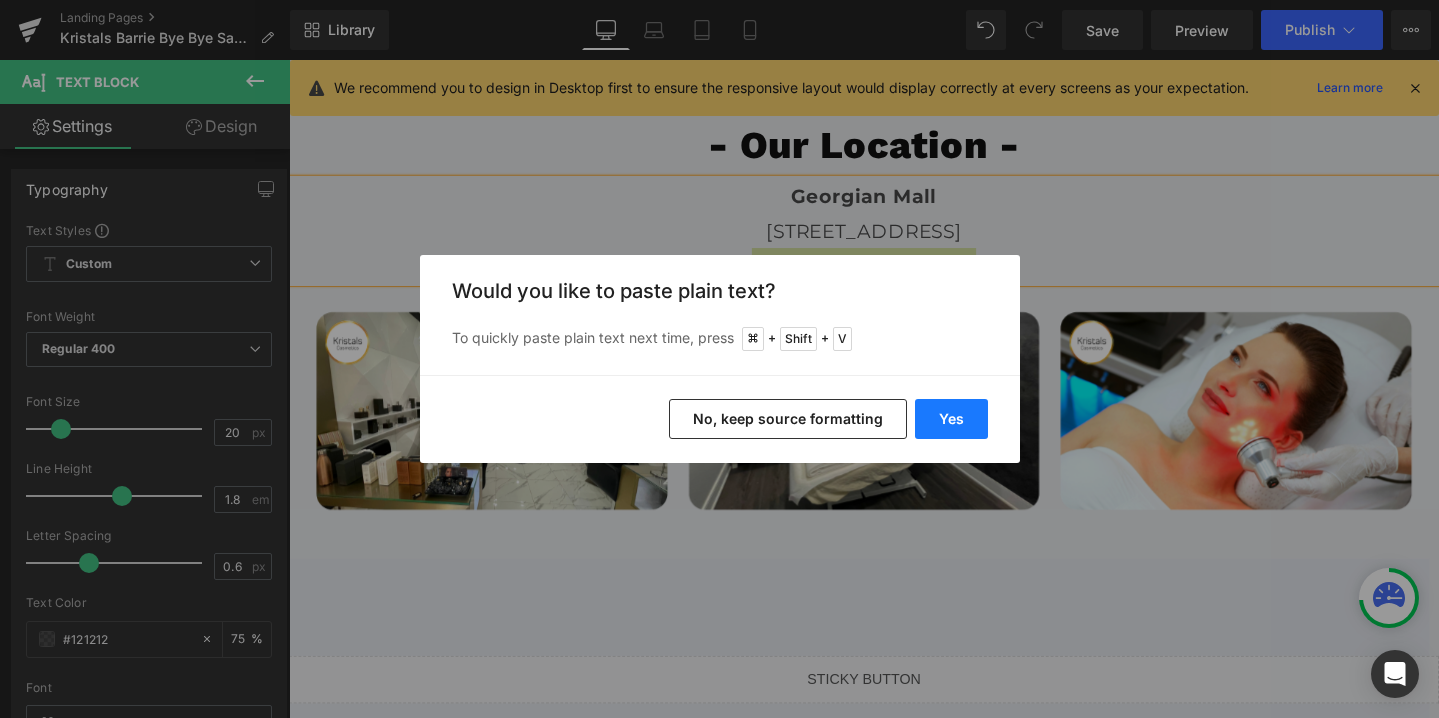 click on "Yes" at bounding box center [951, 419] 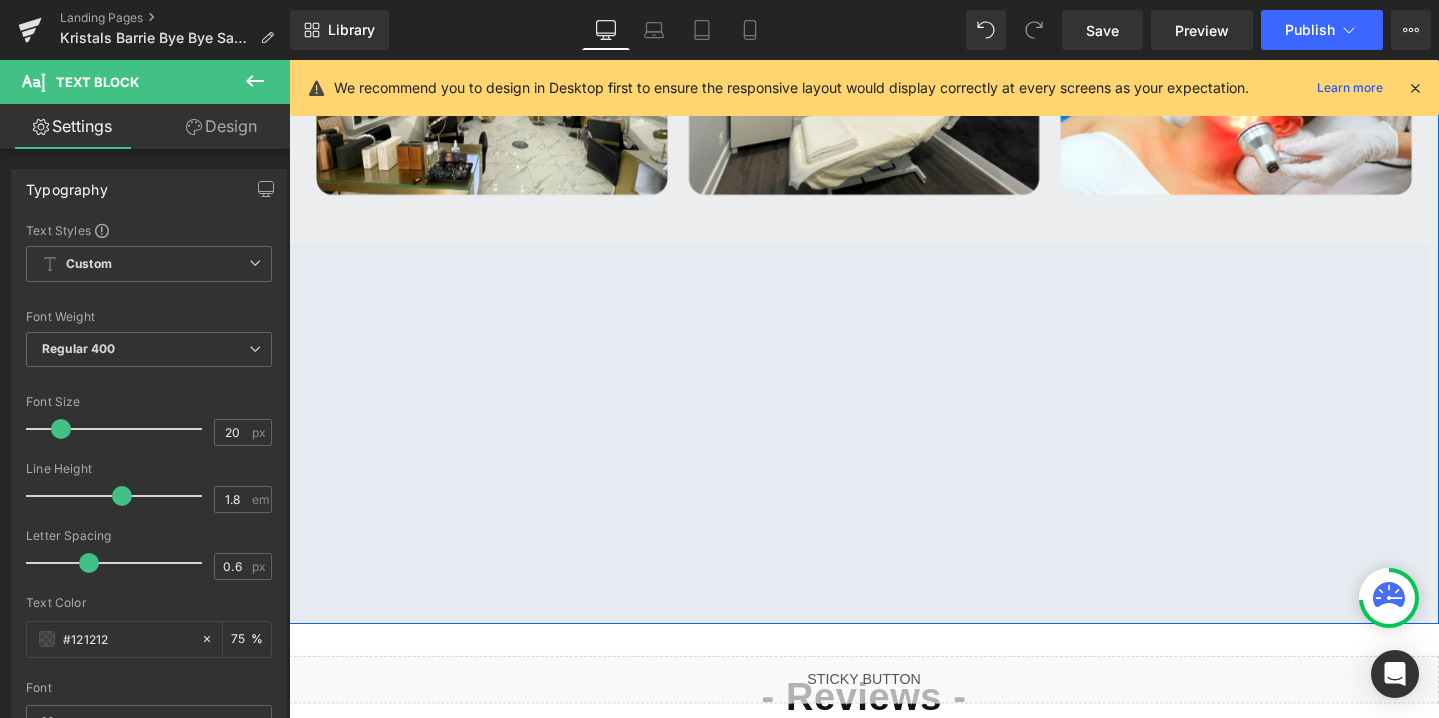 scroll, scrollTop: 5297, scrollLeft: 0, axis: vertical 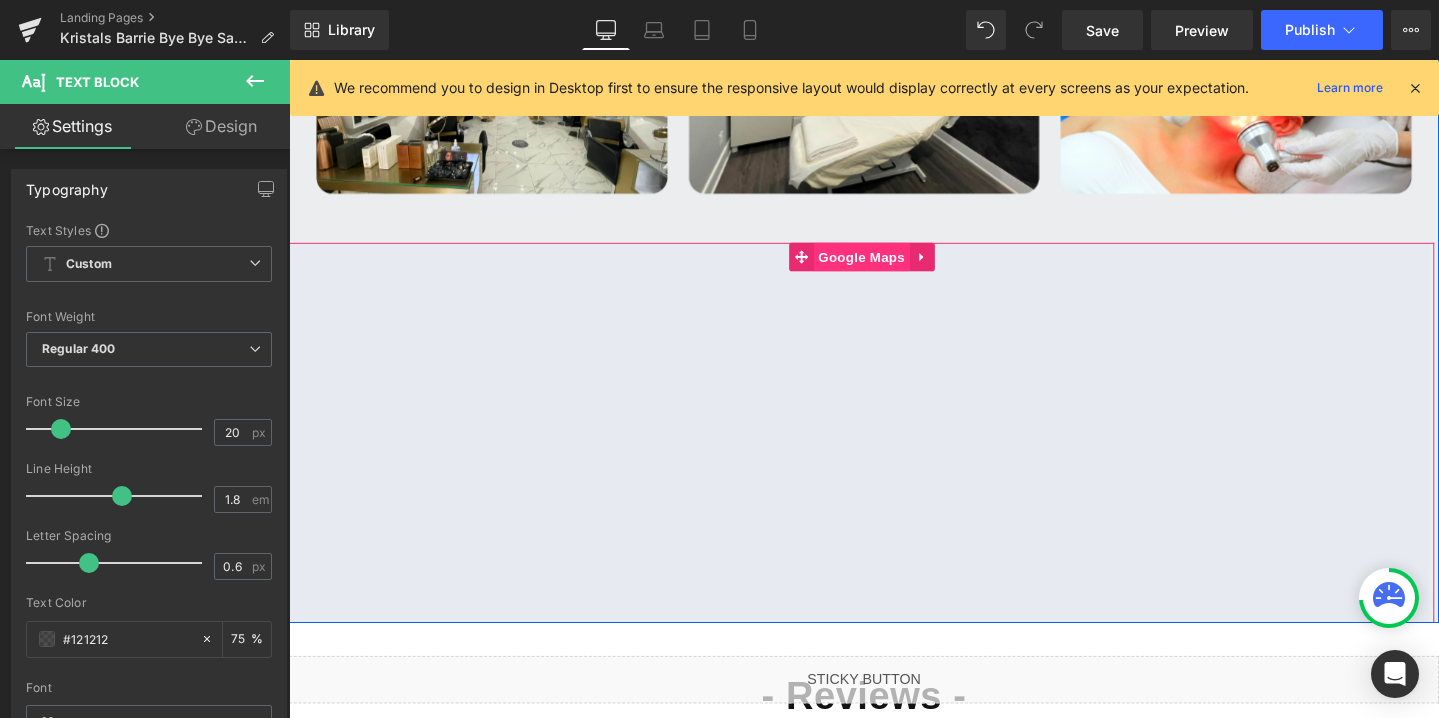 click on "Google Maps" at bounding box center (891, 267) 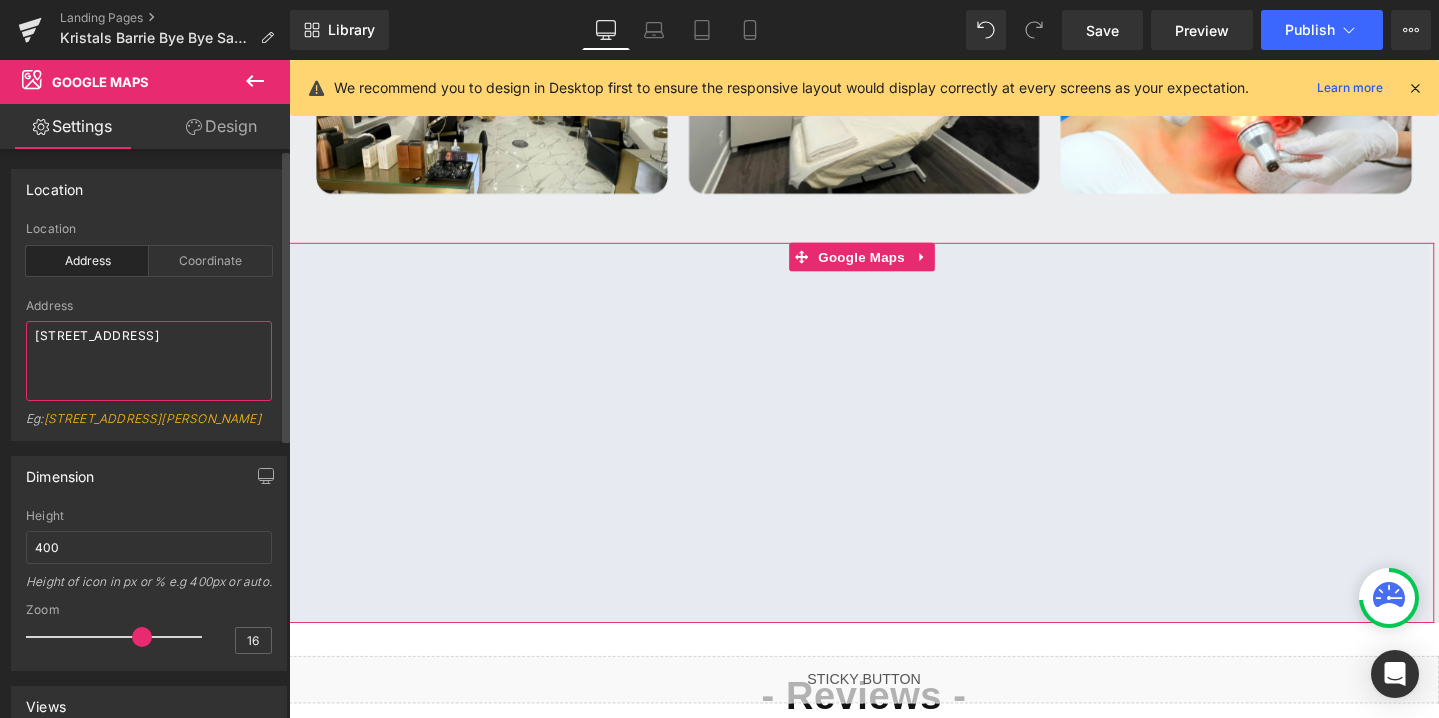 click on "[STREET_ADDRESS]" at bounding box center (149, 361) 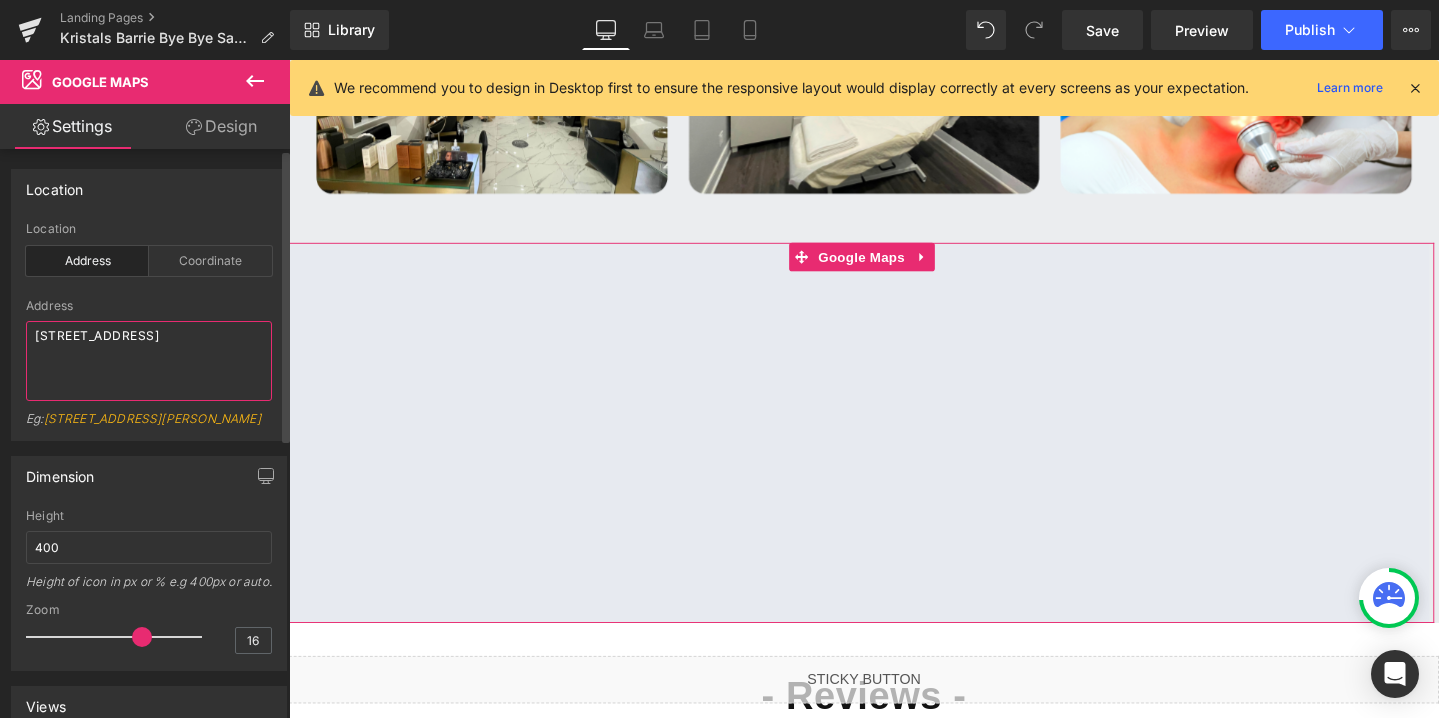 click on "[STREET_ADDRESS]" at bounding box center [149, 361] 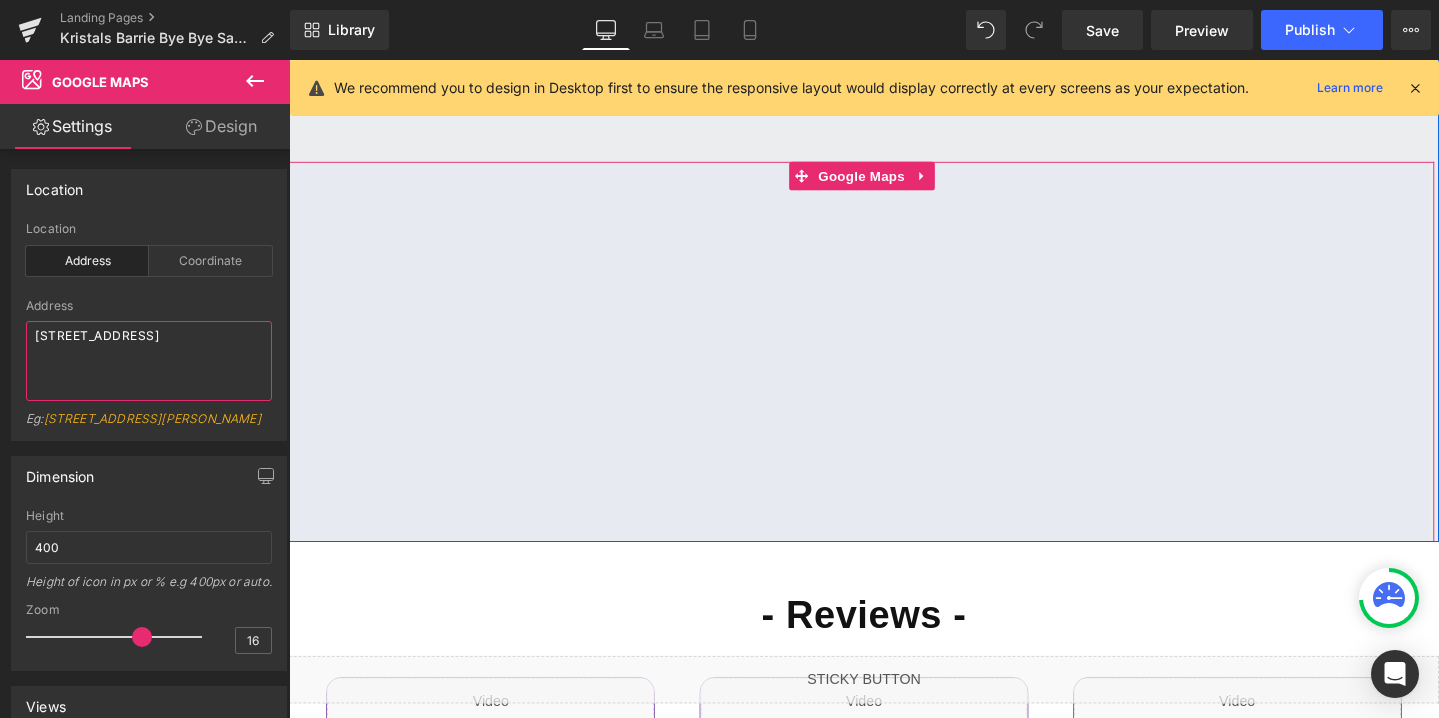 scroll, scrollTop: 5387, scrollLeft: 0, axis: vertical 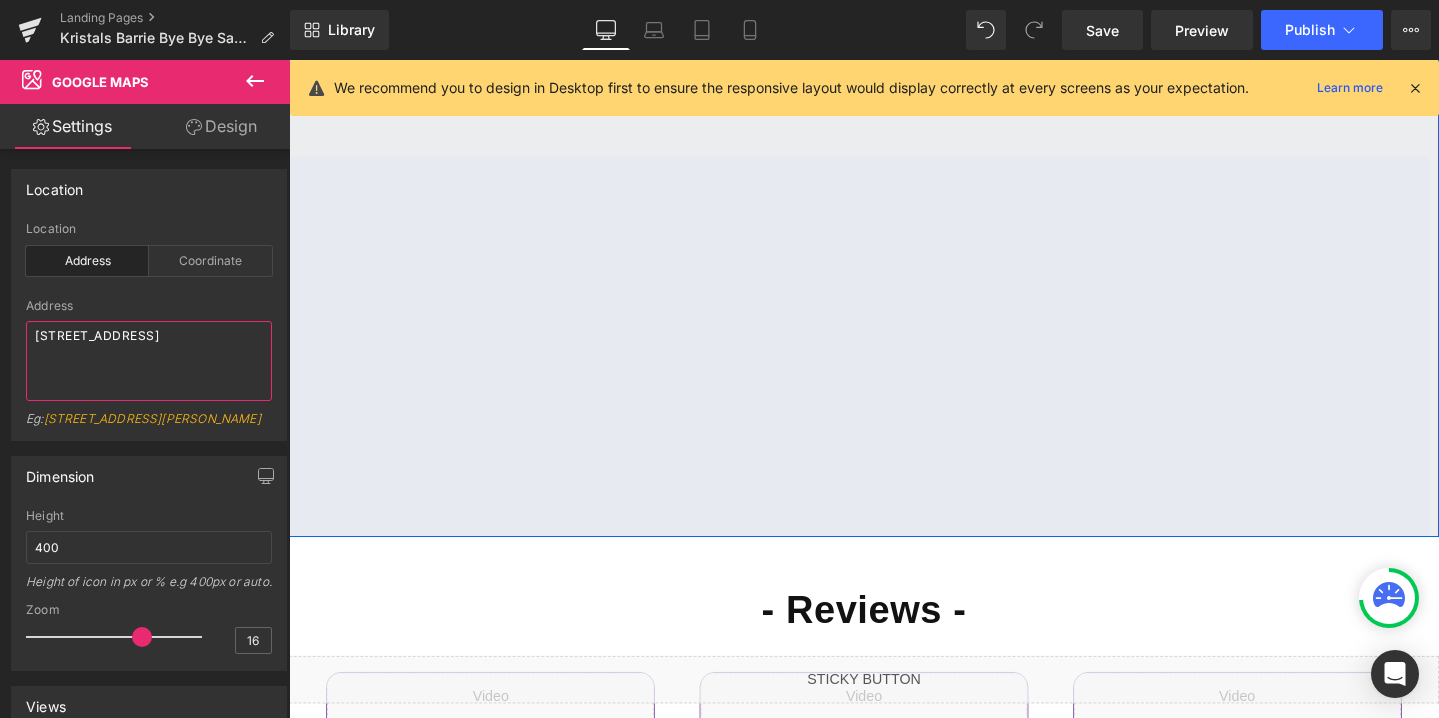 type on "[STREET_ADDRESS]" 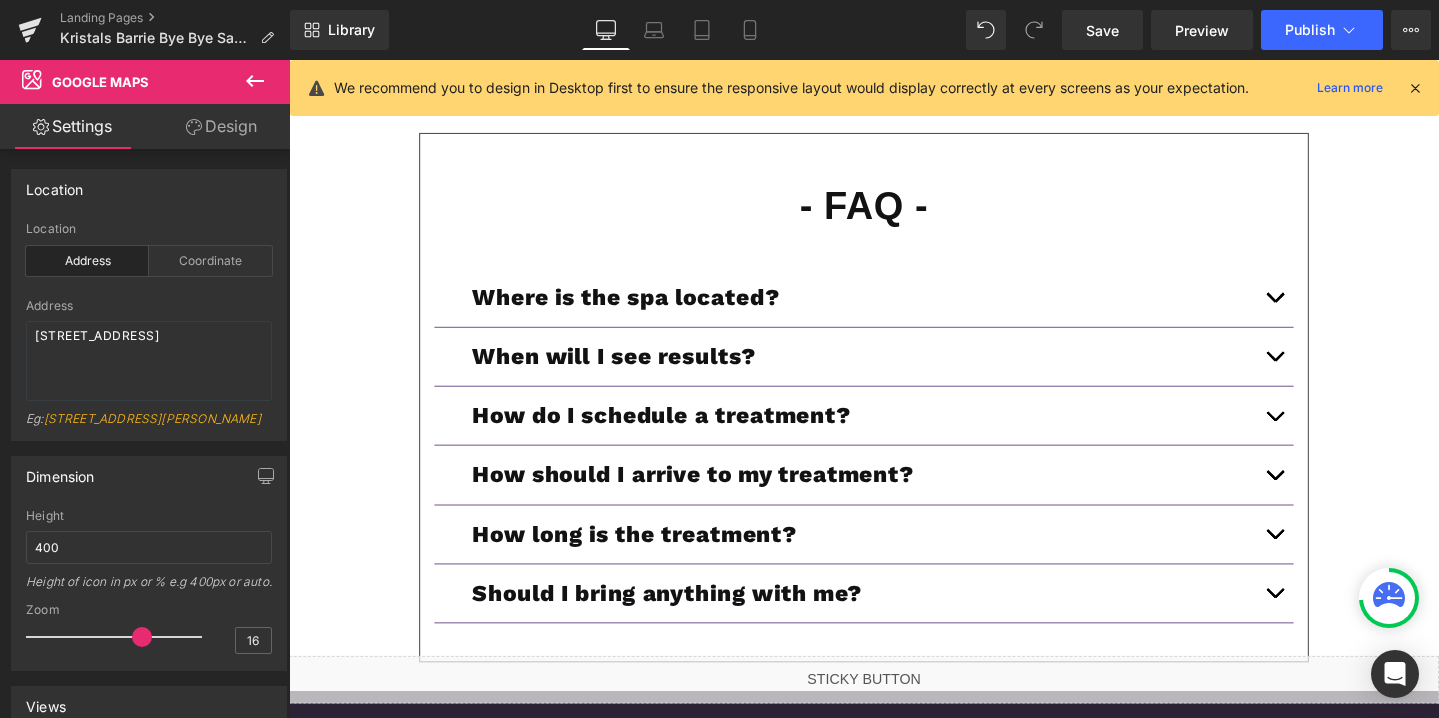 scroll, scrollTop: 6515, scrollLeft: 0, axis: vertical 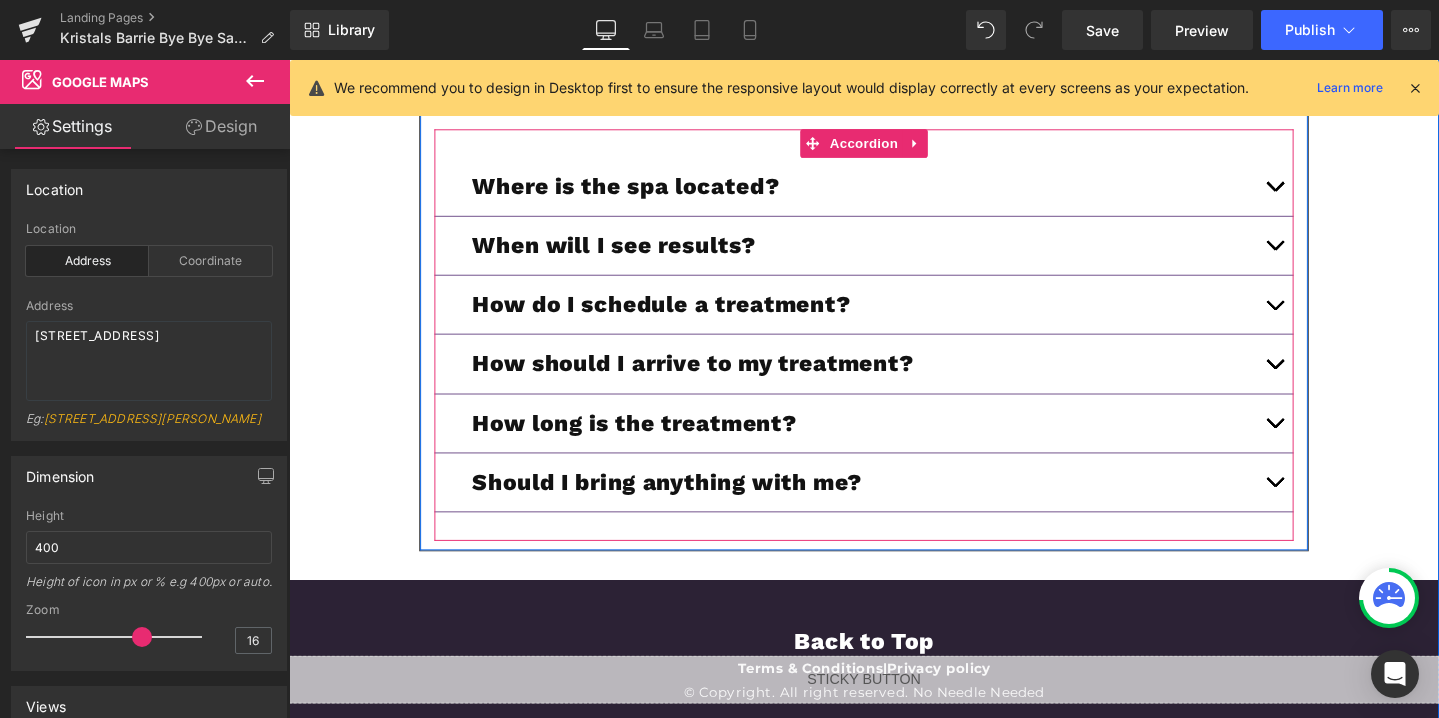click at bounding box center [1326, 193] 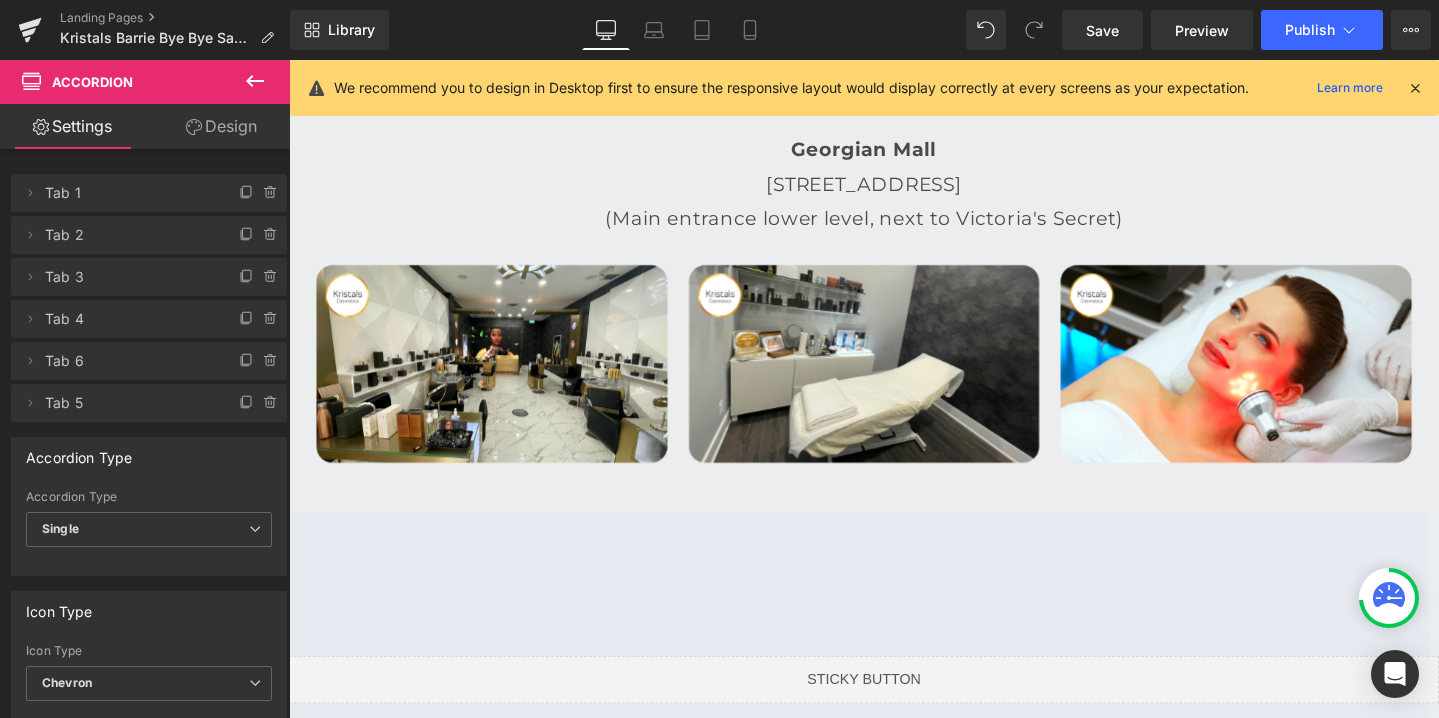scroll, scrollTop: 4881, scrollLeft: 0, axis: vertical 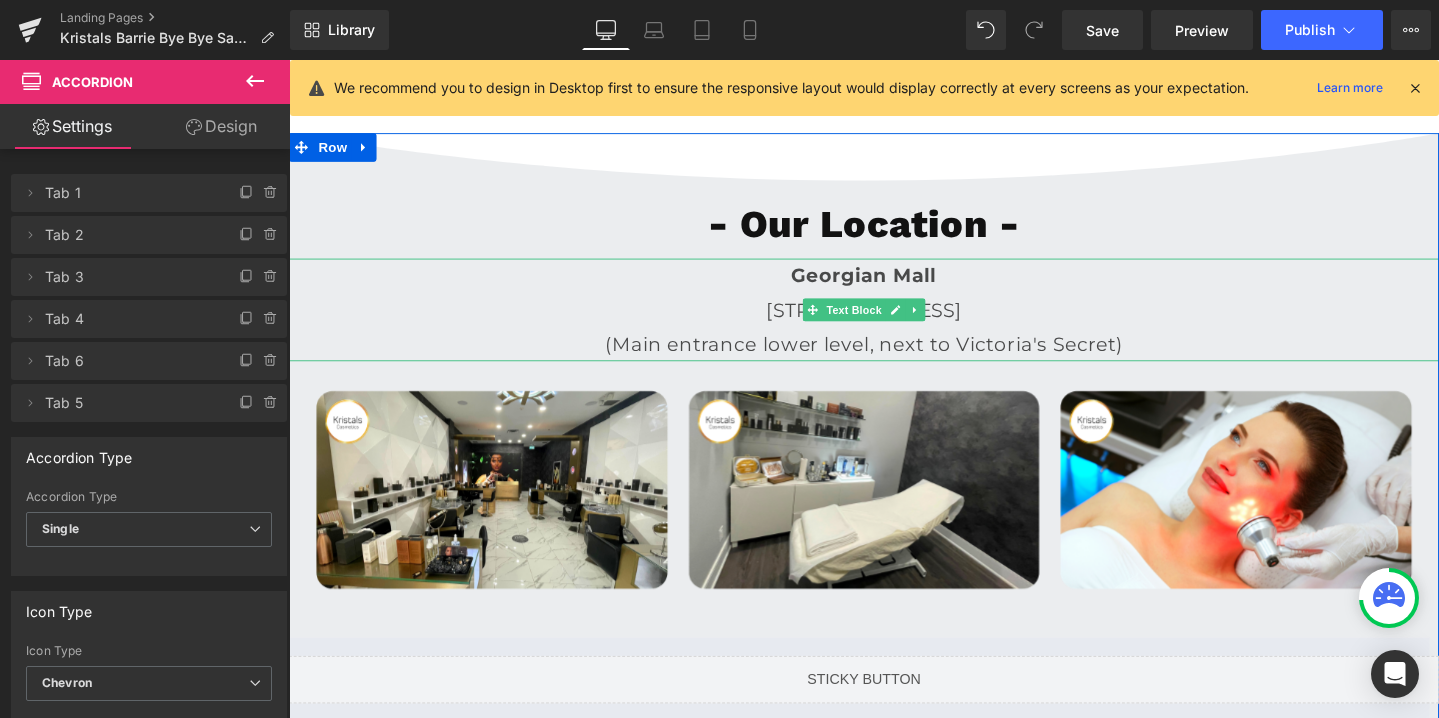 click on "Georgian Mall" at bounding box center [894, 287] 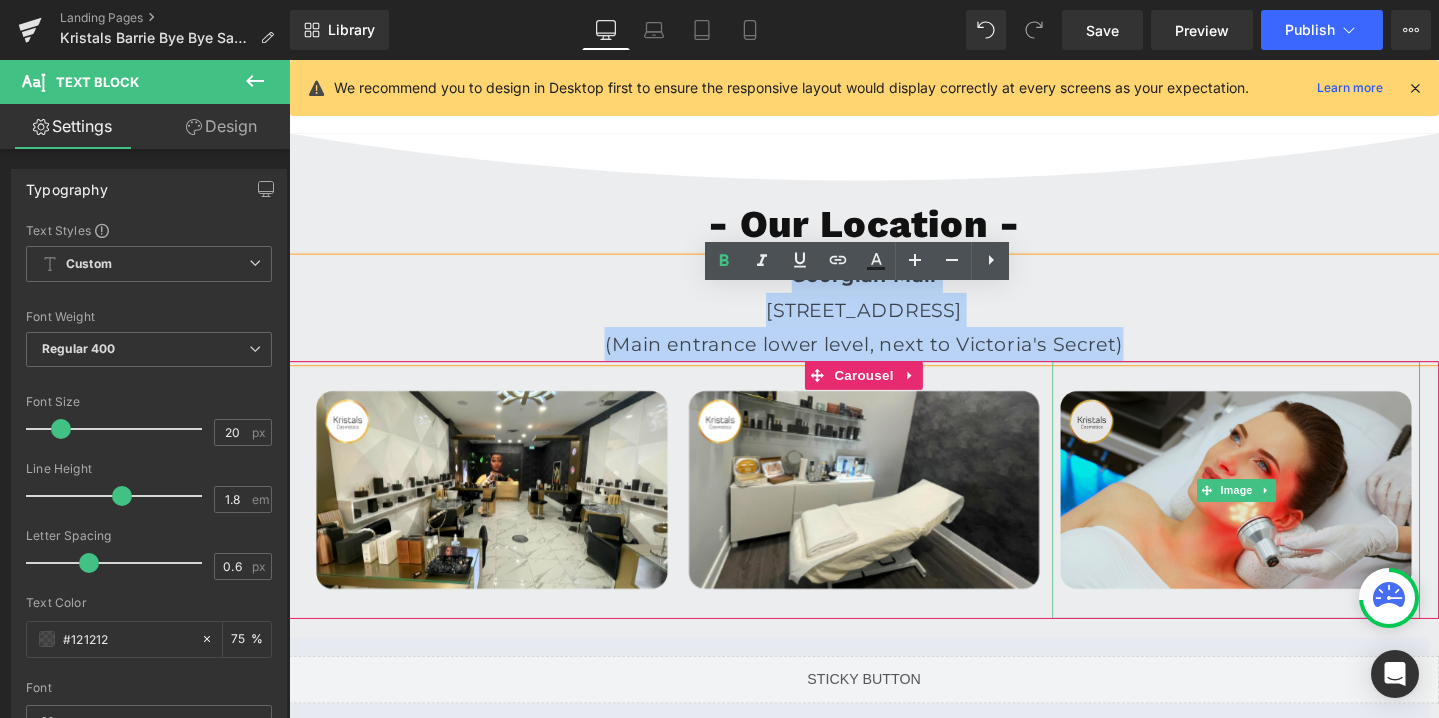 drag, startPoint x: 809, startPoint y: 313, endPoint x: 1309, endPoint y: 421, distance: 511.53104 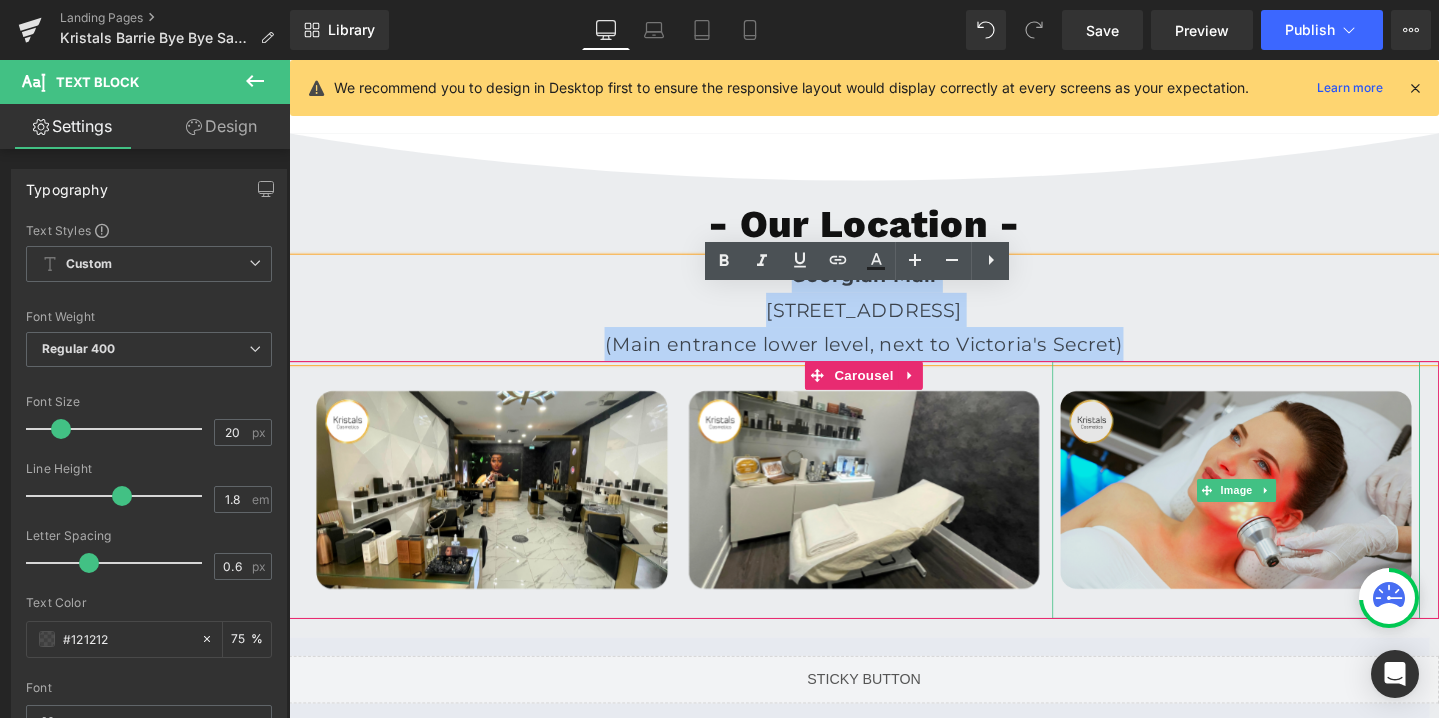 copy on "[GEOGRAPHIC_DATA][STREET_ADDRESS] (Main entrance lower level, next to [GEOGRAPHIC_DATA])" 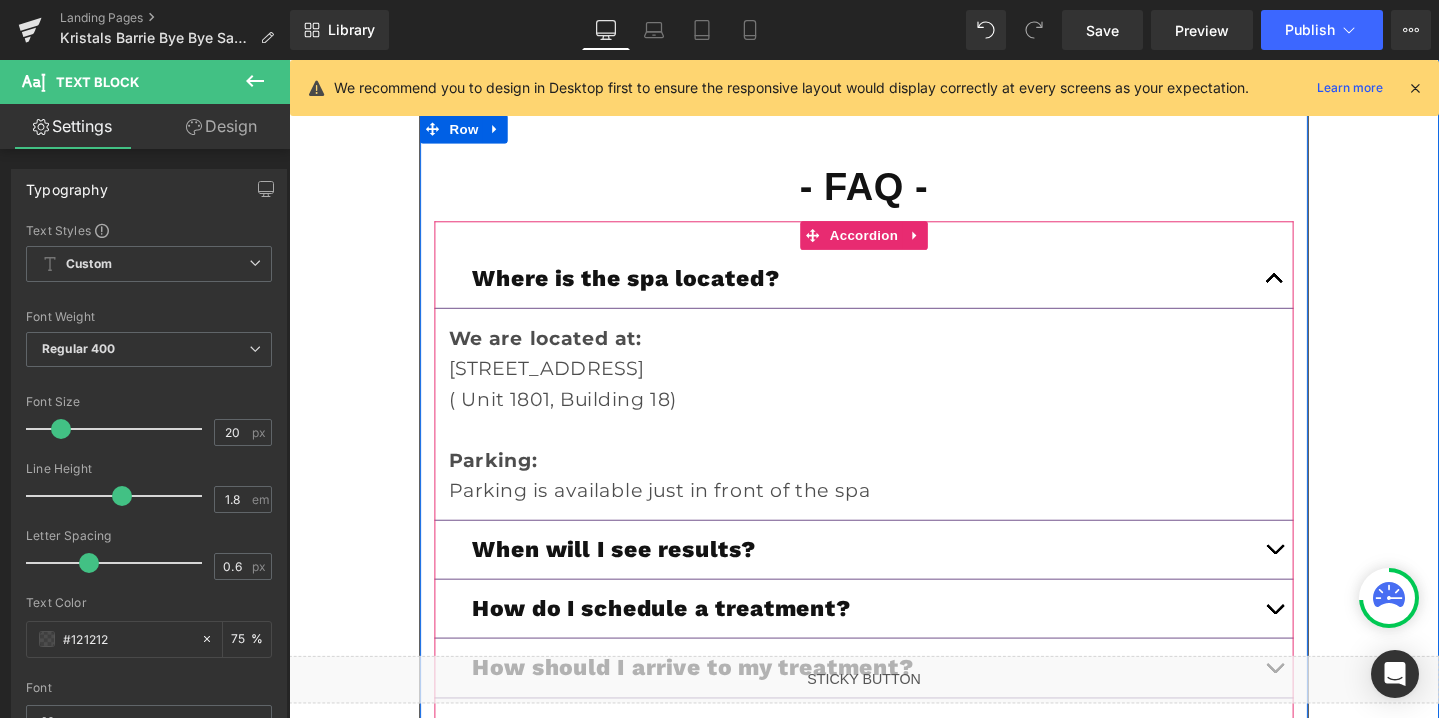 scroll, scrollTop: 6434, scrollLeft: 0, axis: vertical 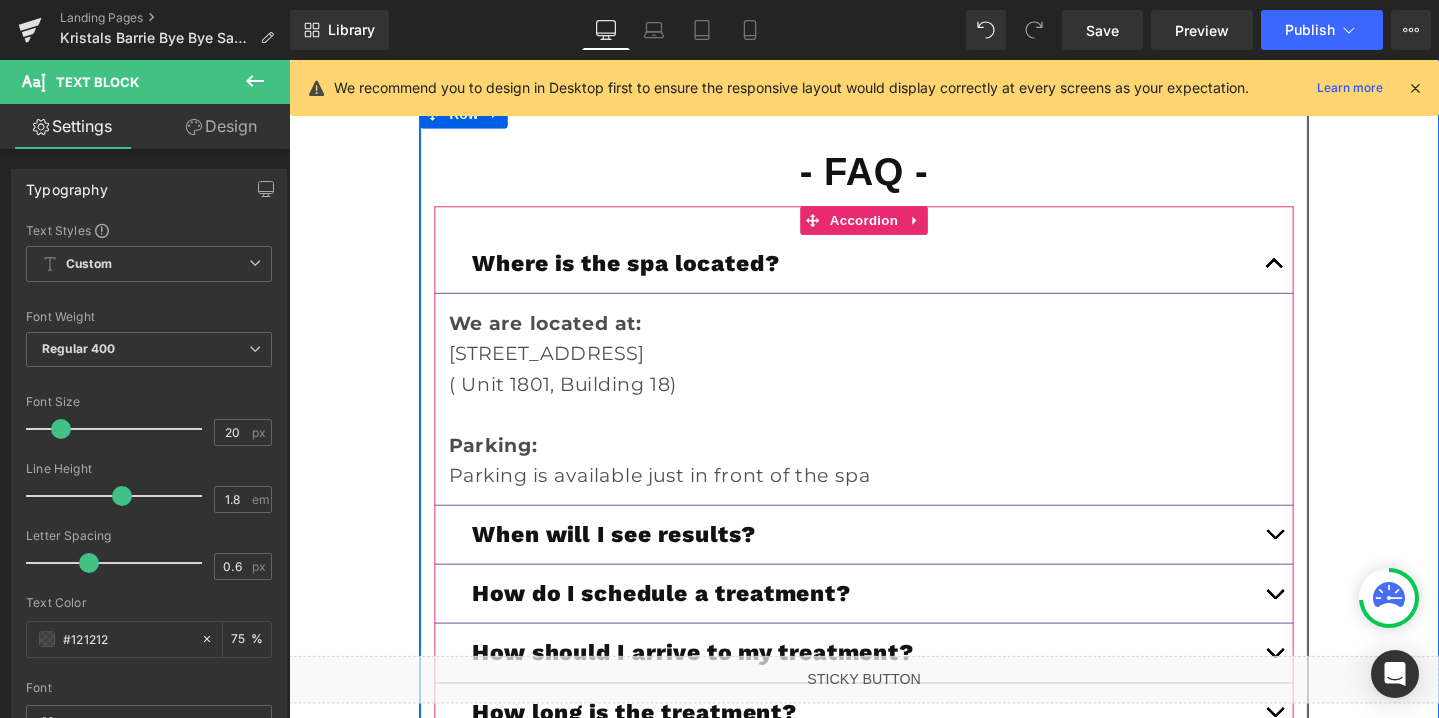 click on "[STREET_ADDRESS]" at bounding box center (894, 369) 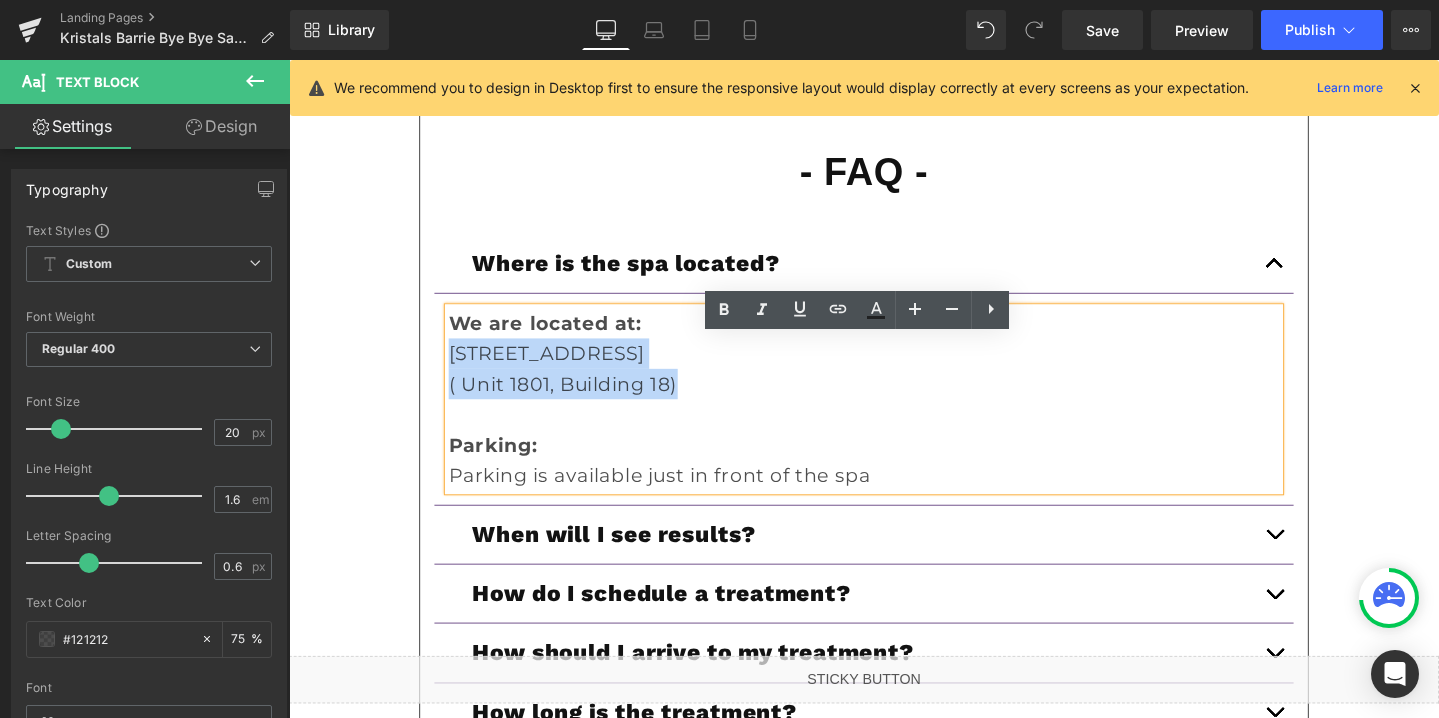 drag, startPoint x: 715, startPoint y: 423, endPoint x: 439, endPoint y: 393, distance: 277.62564 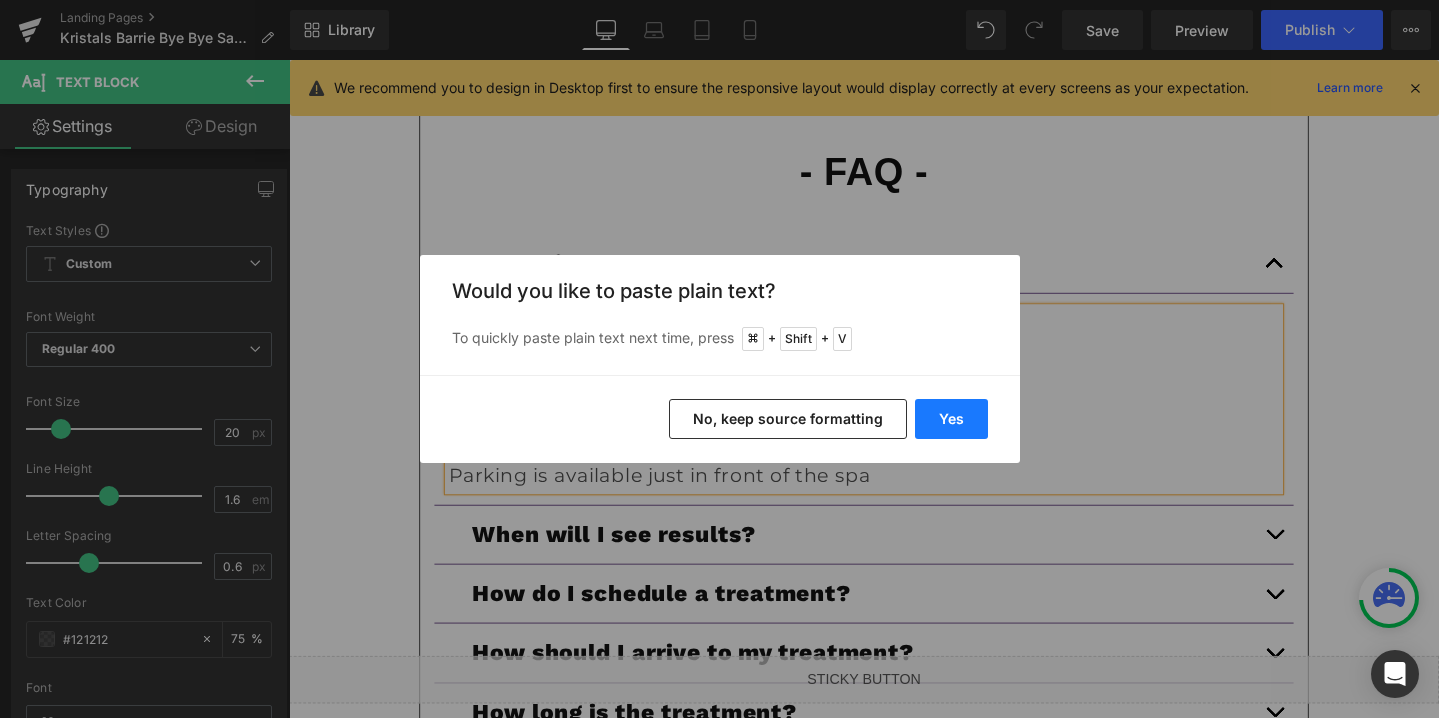 click on "Yes" at bounding box center [951, 419] 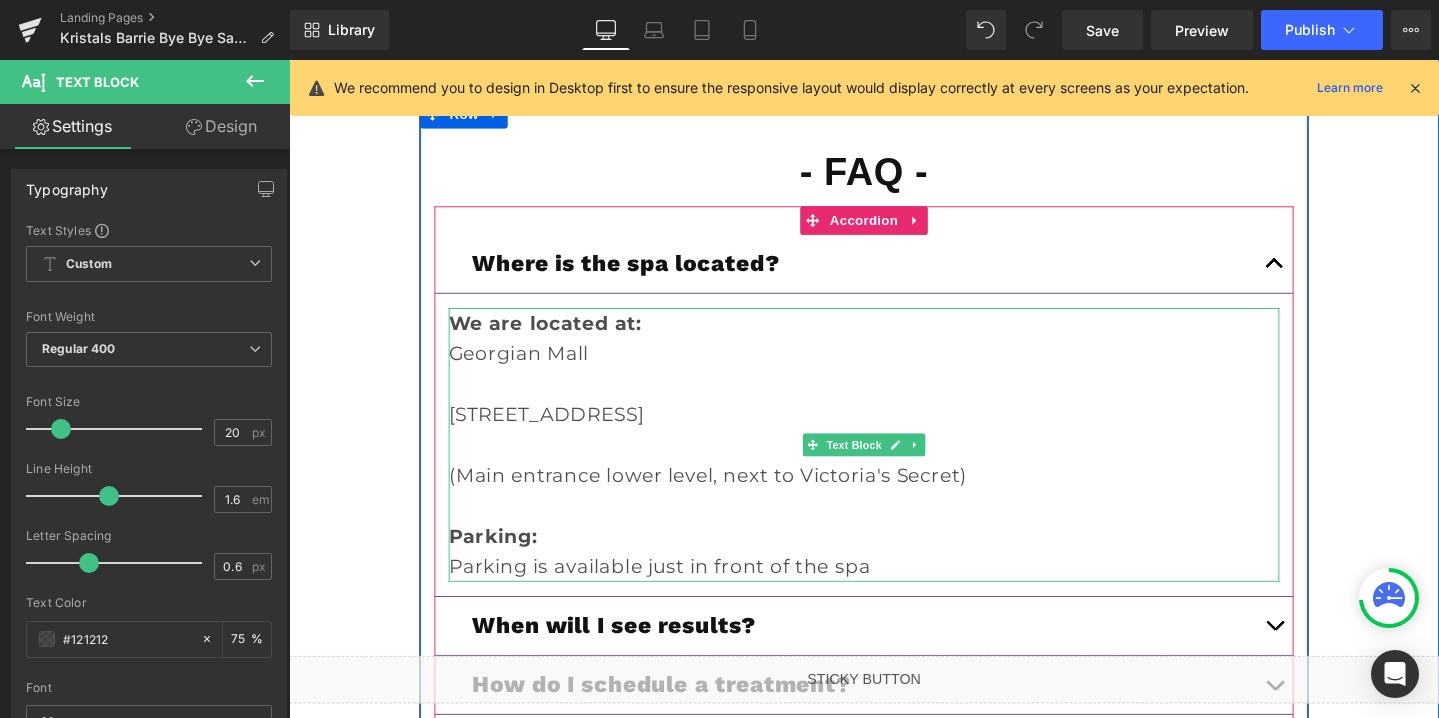 click on "(Main entrance lower level, next to Victoria's Secret)" at bounding box center (894, 497) 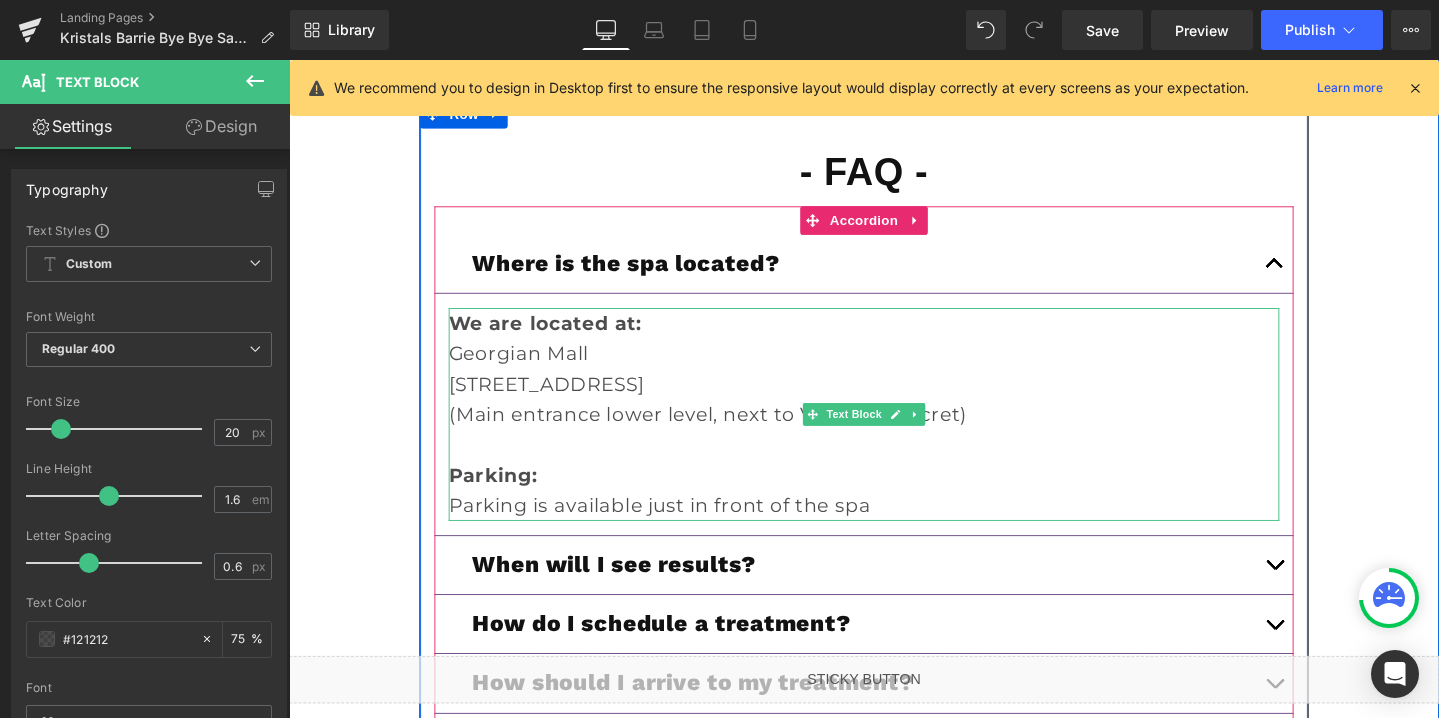 click on "Parking is available just in front of the spa" at bounding box center (894, 529) 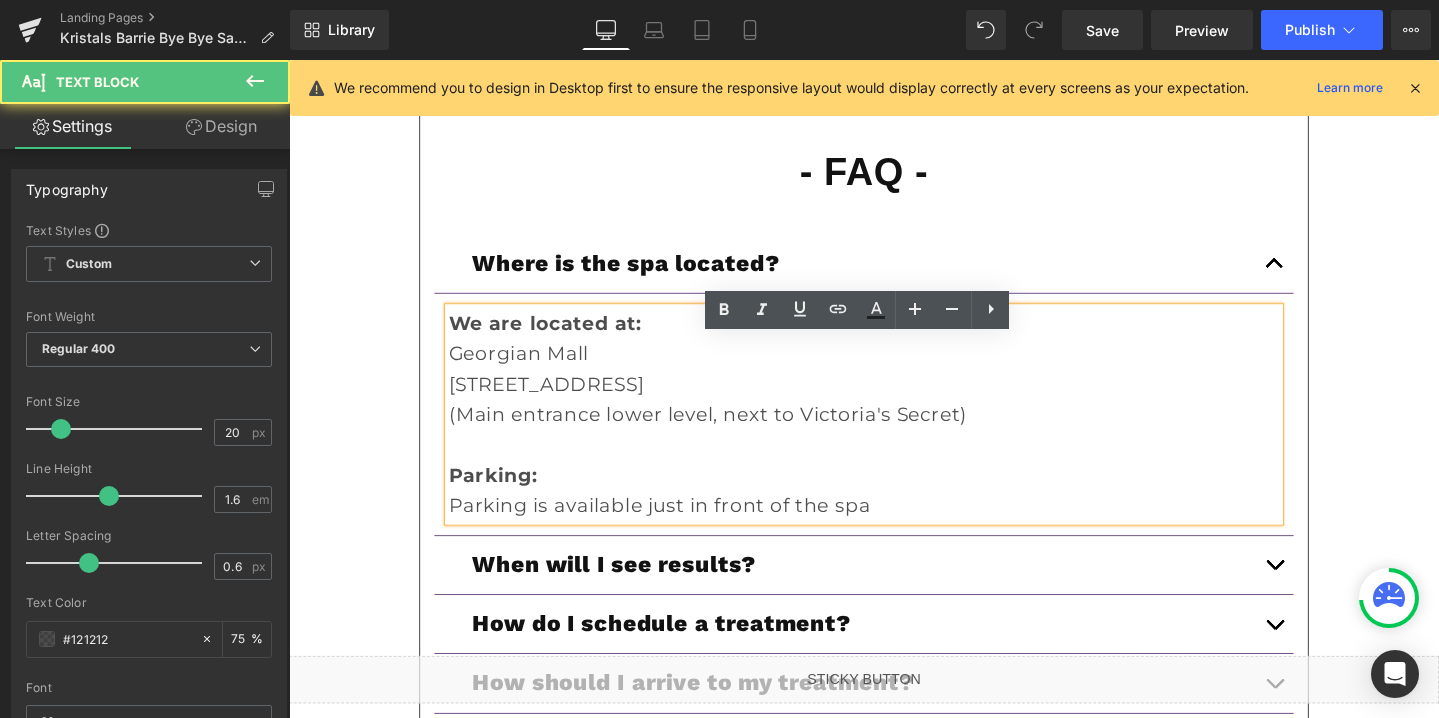 click on "Parking is available just in front of the spa" at bounding box center [894, 529] 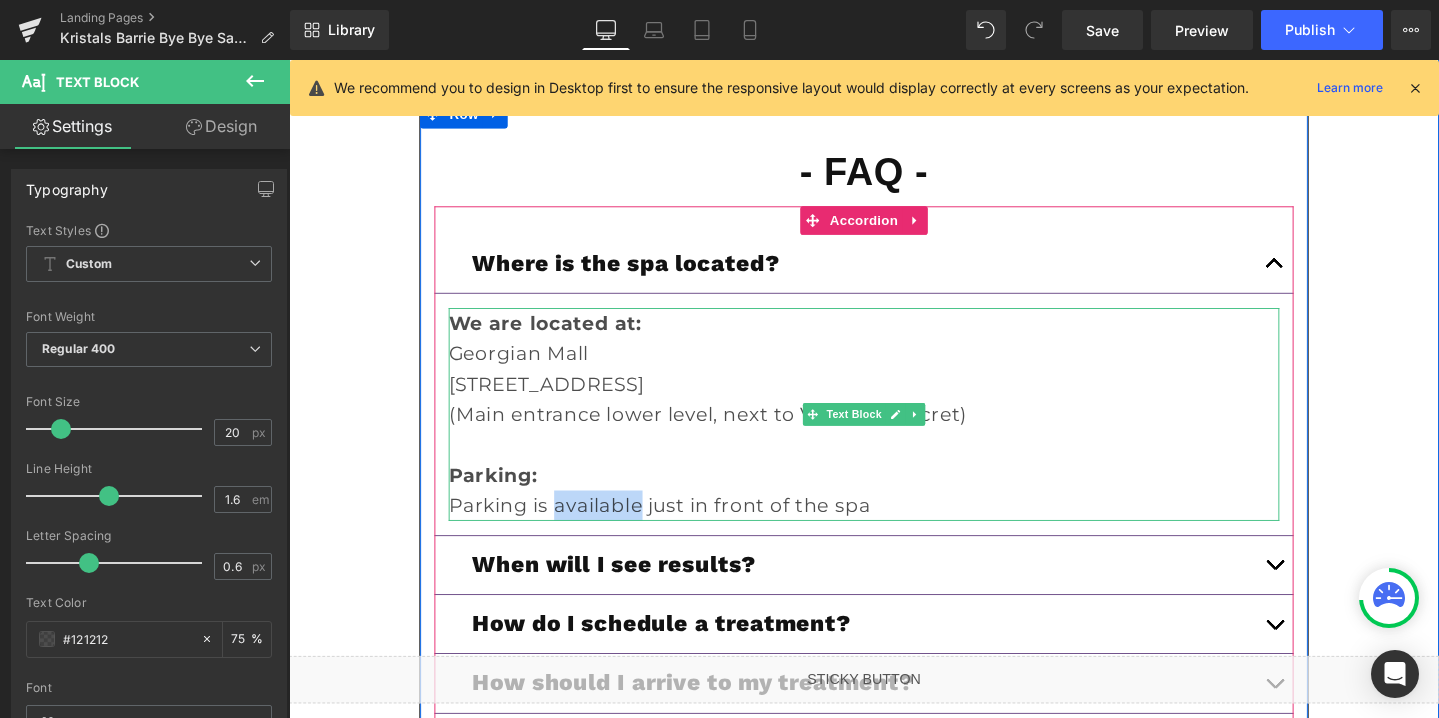 click on "Parking is available just in front of the spa" at bounding box center (894, 529) 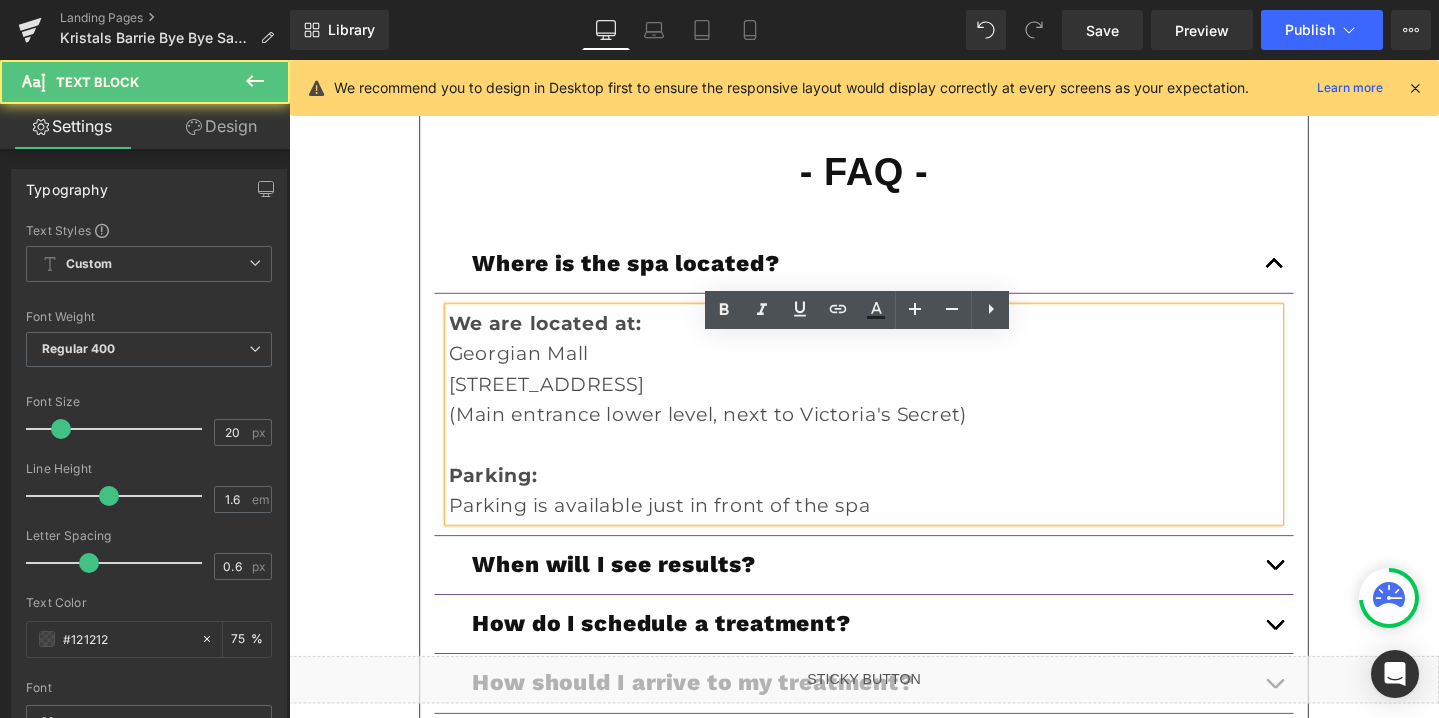 click on "Parking is available just in front of the spa" at bounding box center (894, 529) 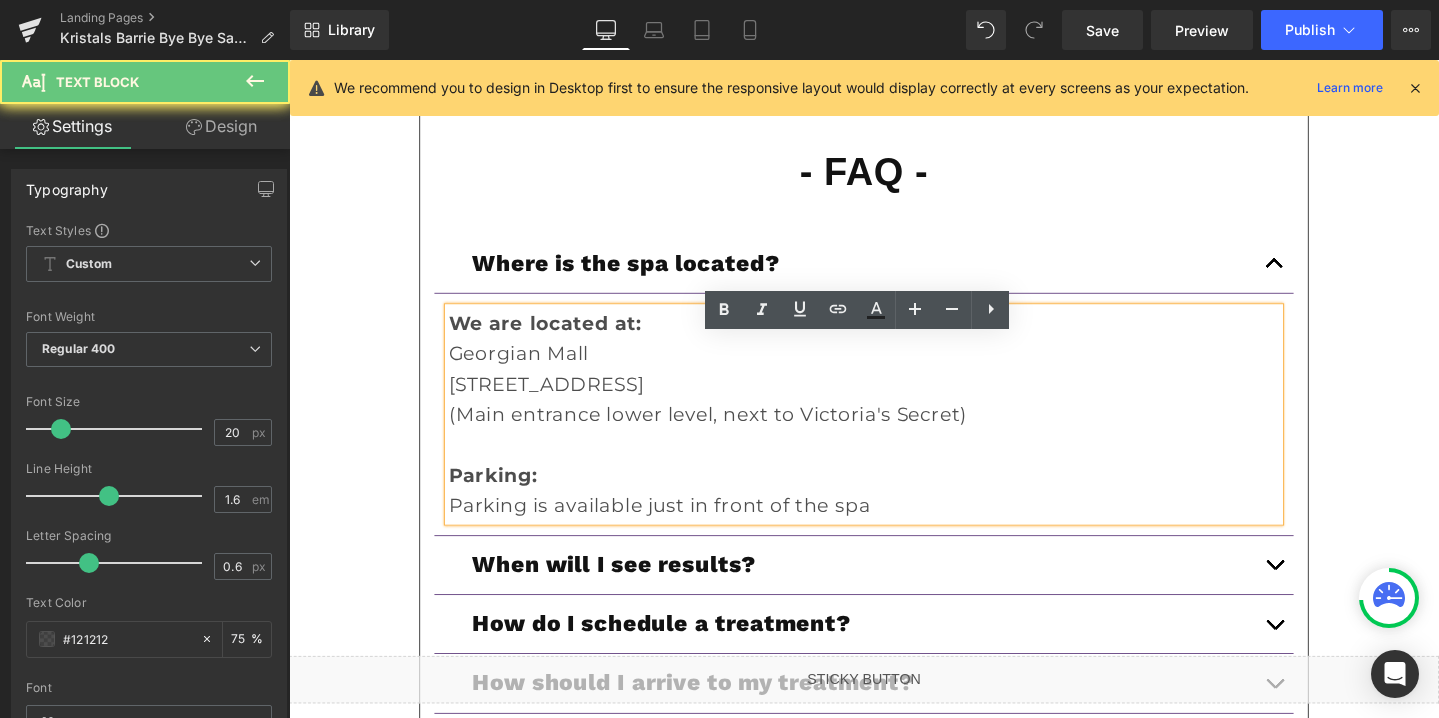 click on "Parking is available just in front of the spa" at bounding box center [894, 529] 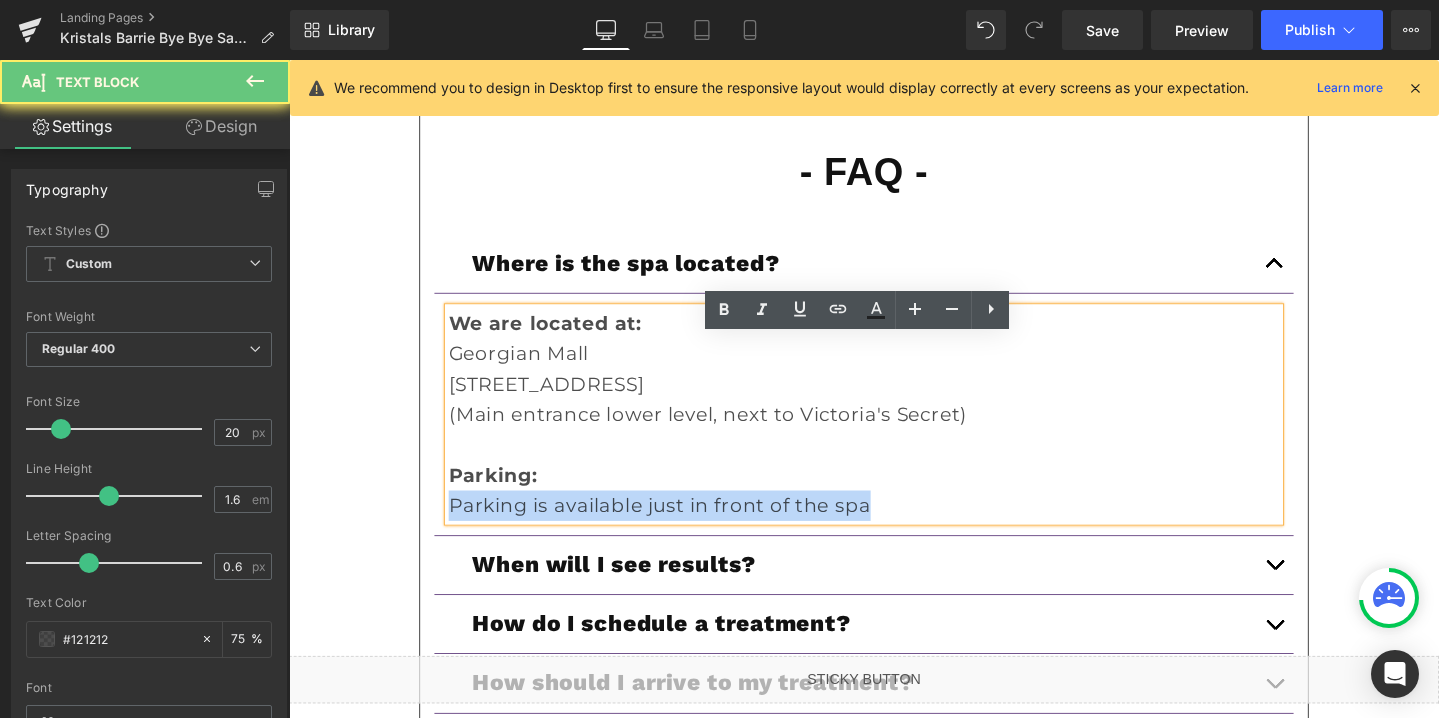 click on "Parking is available just in front of the spa" at bounding box center [894, 529] 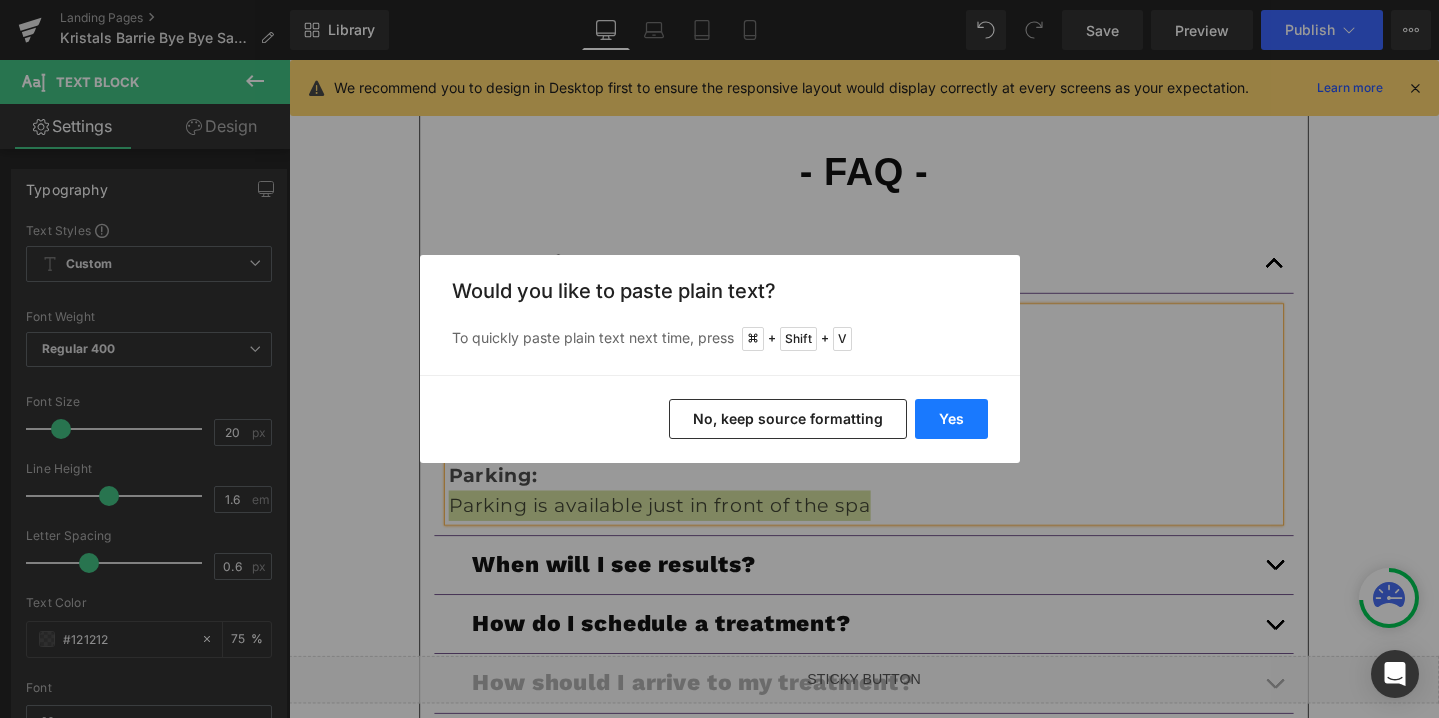 click on "Yes" at bounding box center (951, 419) 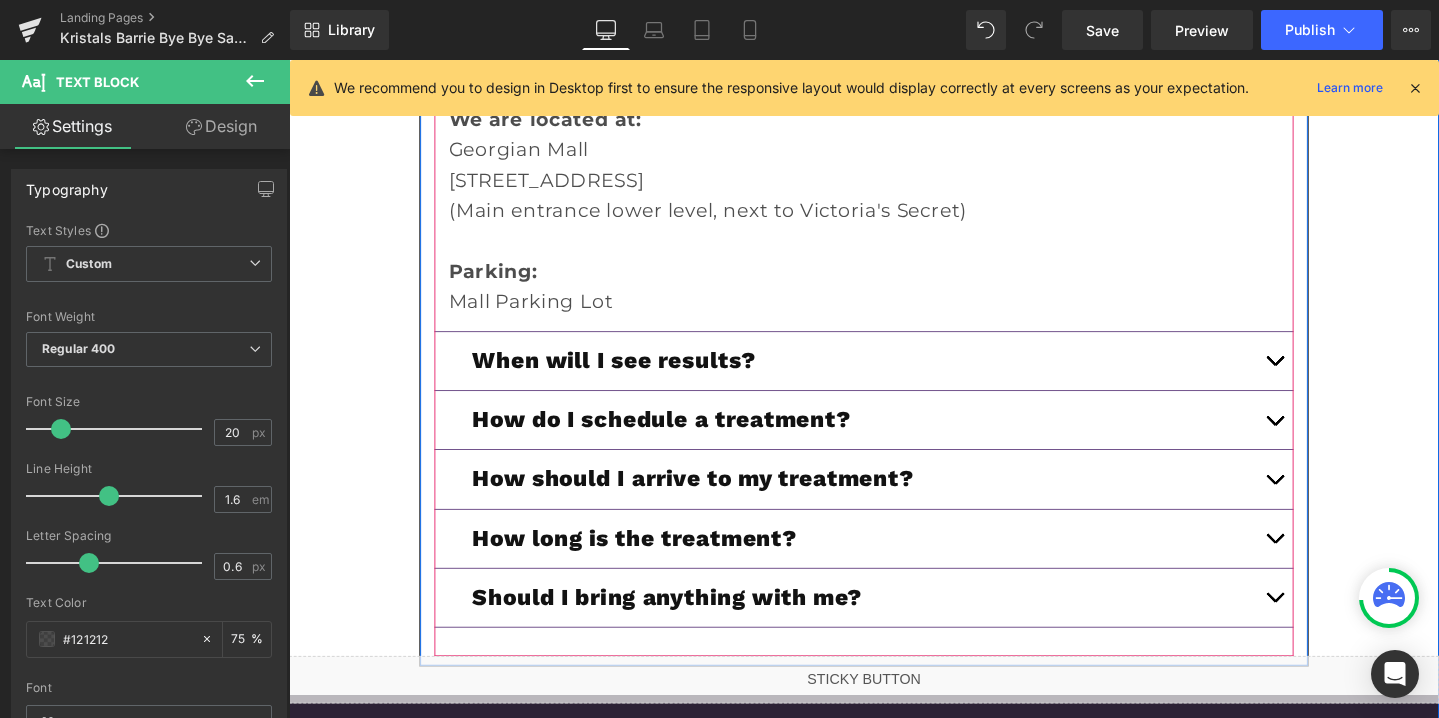 scroll, scrollTop: 6654, scrollLeft: 0, axis: vertical 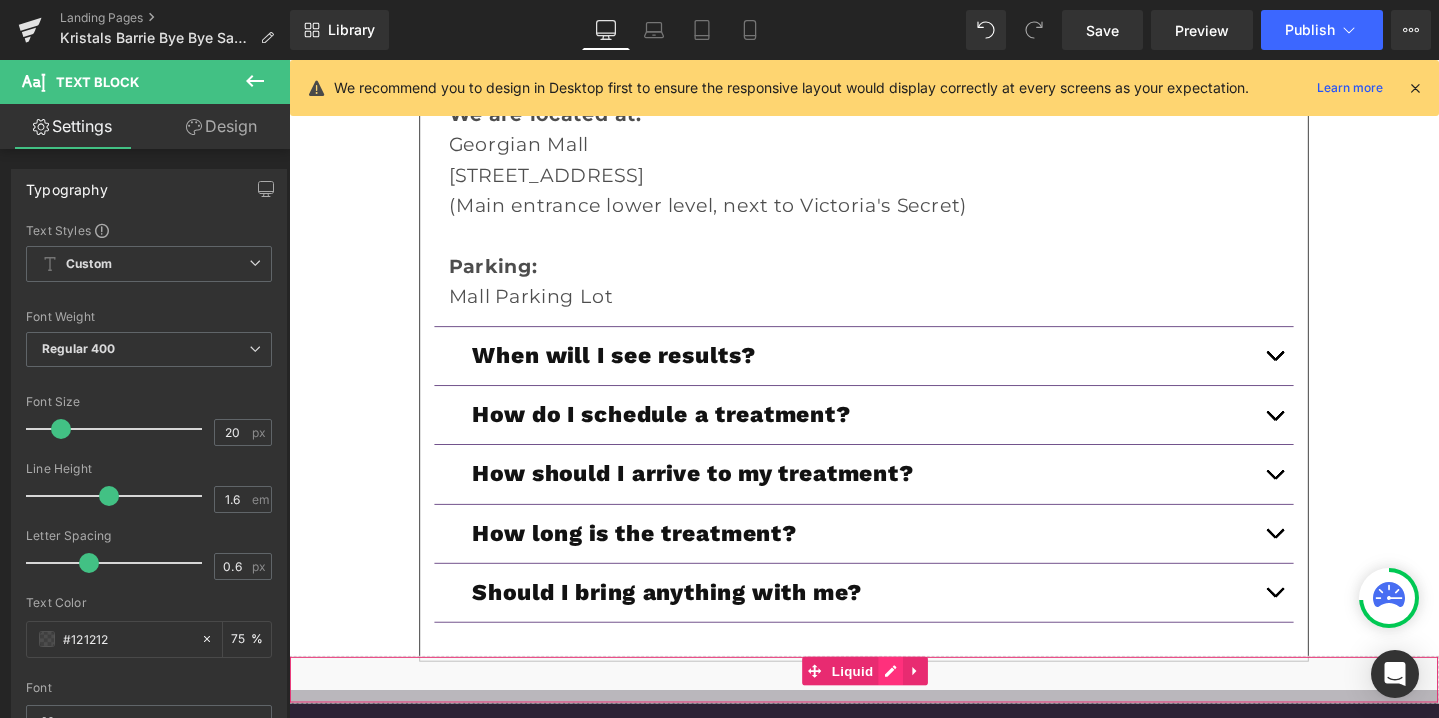 click on "Liquid" at bounding box center (894, 712) 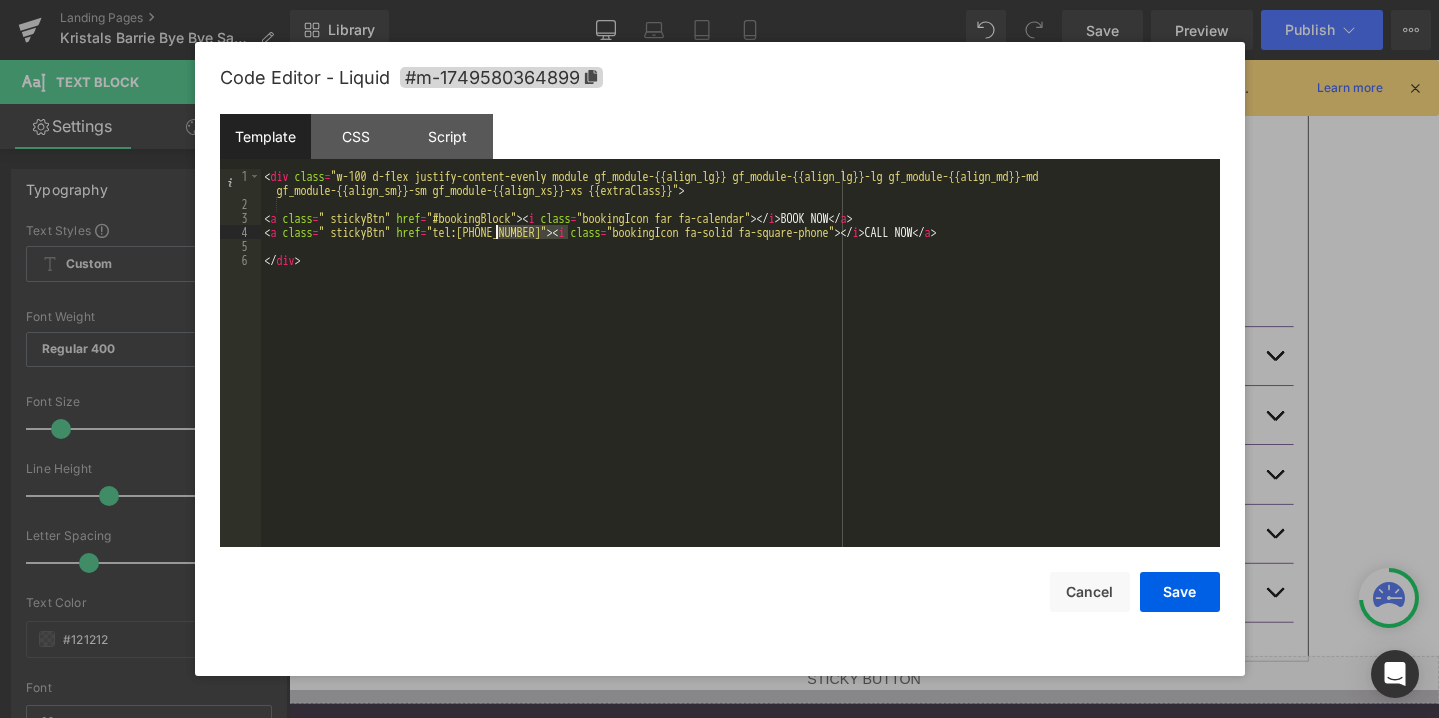 drag, startPoint x: 566, startPoint y: 231, endPoint x: 498, endPoint y: 235, distance: 68.117546 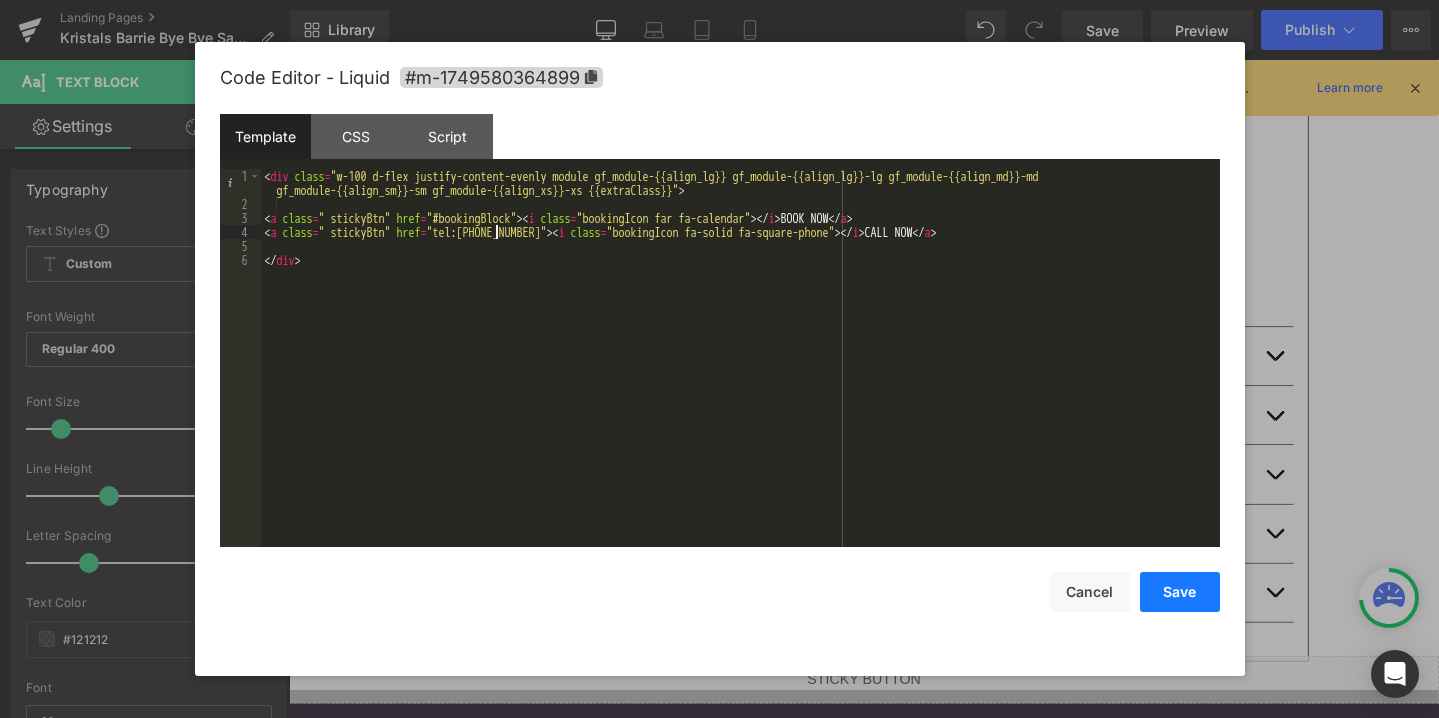 click on "Save" at bounding box center [1180, 592] 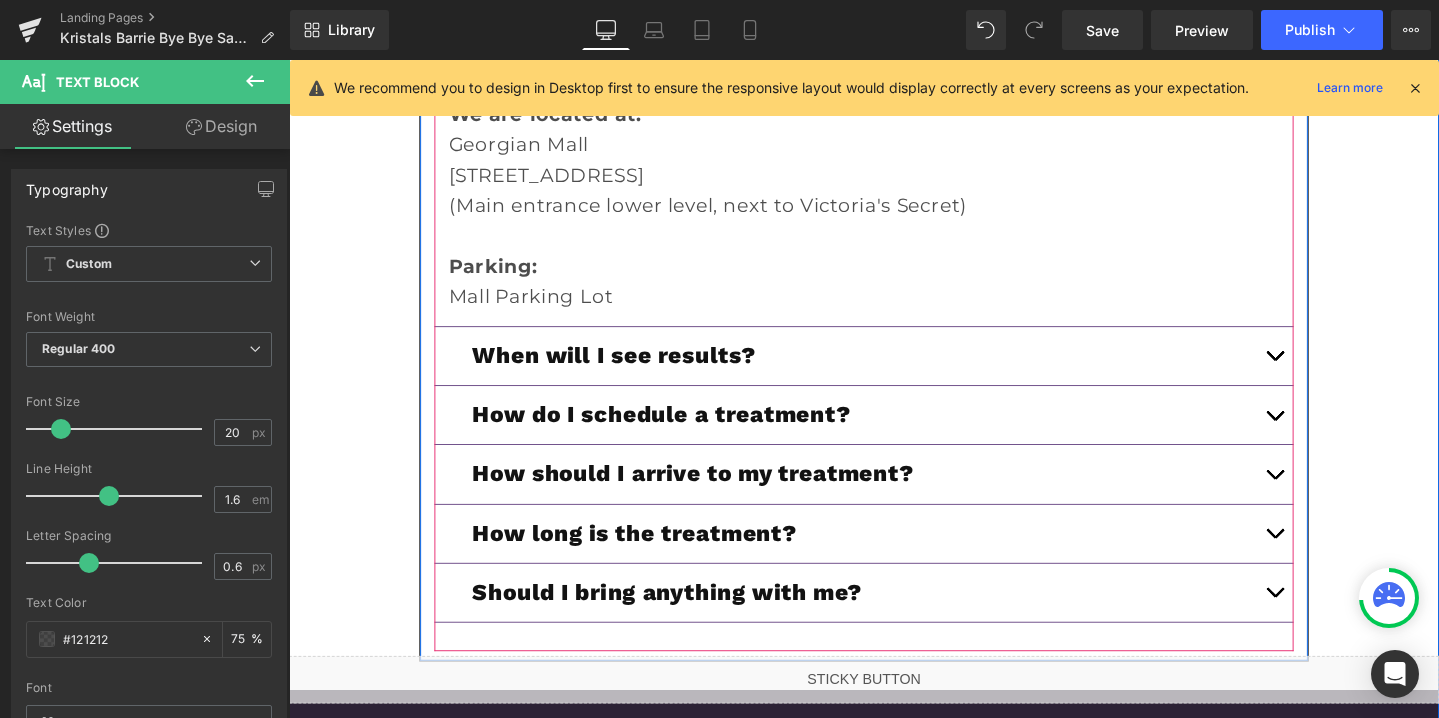 click at bounding box center (1326, 433) 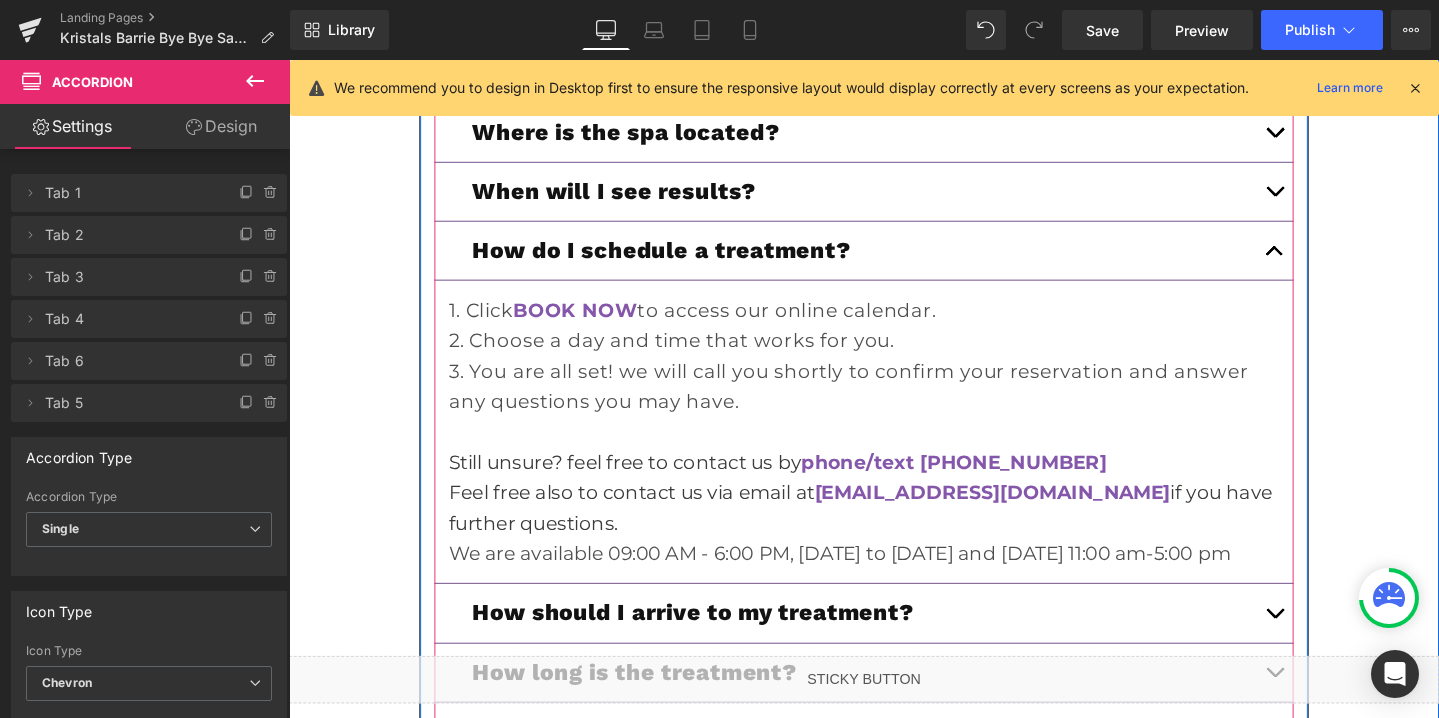scroll, scrollTop: 6653, scrollLeft: 0, axis: vertical 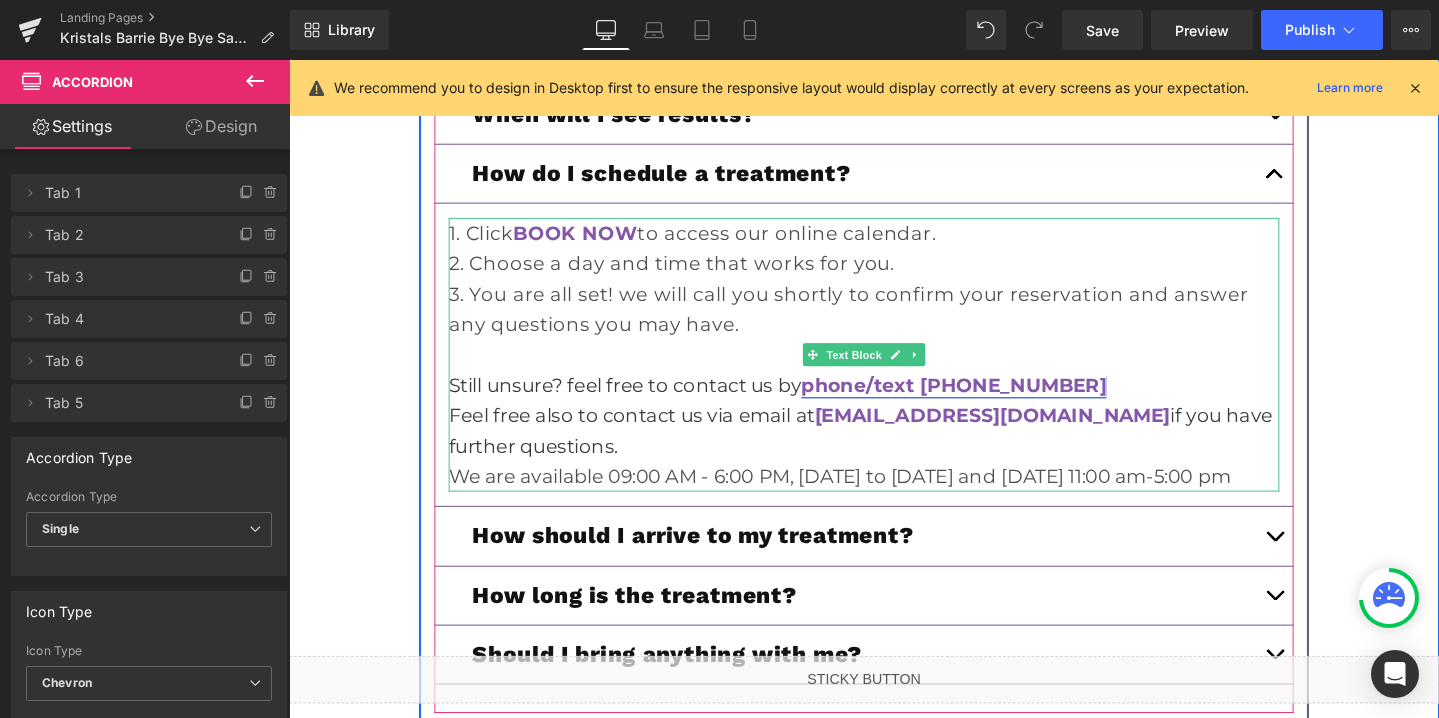 click on "phone/text [PHONE_NUMBER]" at bounding box center [988, 402] 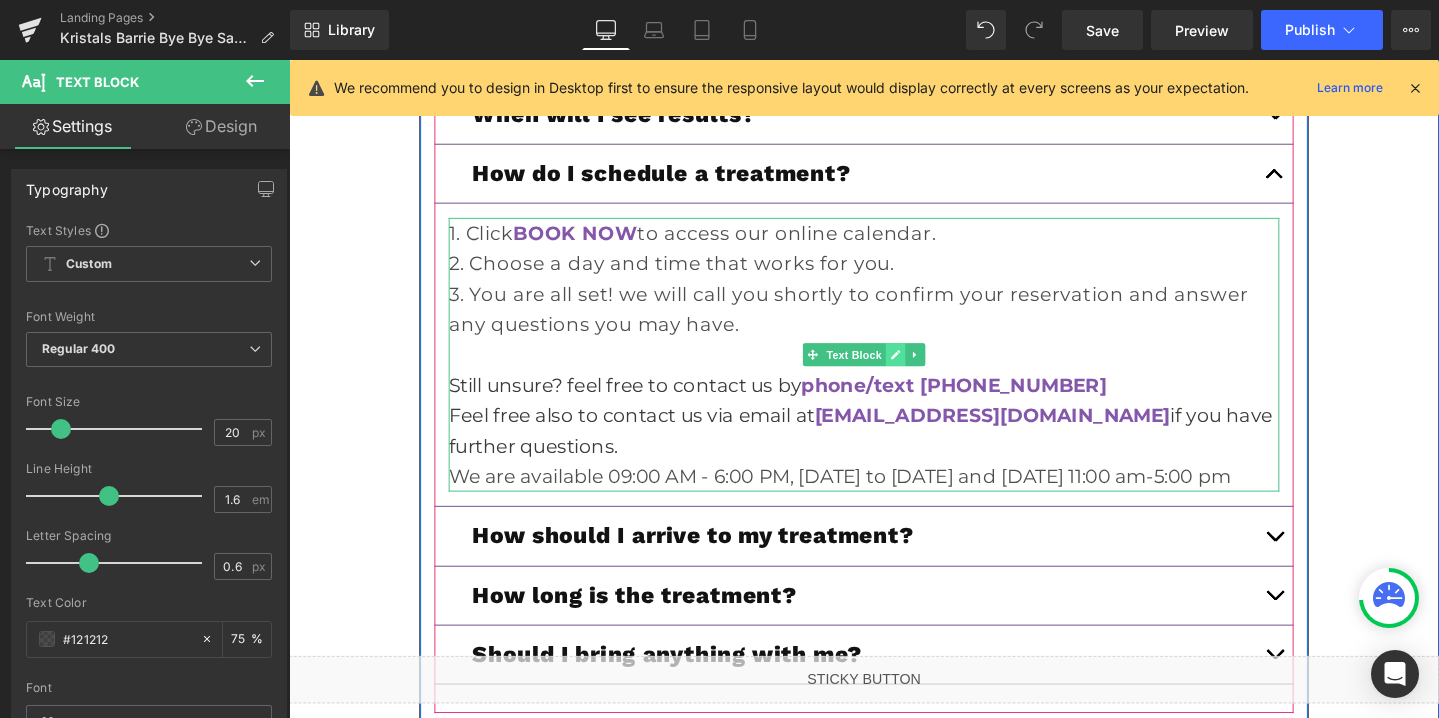 click 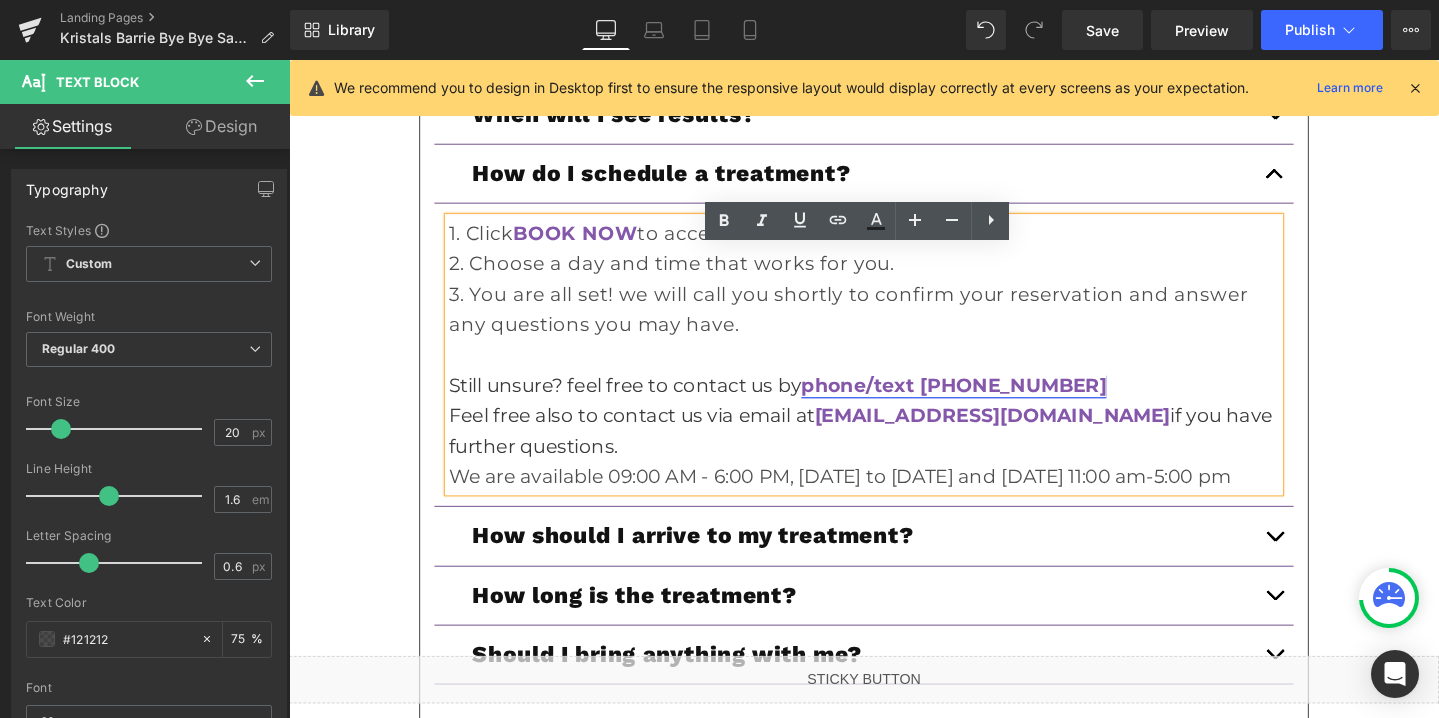 click on "phone/text [PHONE_NUMBER]" at bounding box center (988, 402) 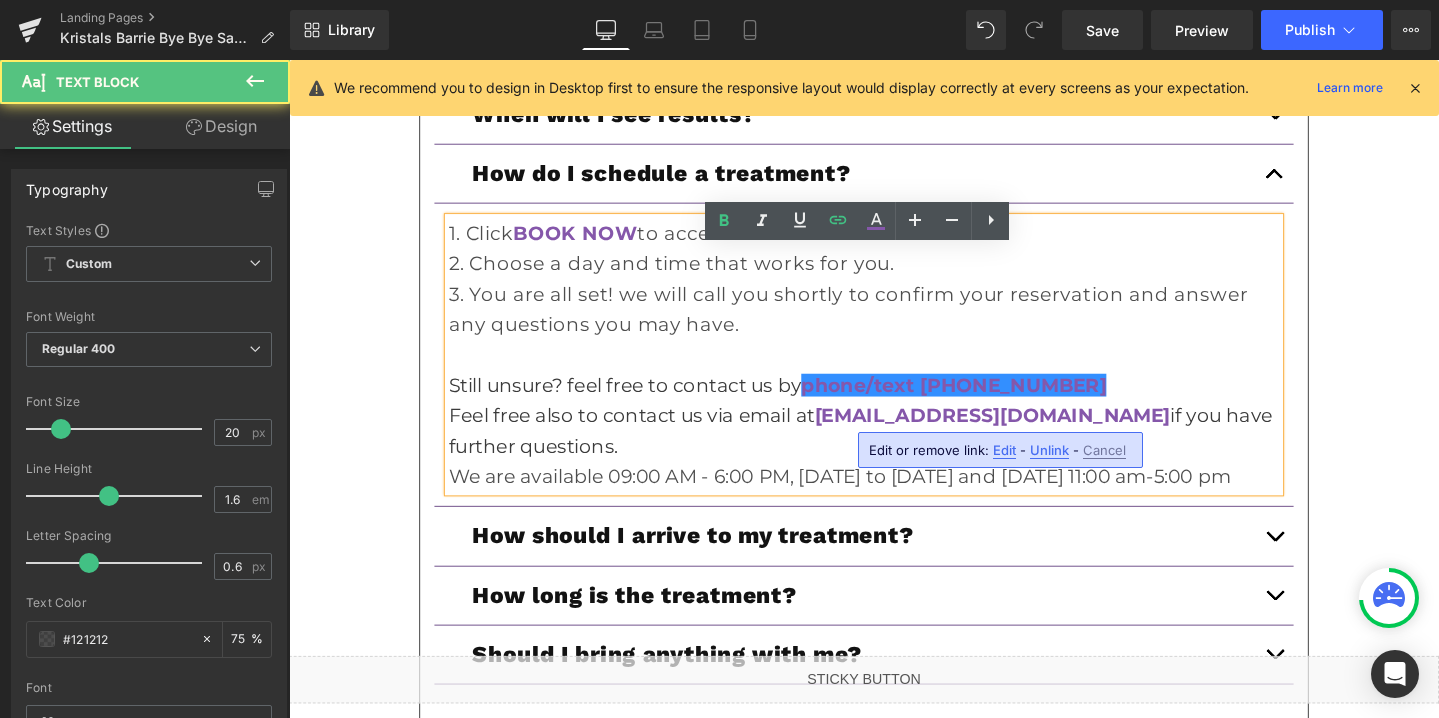 click on "Edit" at bounding box center (1004, 450) 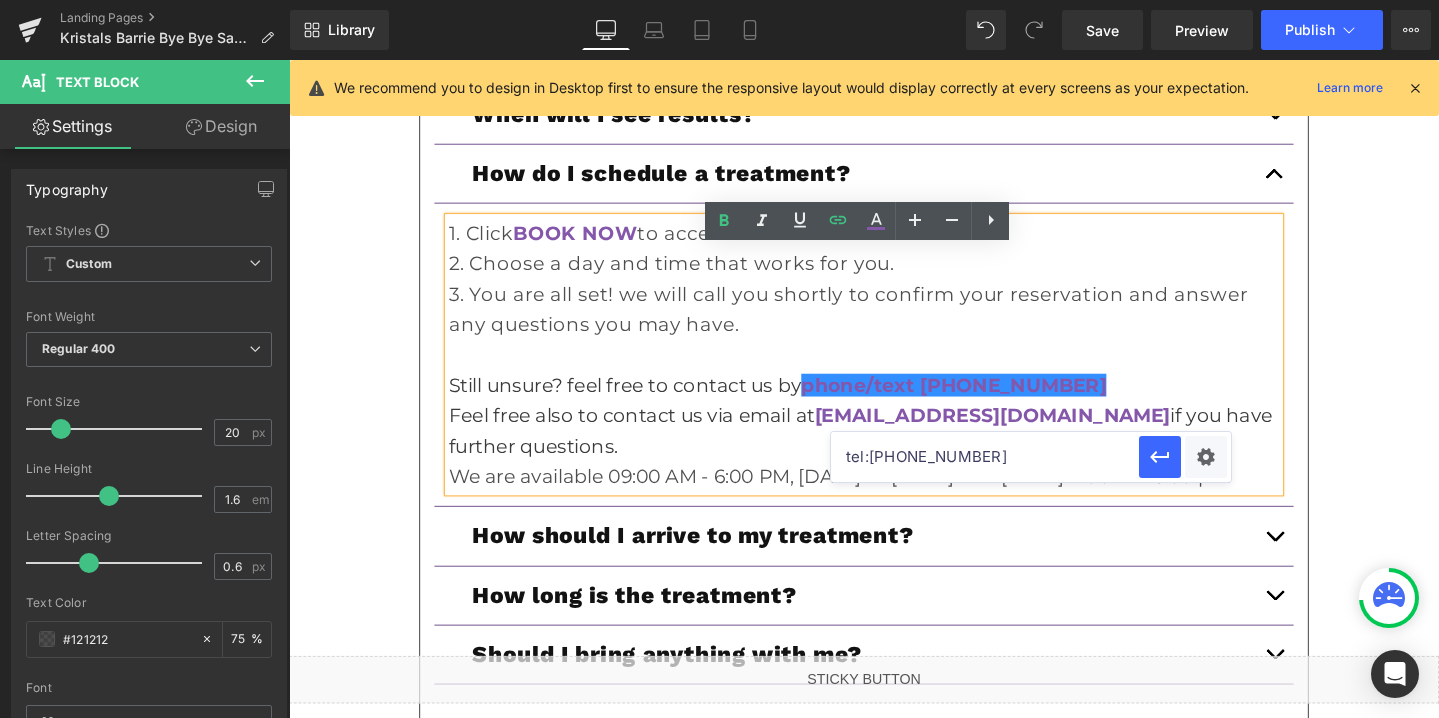 click on "tel:[PHONE_NUMBER]" at bounding box center [985, 457] 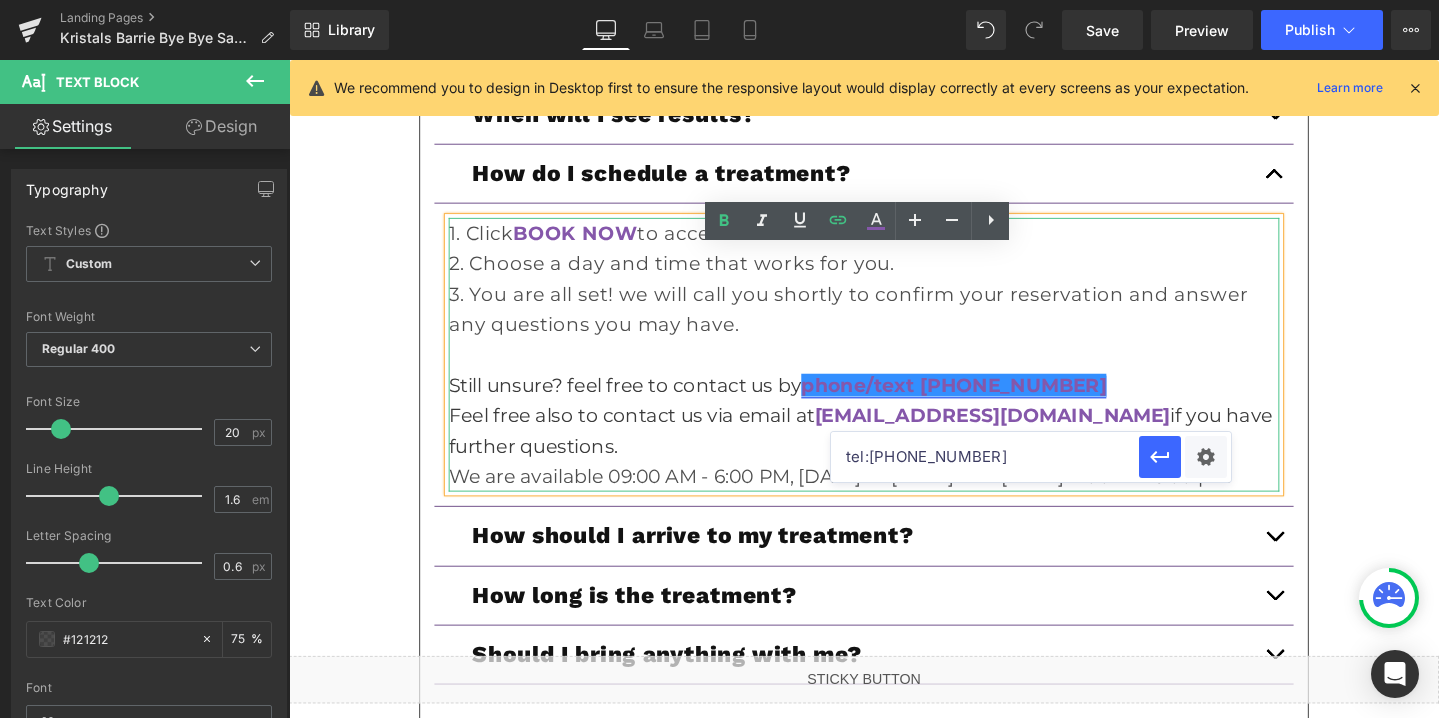 type on "tel:[PHONE_NUMBER]" 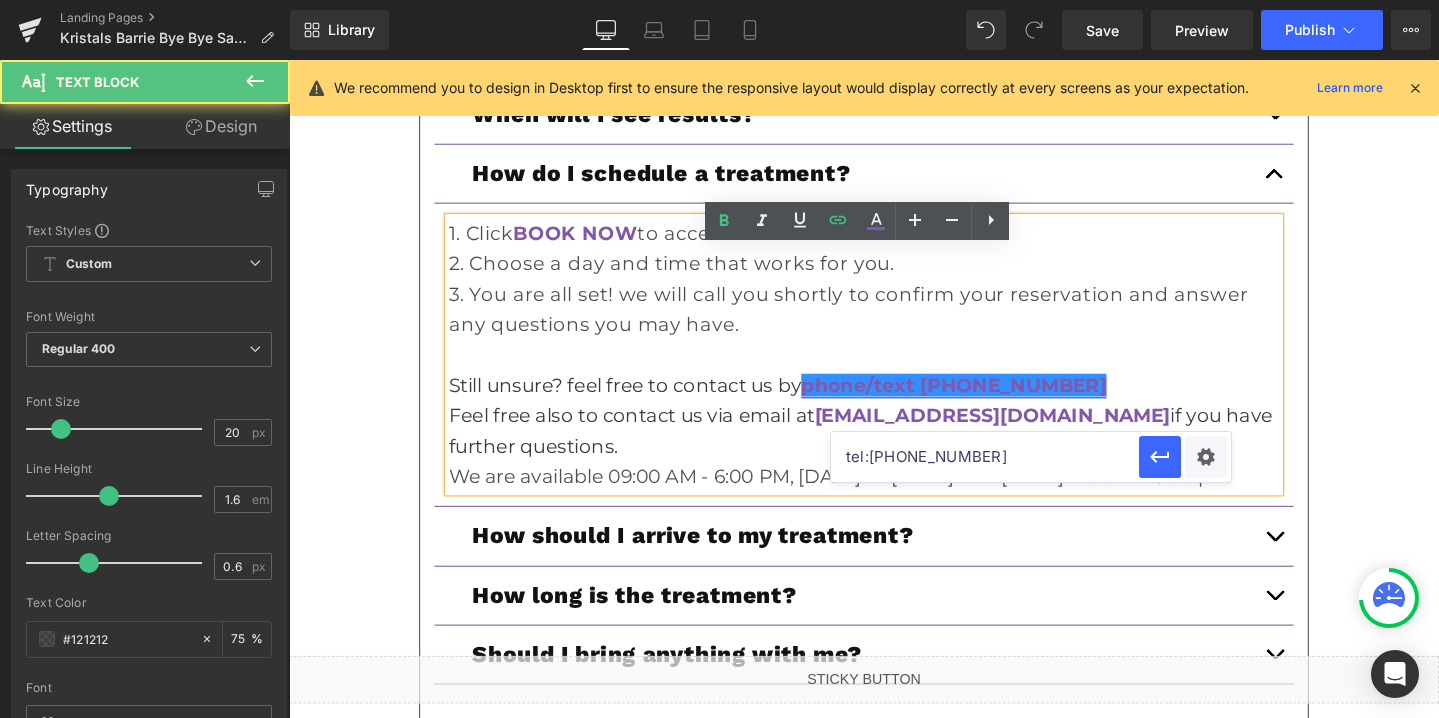 type 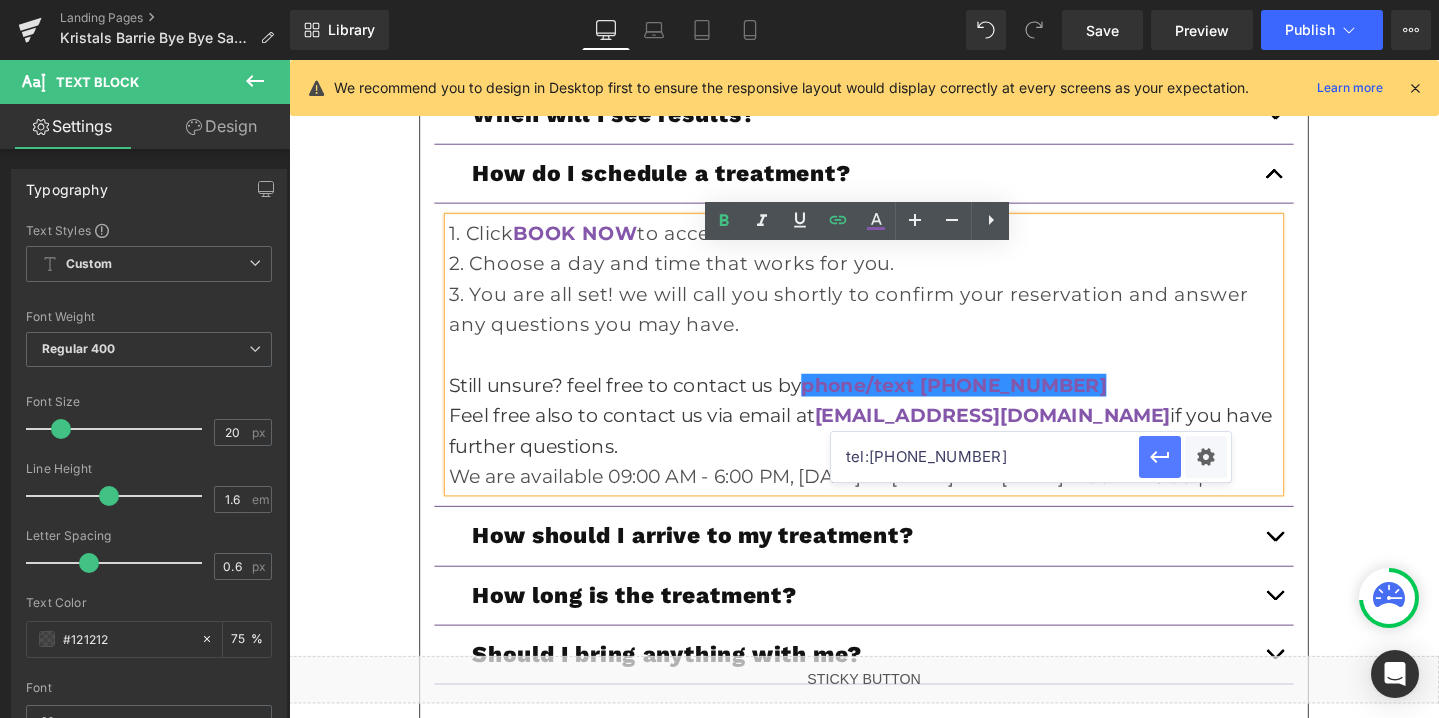 click at bounding box center (1160, 457) 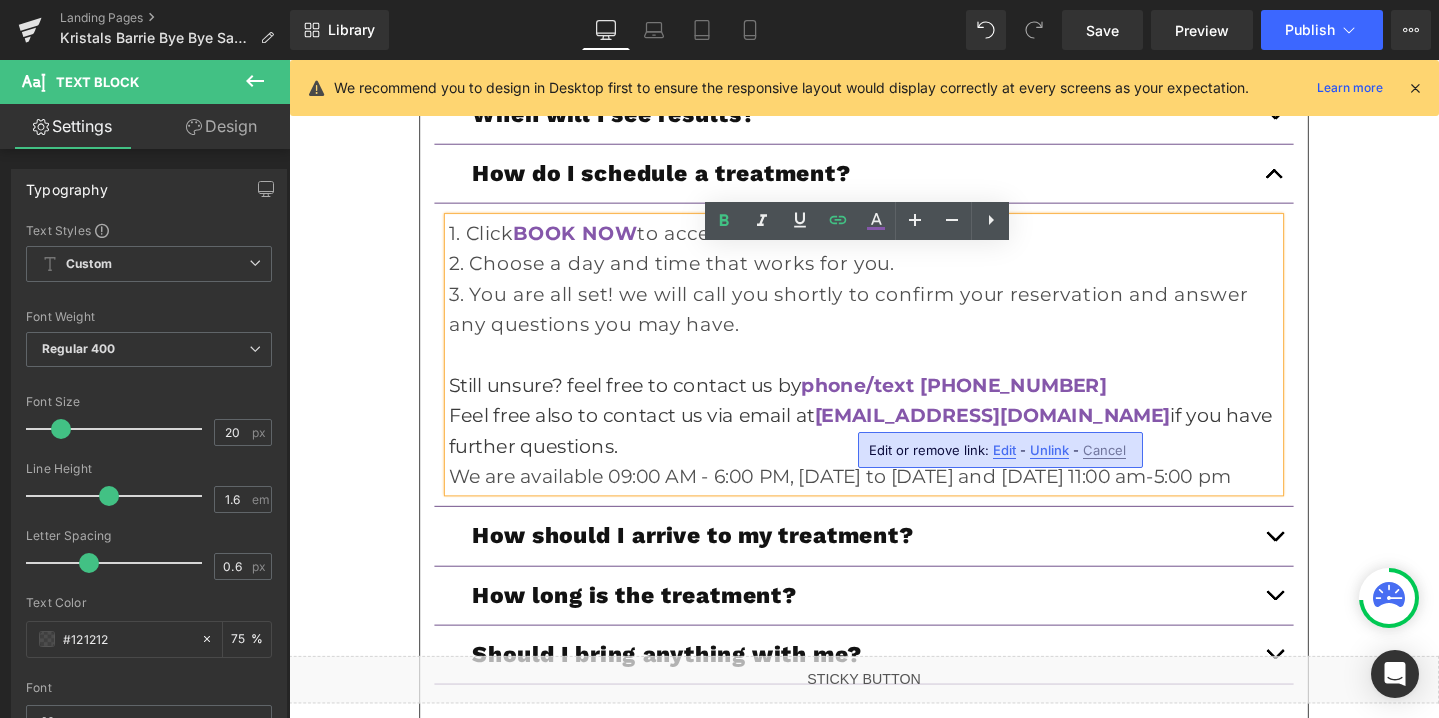 click on "We are available 09:00 AM - 6:00 PM, [DATE] to [DATE] and [DATE] 11:00 am-5:00 pm" at bounding box center (894, 498) 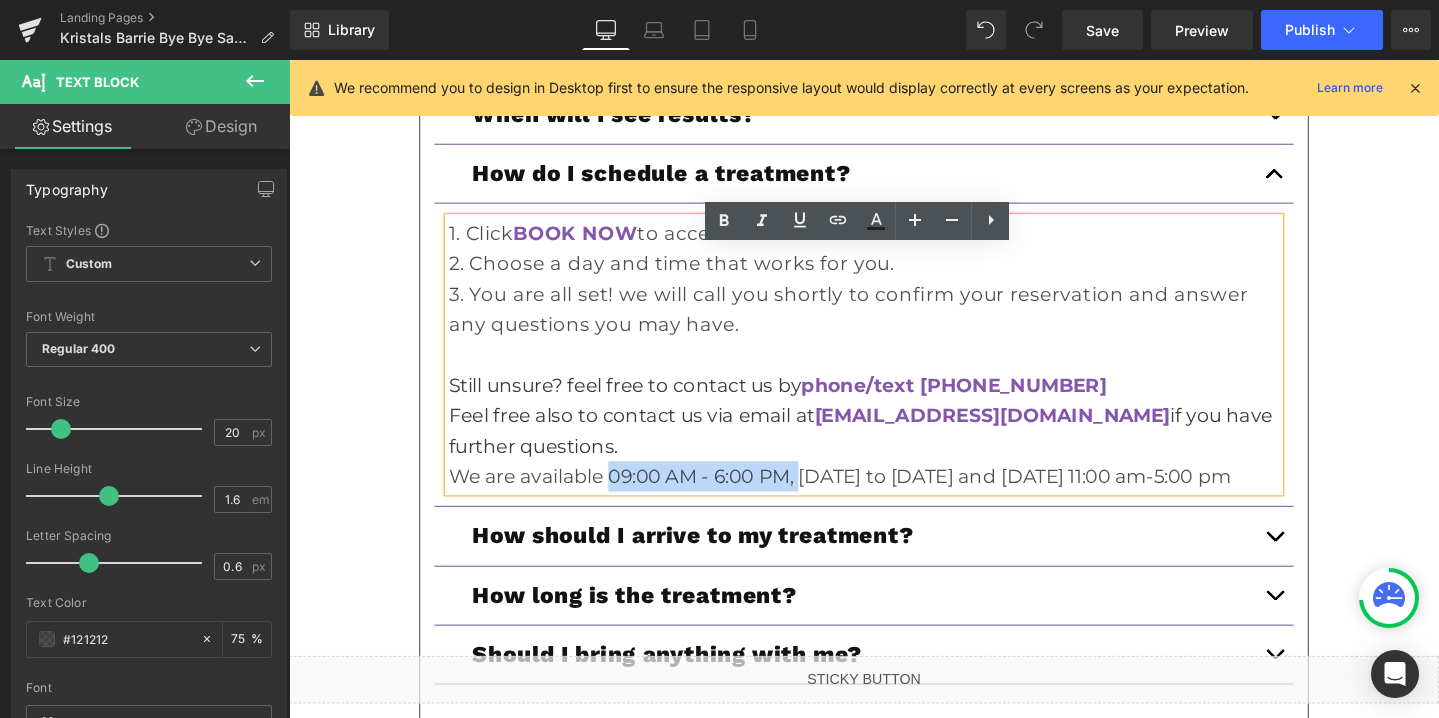 drag, startPoint x: 625, startPoint y: 532, endPoint x: 829, endPoint y: 532, distance: 204 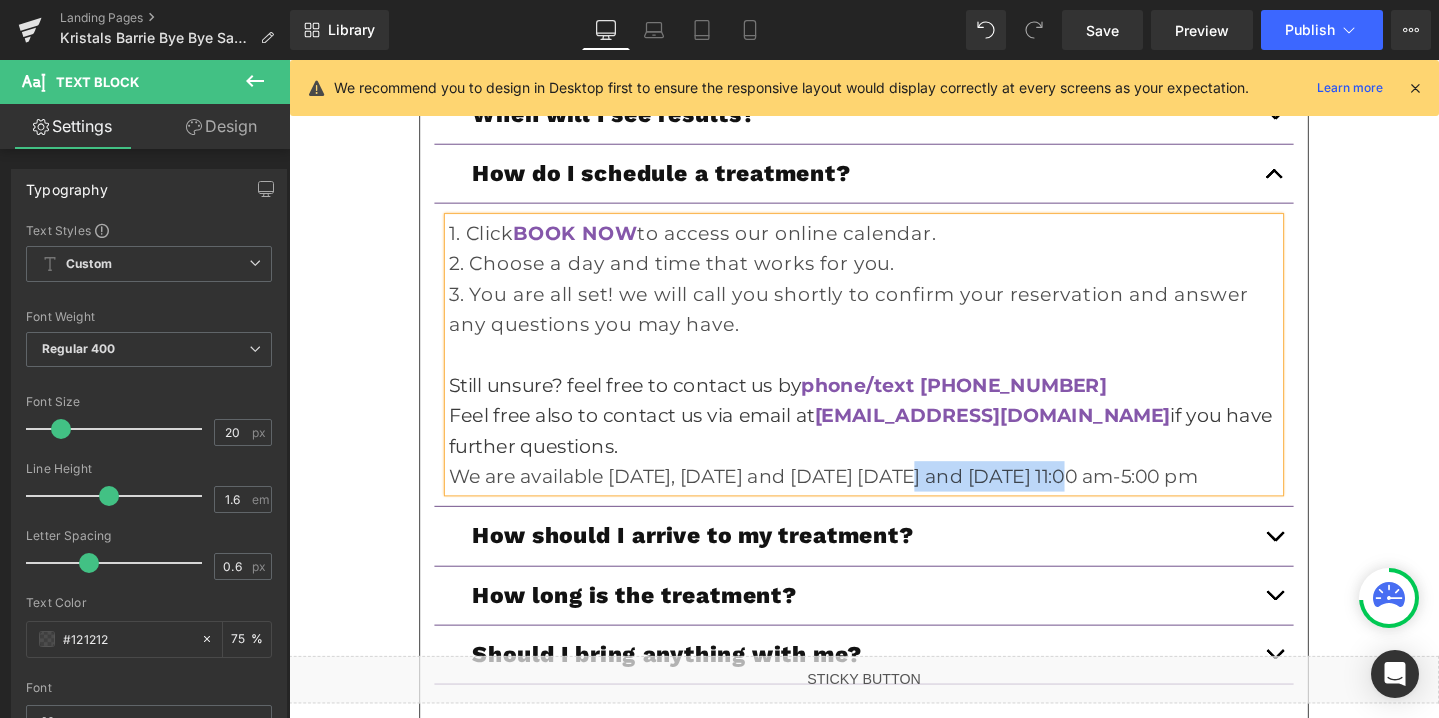 drag, startPoint x: 983, startPoint y: 528, endPoint x: 1162, endPoint y: 536, distance: 179.17868 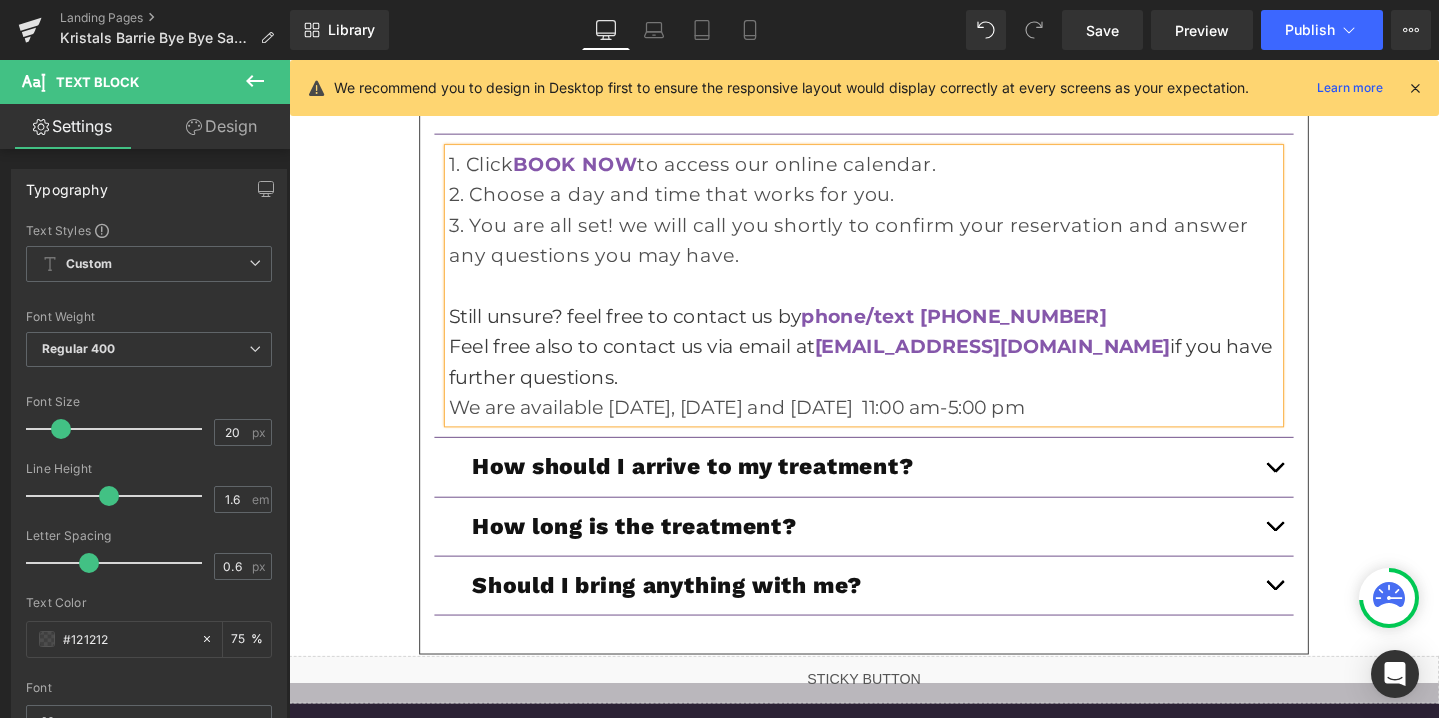 scroll, scrollTop: 6741, scrollLeft: 0, axis: vertical 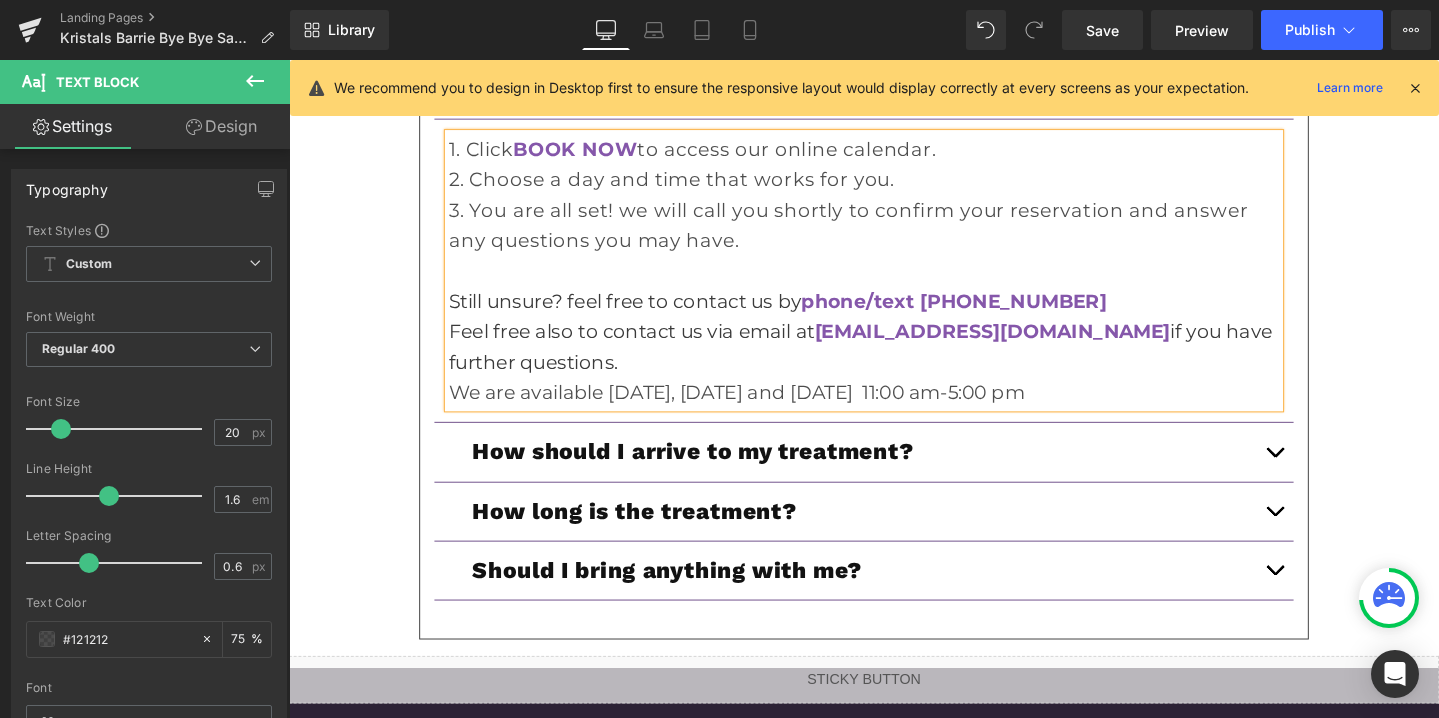 click at bounding box center [1326, 472] 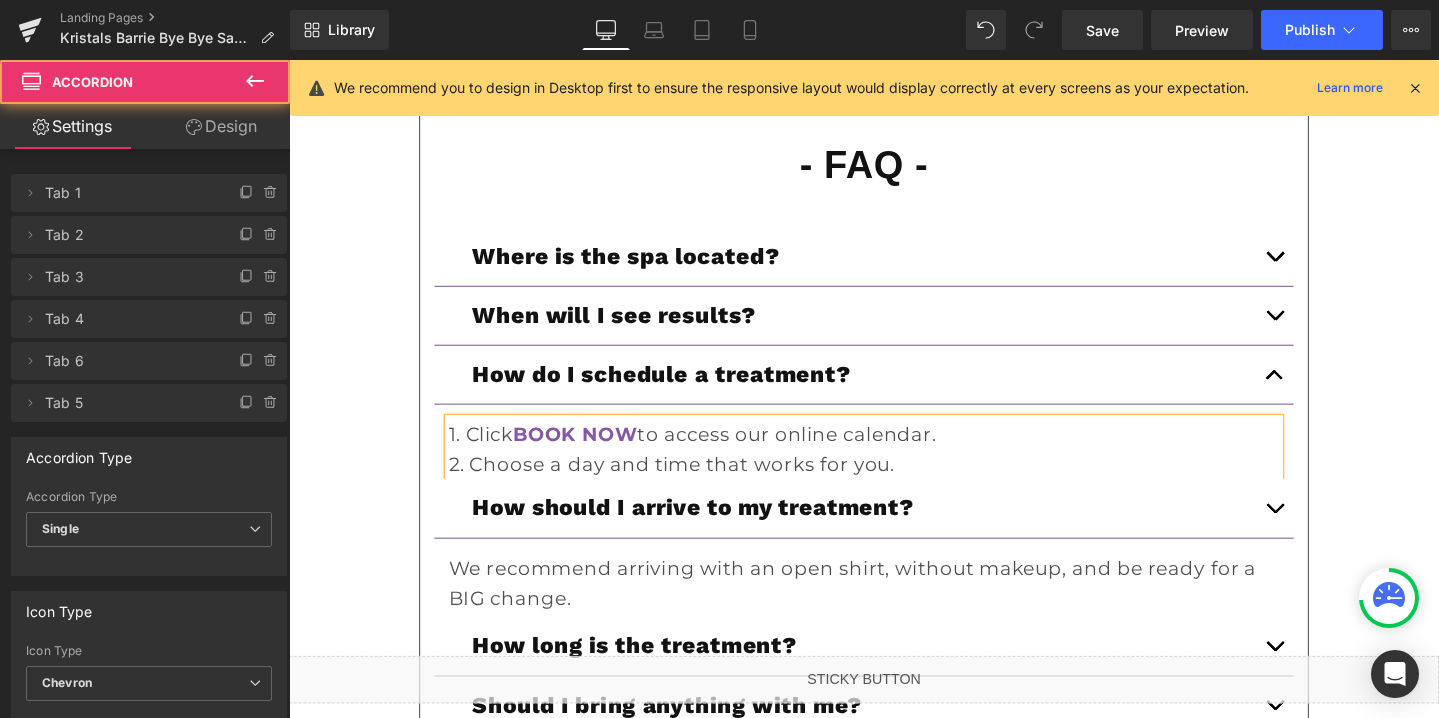scroll, scrollTop: 6421, scrollLeft: 0, axis: vertical 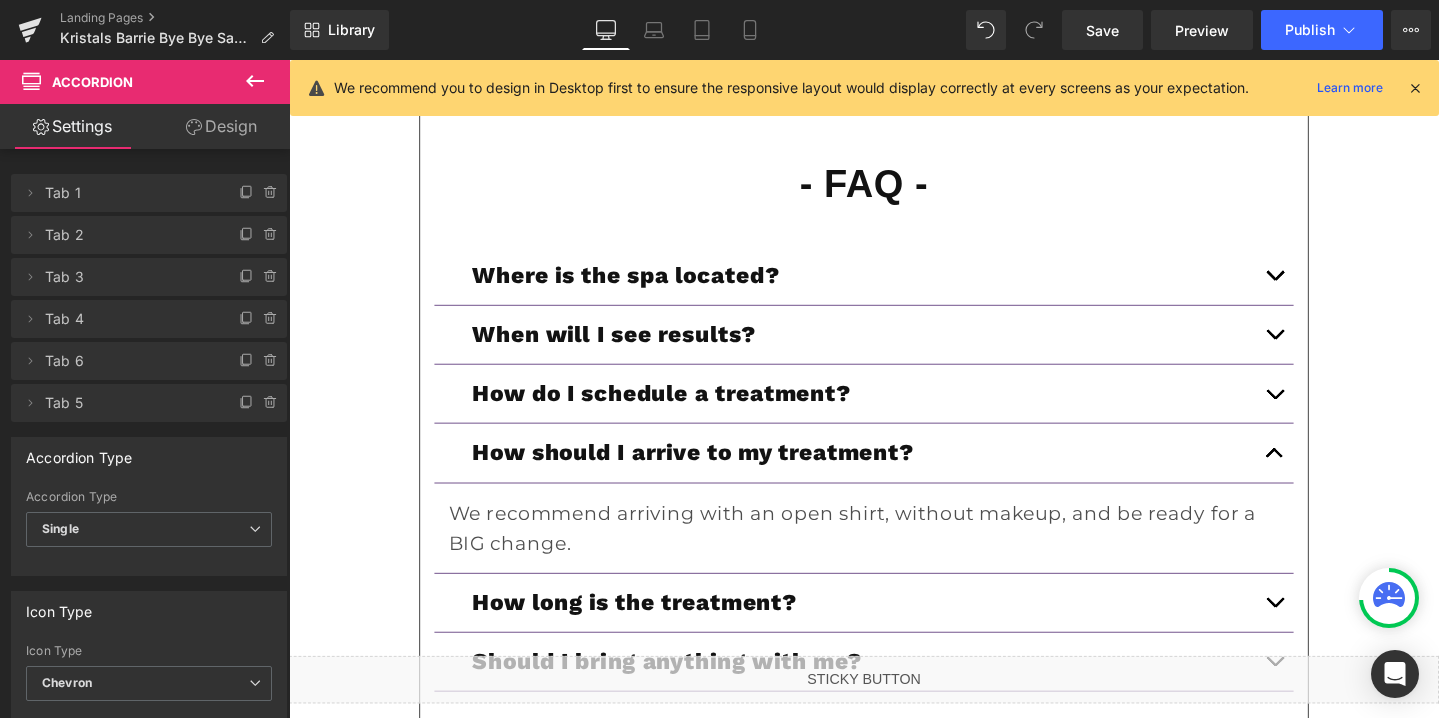 click at bounding box center [1326, 636] 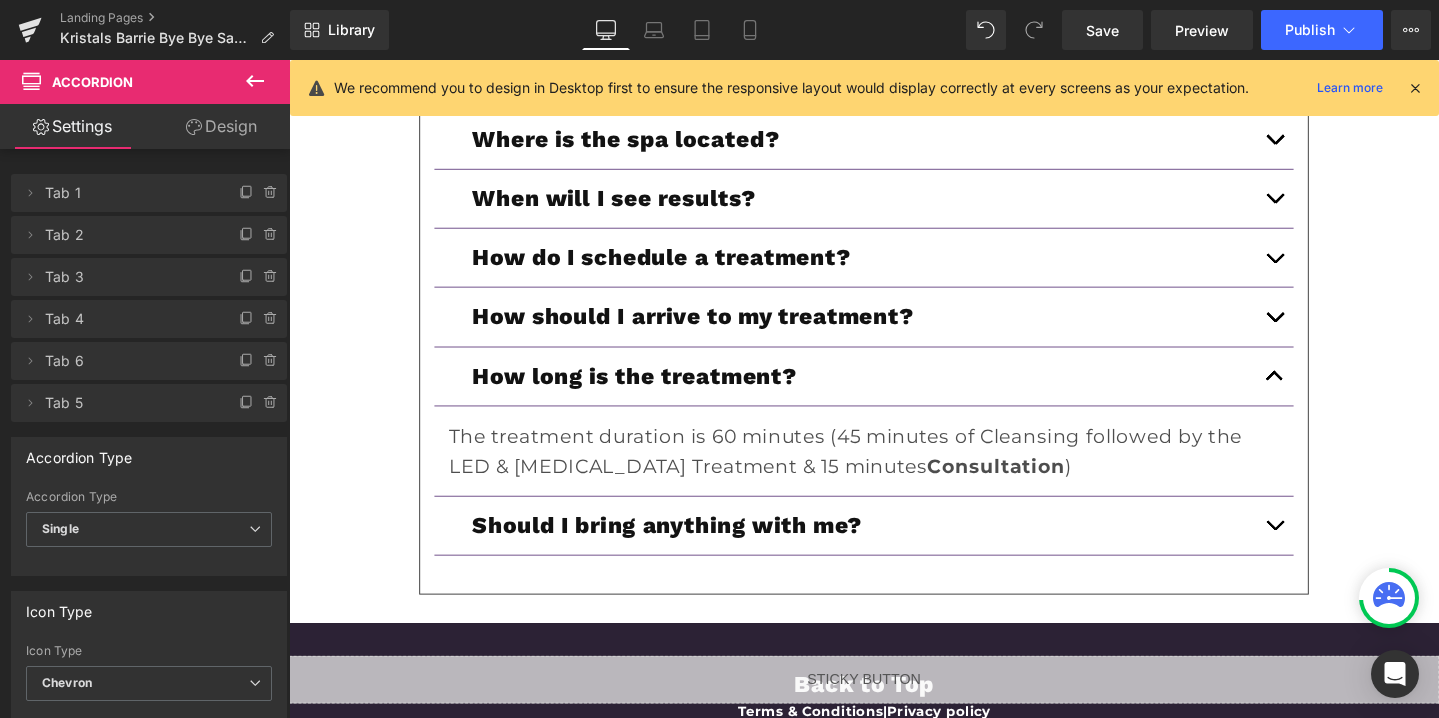 scroll, scrollTop: 6572, scrollLeft: 0, axis: vertical 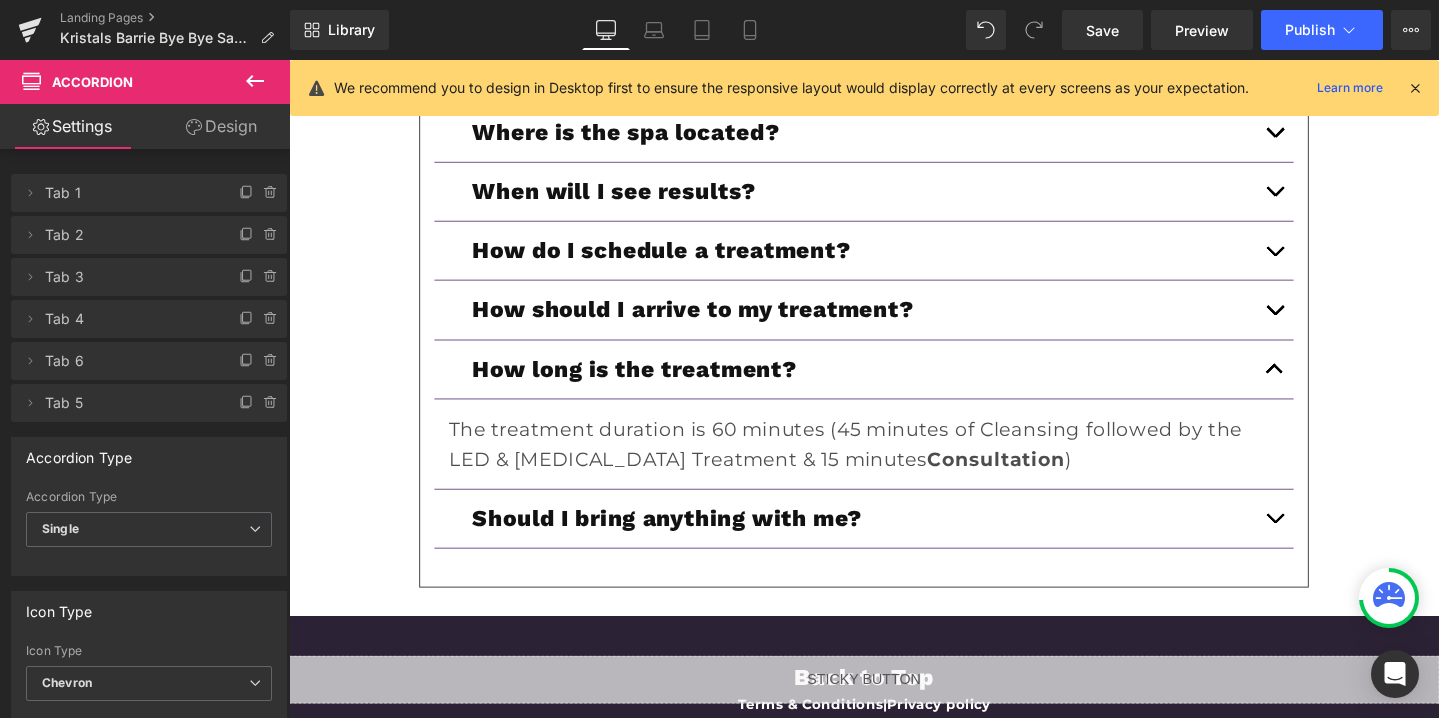 click at bounding box center (1326, 542) 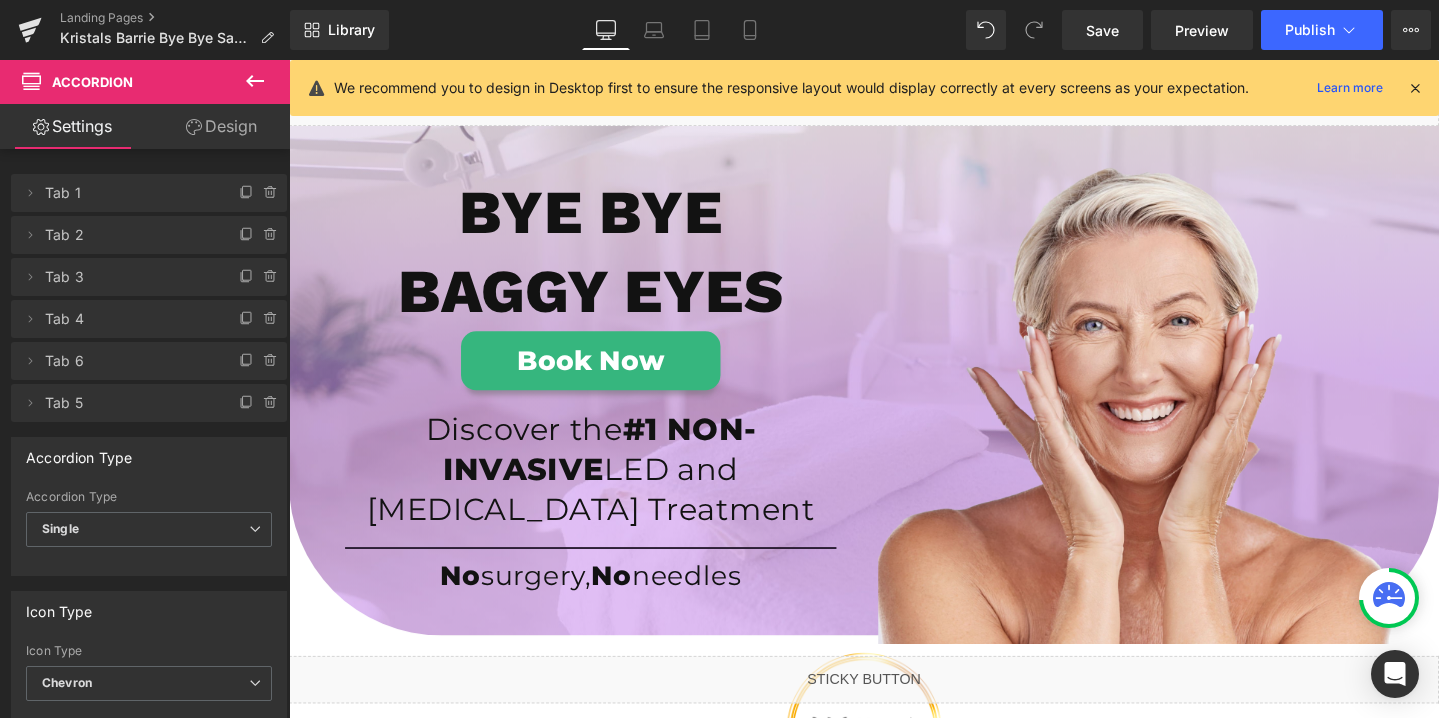 scroll, scrollTop: 0, scrollLeft: 0, axis: both 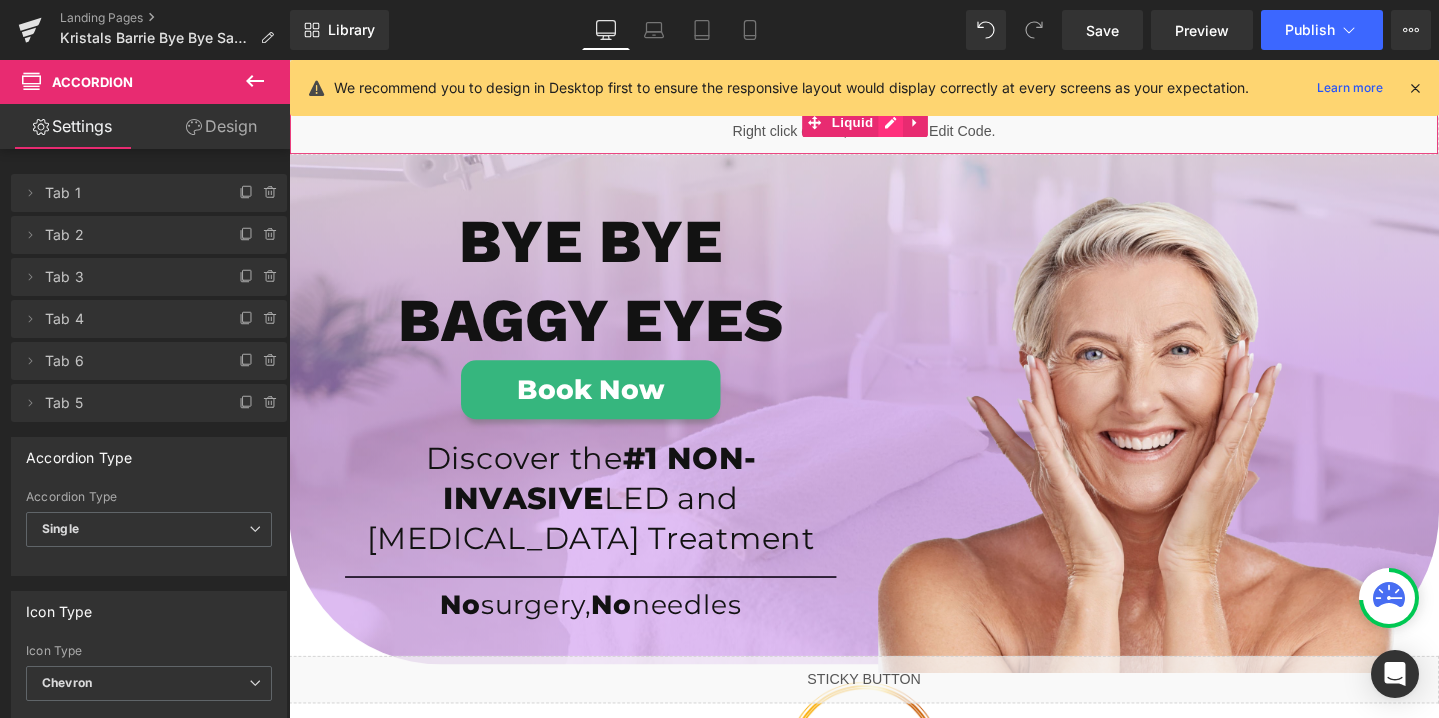 click on "Liquid" at bounding box center [894, 135] 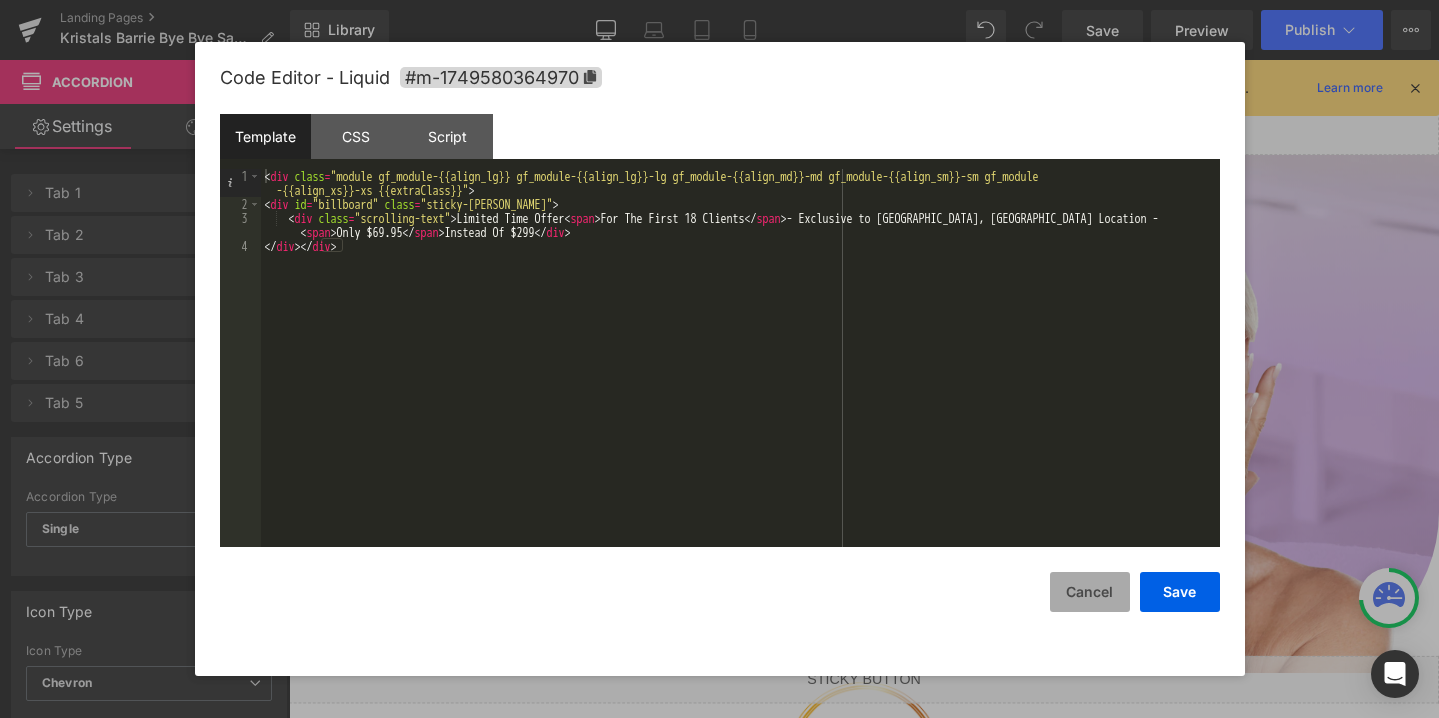 click on "Cancel" at bounding box center [1090, 592] 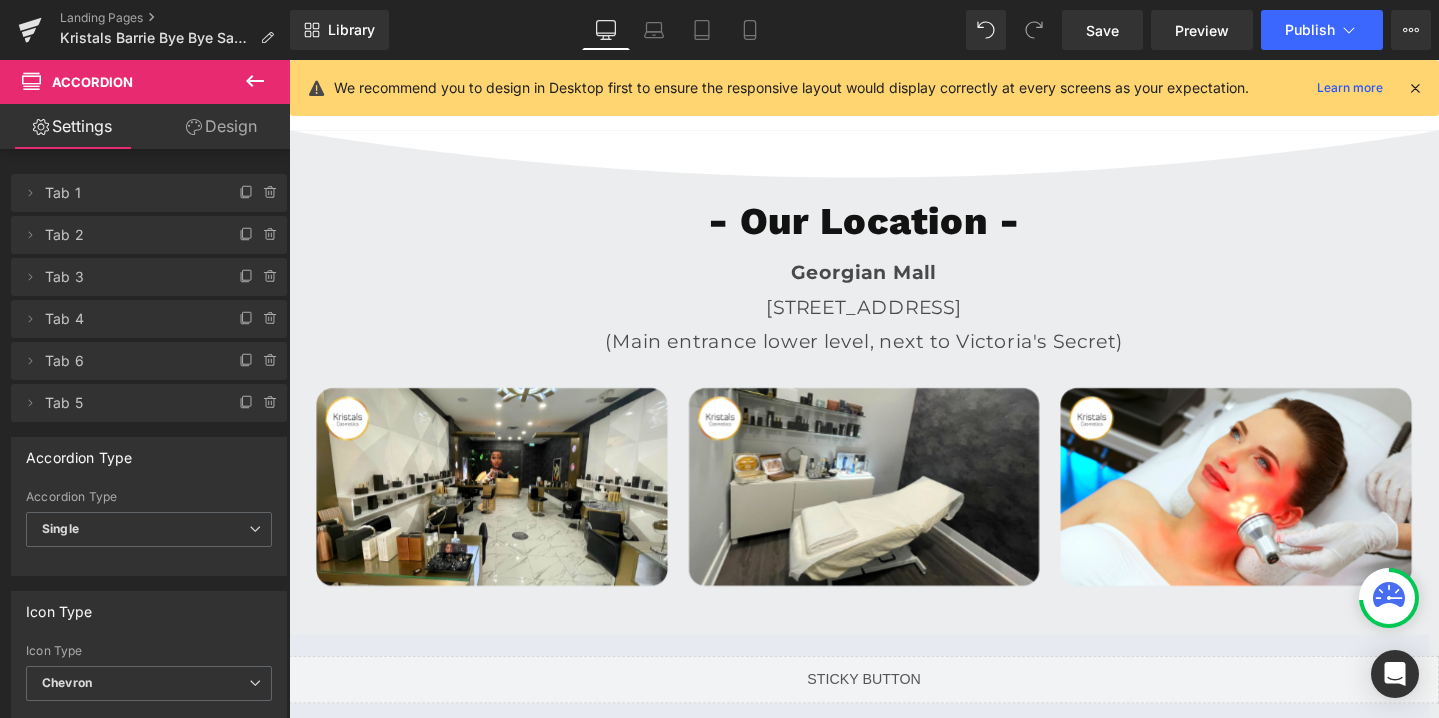 scroll, scrollTop: 4889, scrollLeft: 0, axis: vertical 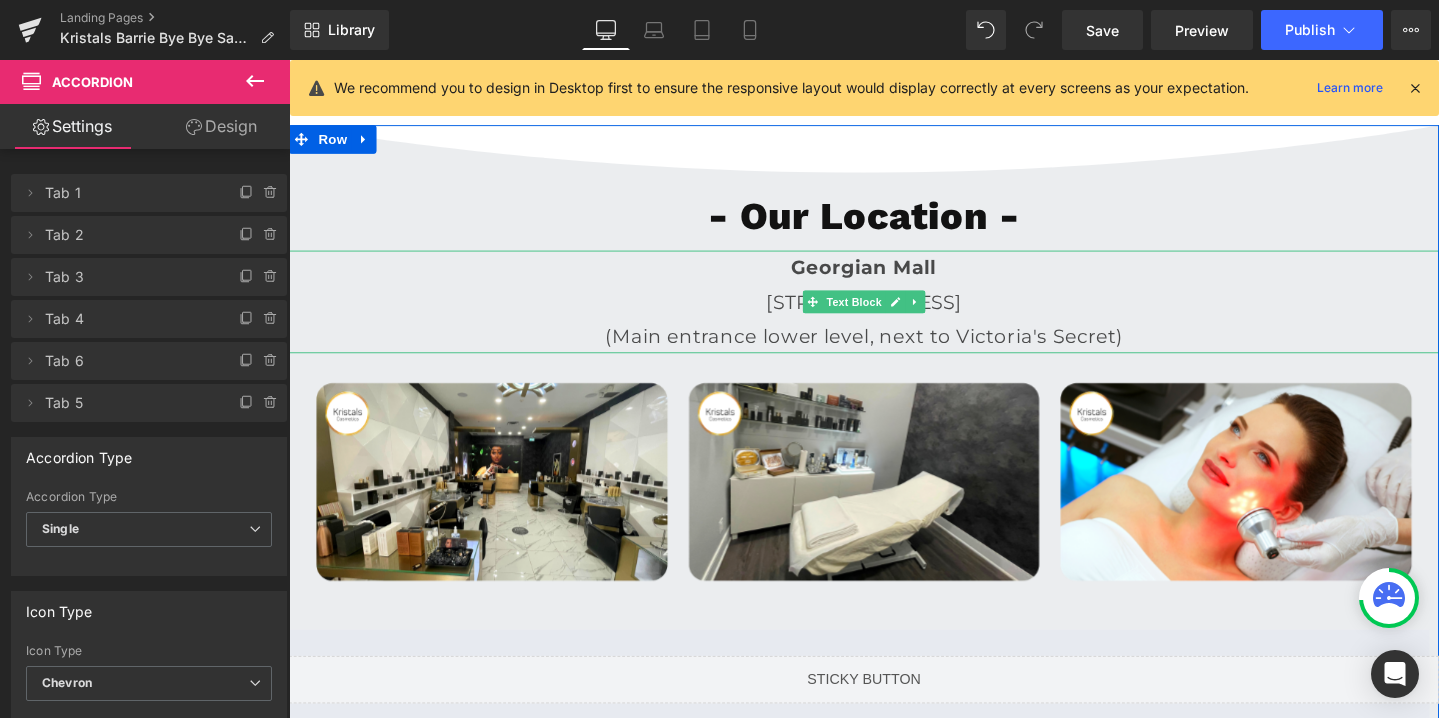 click on "[STREET_ADDRESS]" at bounding box center [894, 315] 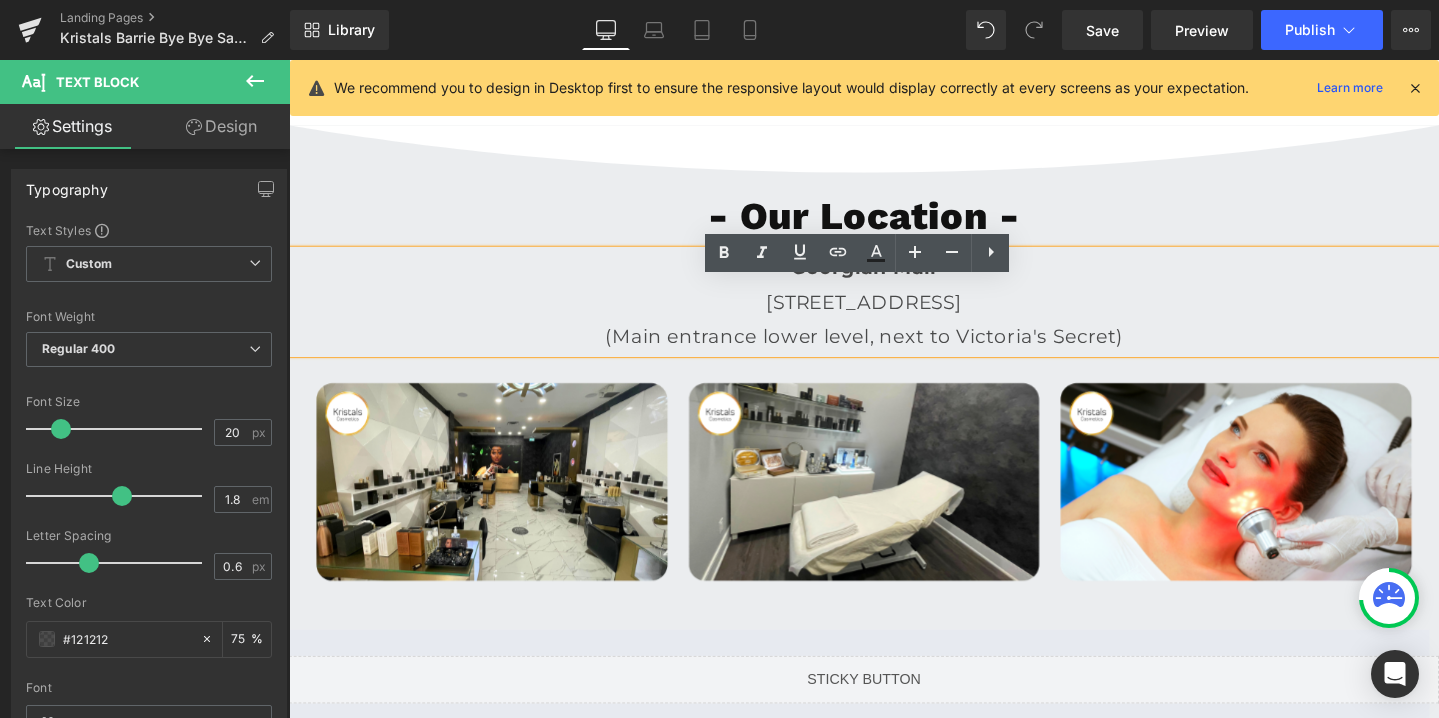 drag, startPoint x: 982, startPoint y: 347, endPoint x: 875, endPoint y: 347, distance: 107 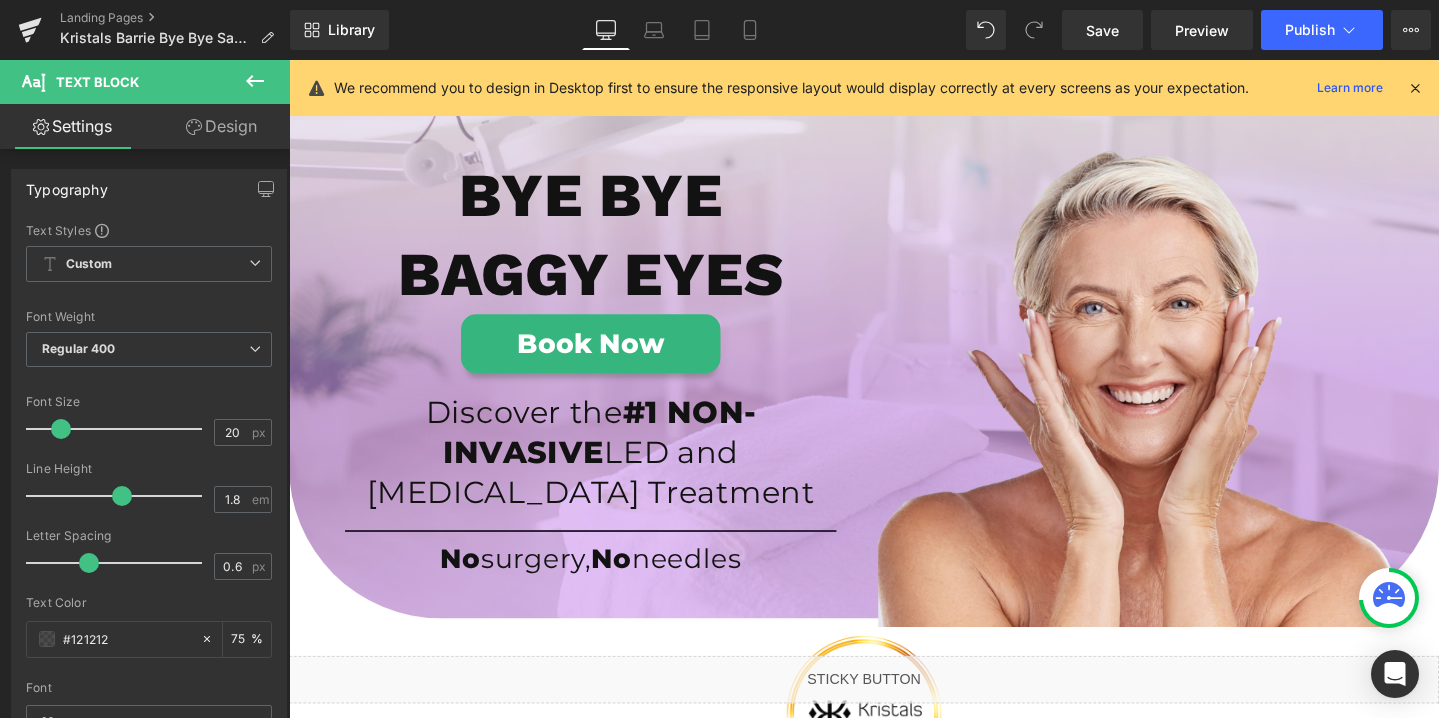 scroll, scrollTop: 0, scrollLeft: 0, axis: both 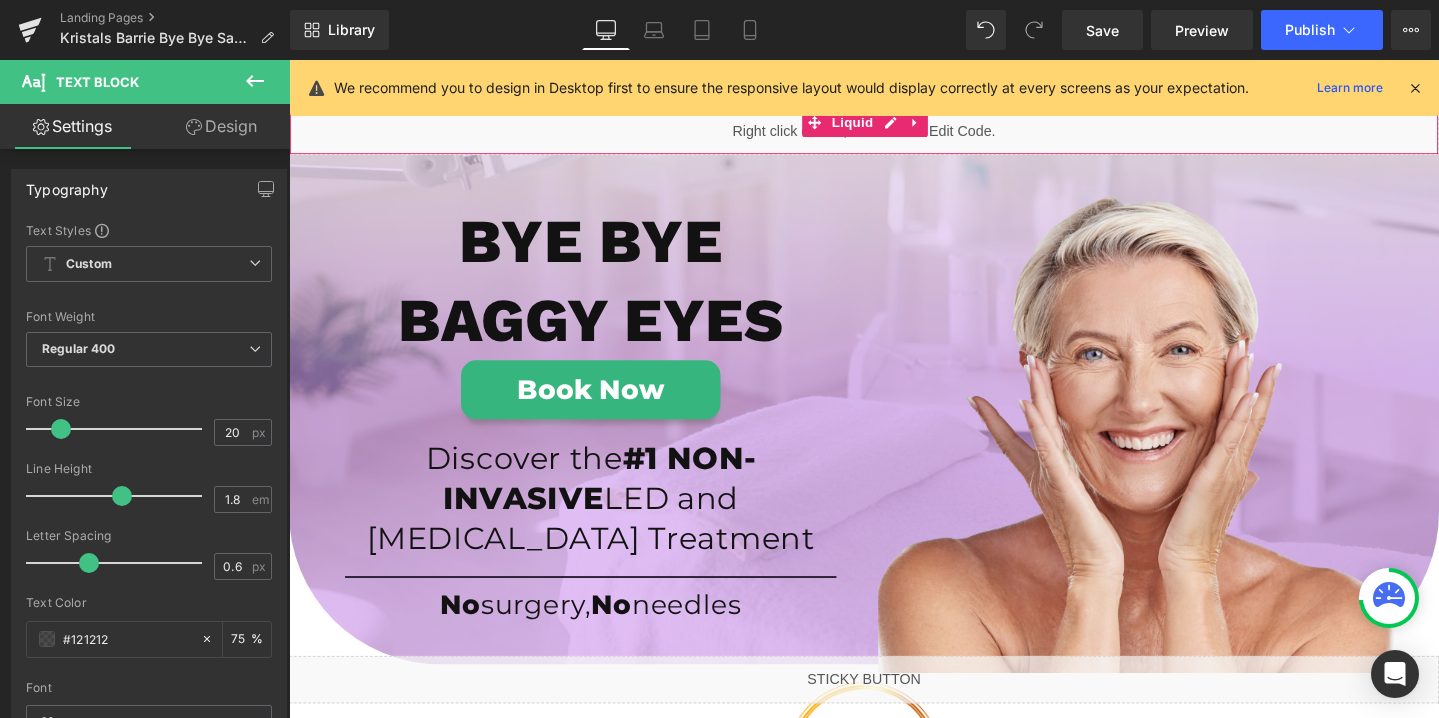 click on "Liquid" at bounding box center (894, 135) 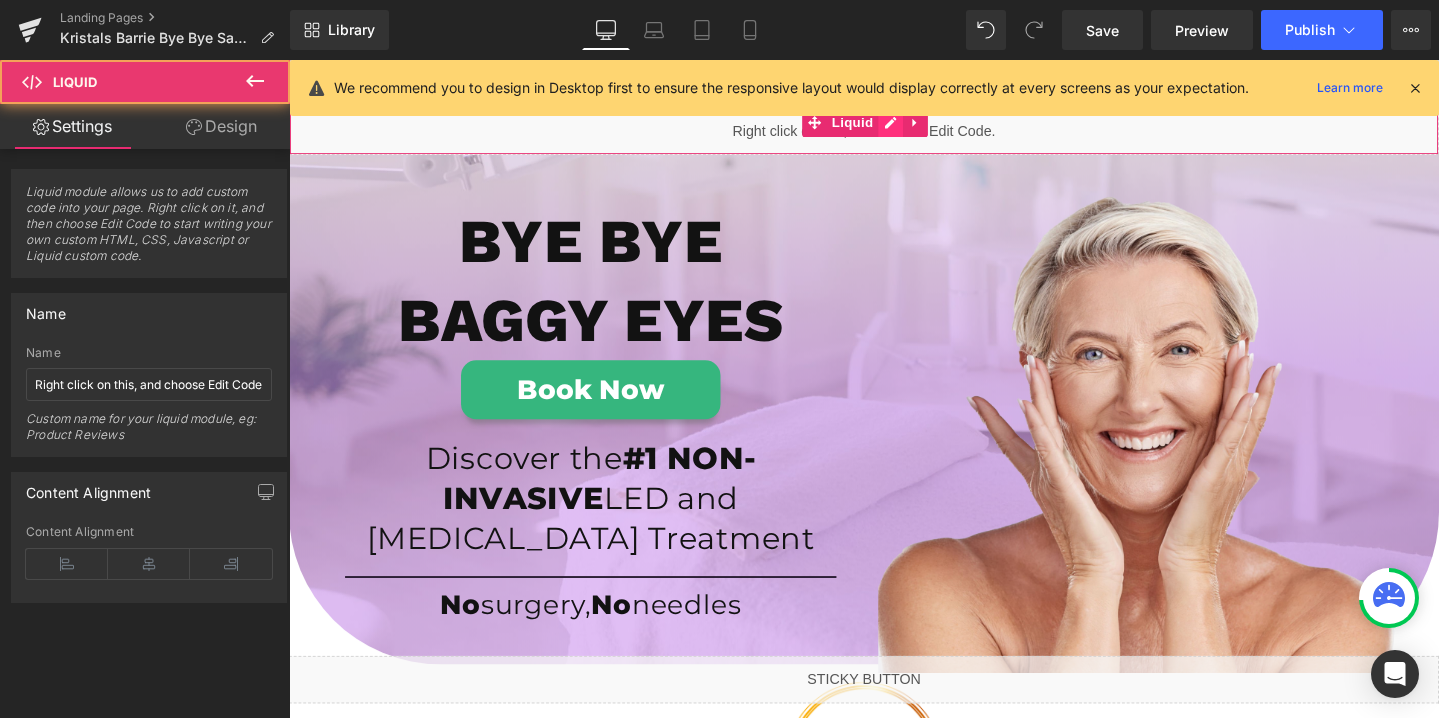 click on "Liquid" at bounding box center [894, 135] 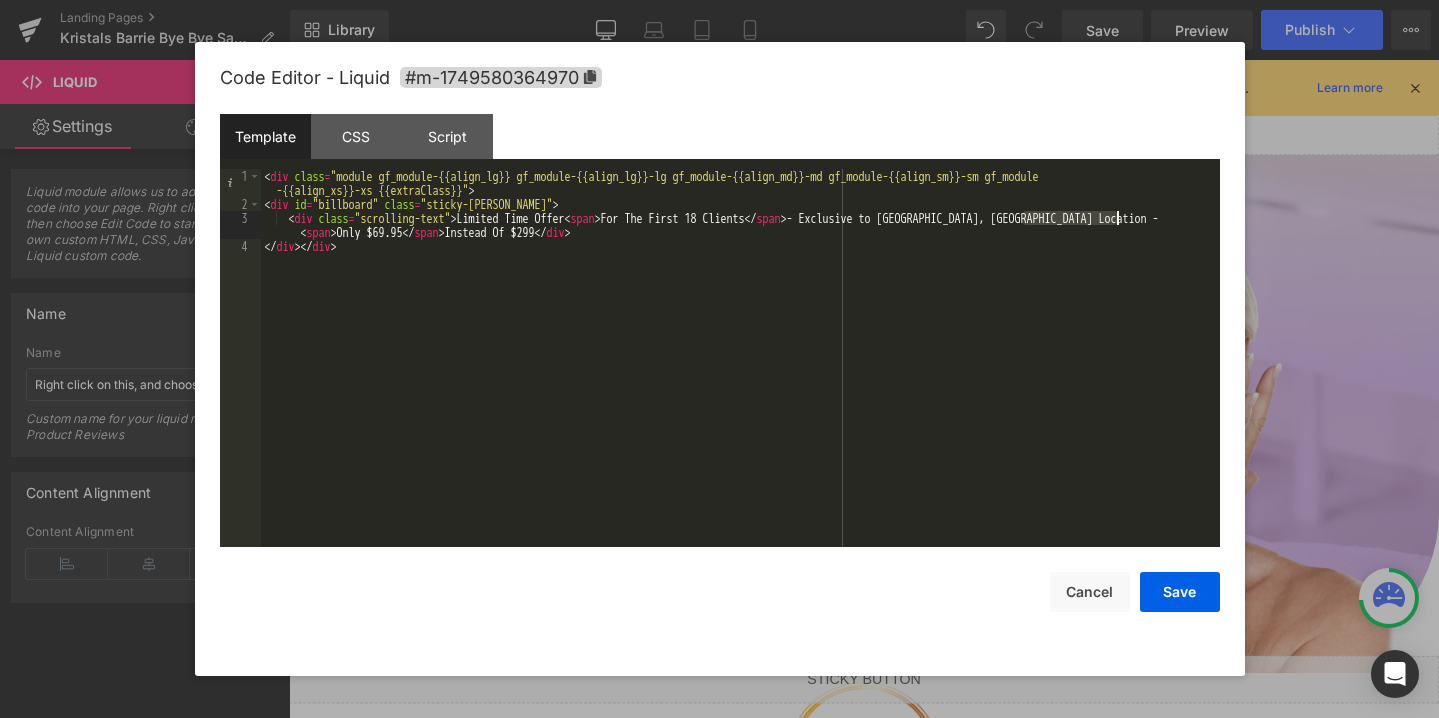 drag, startPoint x: 1020, startPoint y: 220, endPoint x: 1118, endPoint y: 223, distance: 98.045906 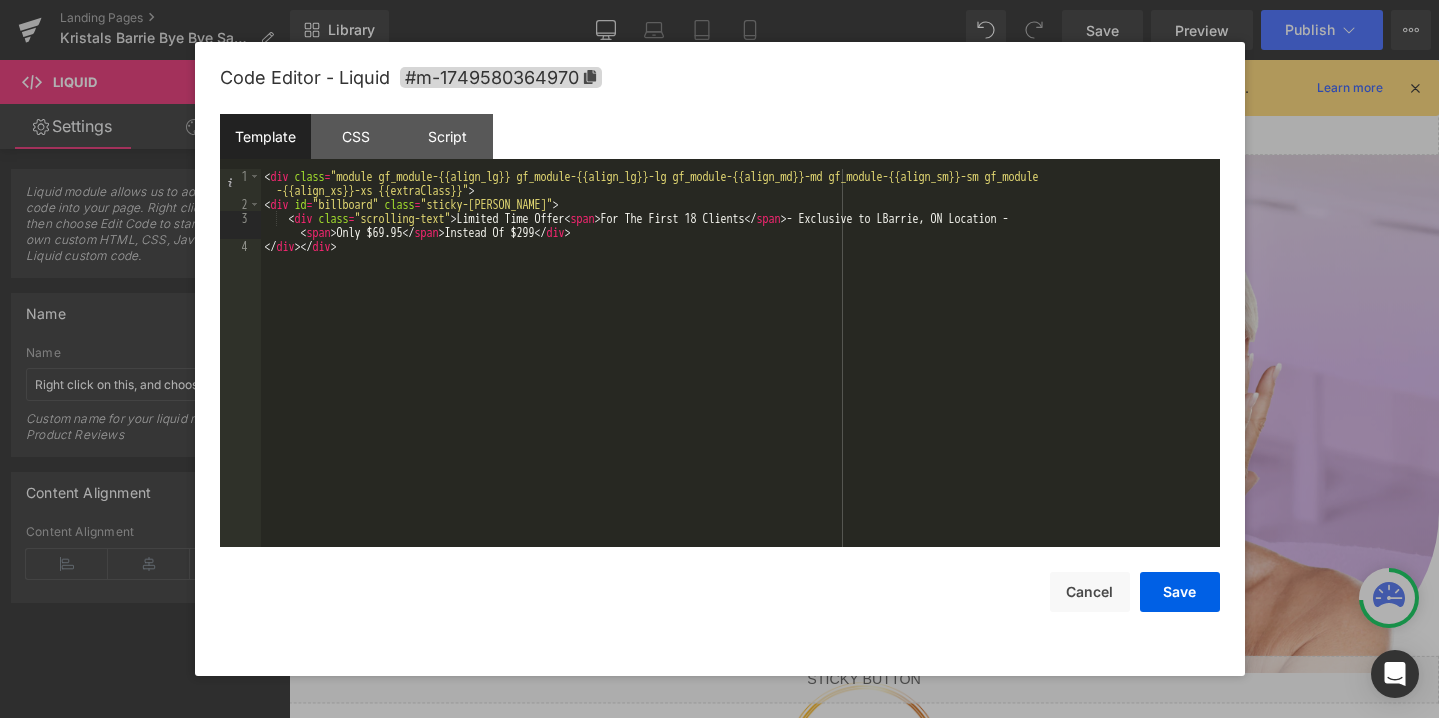 click on "< div   class = "module gf_module-{{align_lg}} gf_module-{{align_lg}}-lg gf_module-{{align_md}}-md gf_module-{{align_sm}}-sm gf_module    -{{align_xs}}-xs {{extraClass}}" > < div   id = "billboard"   class = "sticky-[PERSON_NAME]" >       < div   class = "scrolling-text" > Limited Time Offer  < span > For The First 18 Clients </ span >  - Exclusive to LBarrie, ON Location -         < span > Only $69.95 </ span >  Instead Of $299 </ div > </ div > </ div >" at bounding box center [740, 379] 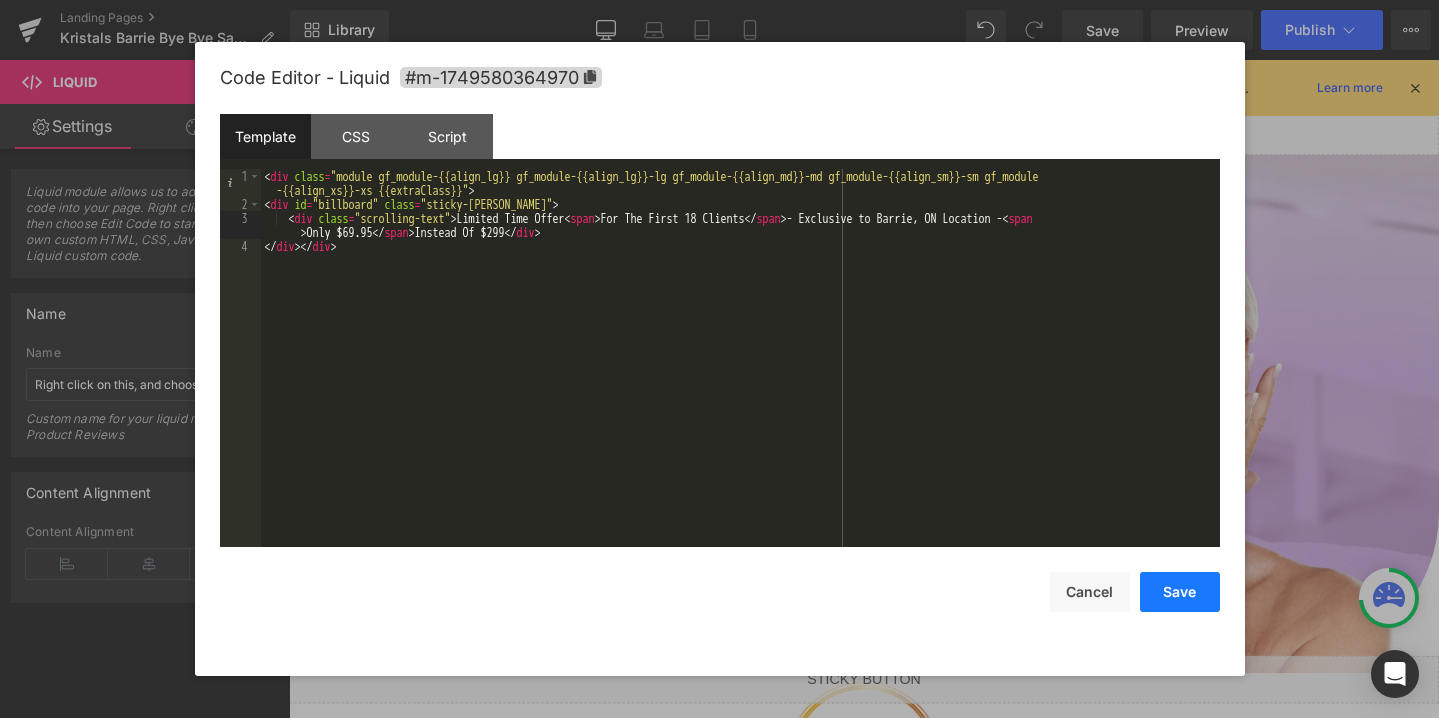 click on "Save" at bounding box center (1180, 592) 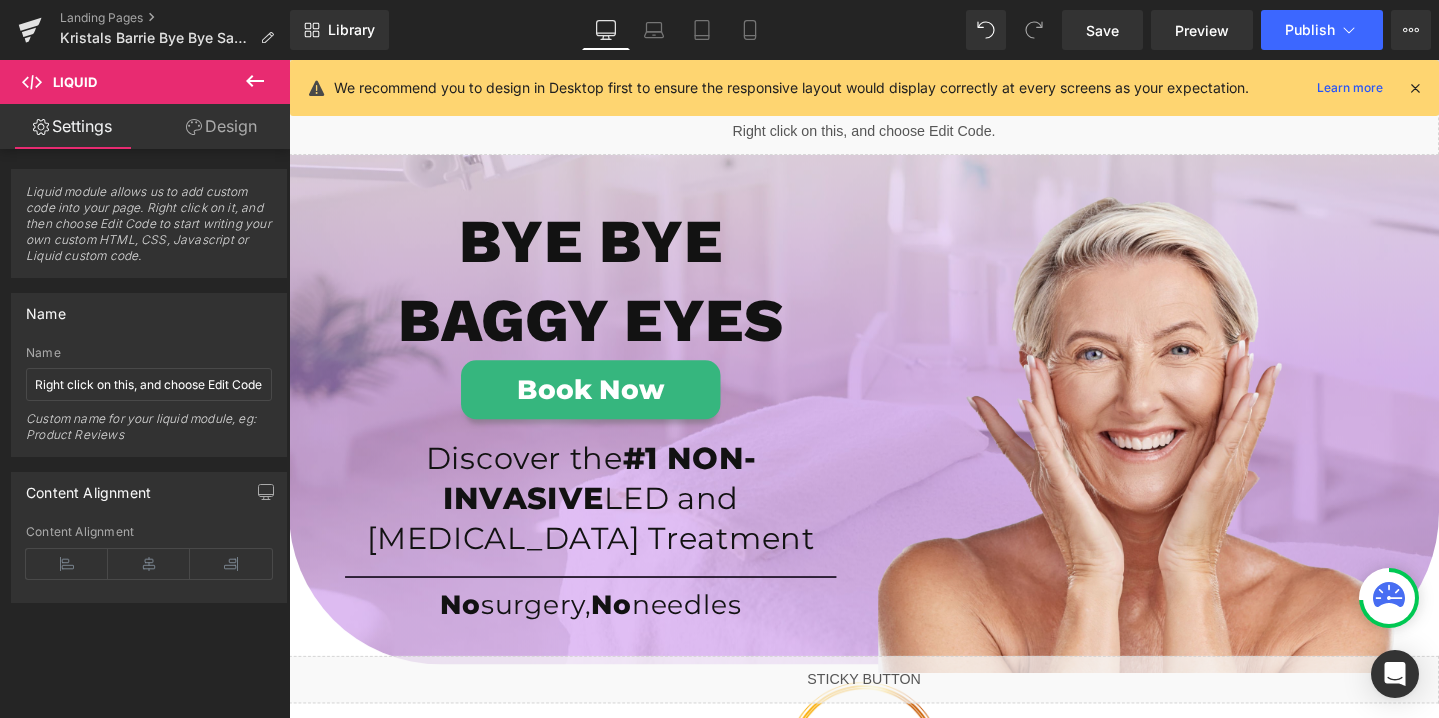 click at bounding box center [1415, 88] 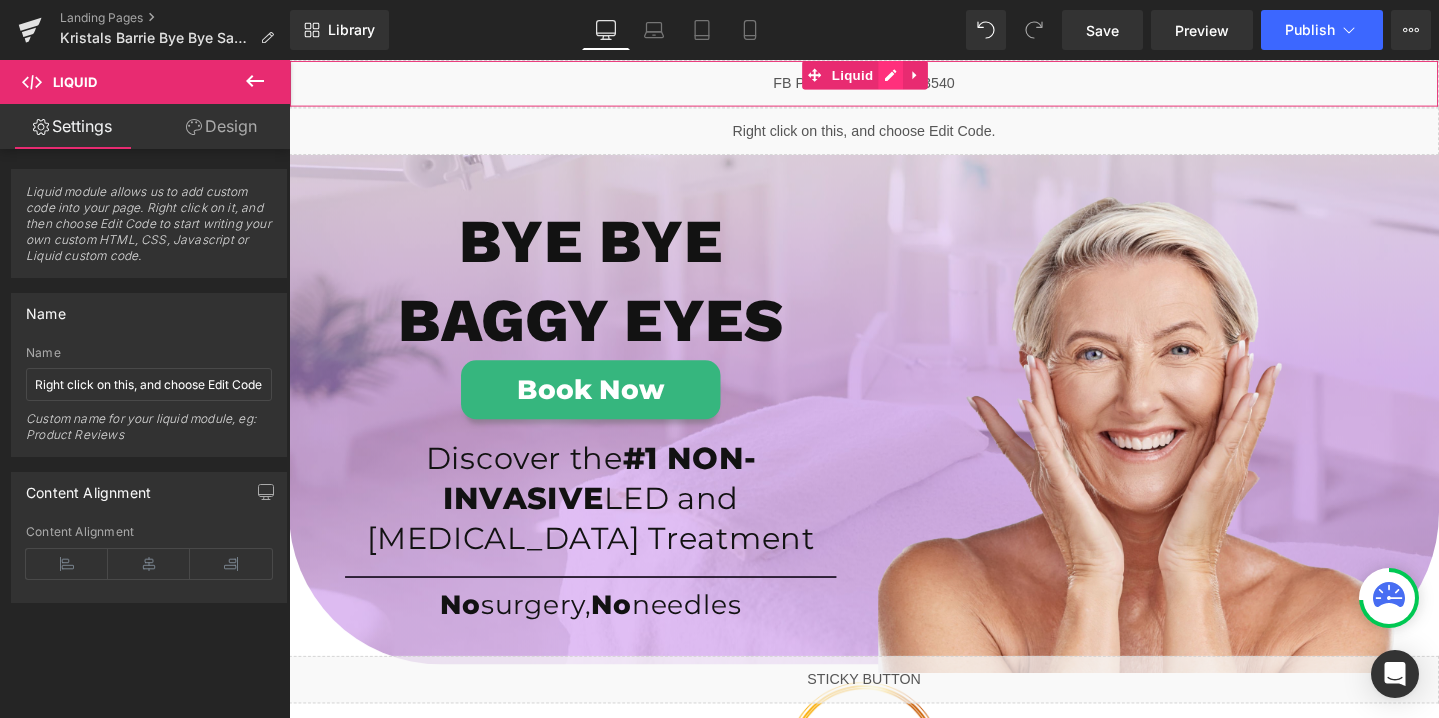 click on "Liquid" at bounding box center (894, 85) 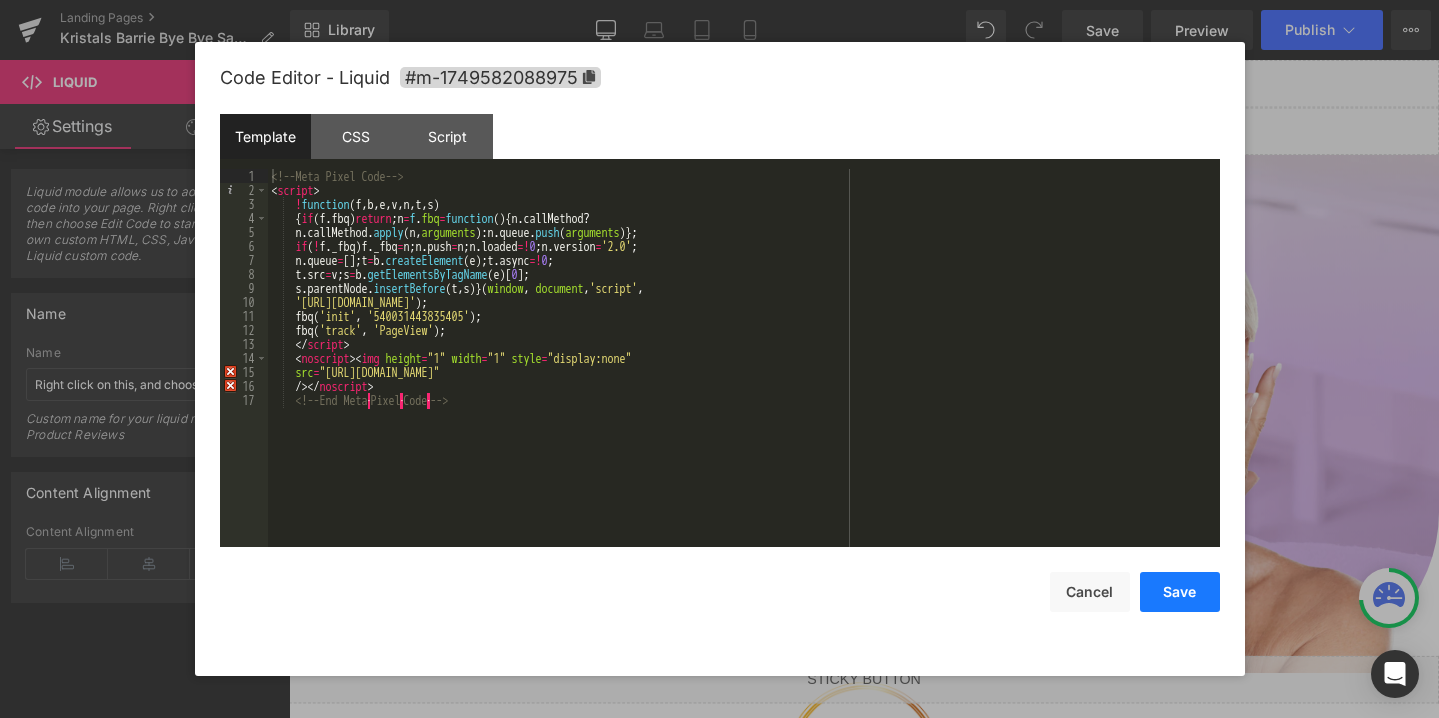 click on "Save" at bounding box center (1180, 592) 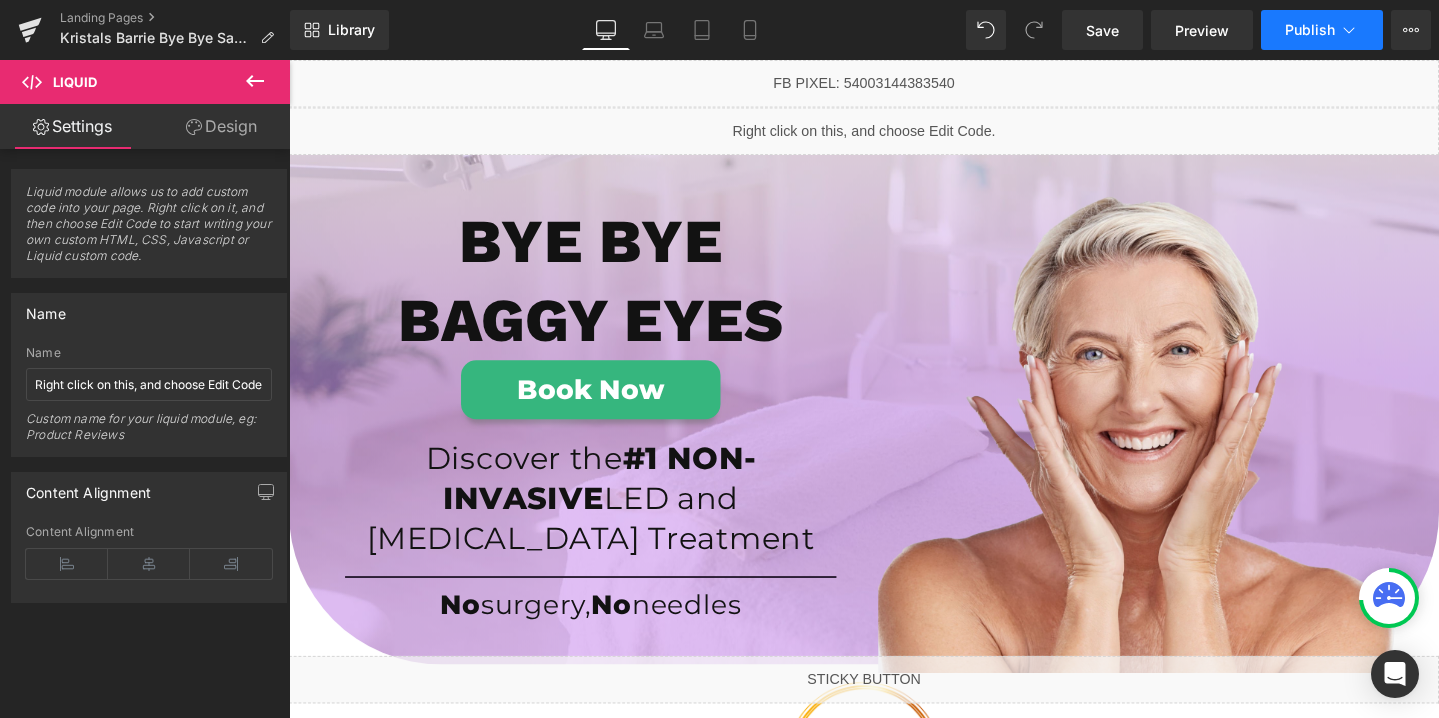 click on "Publish" at bounding box center [1310, 30] 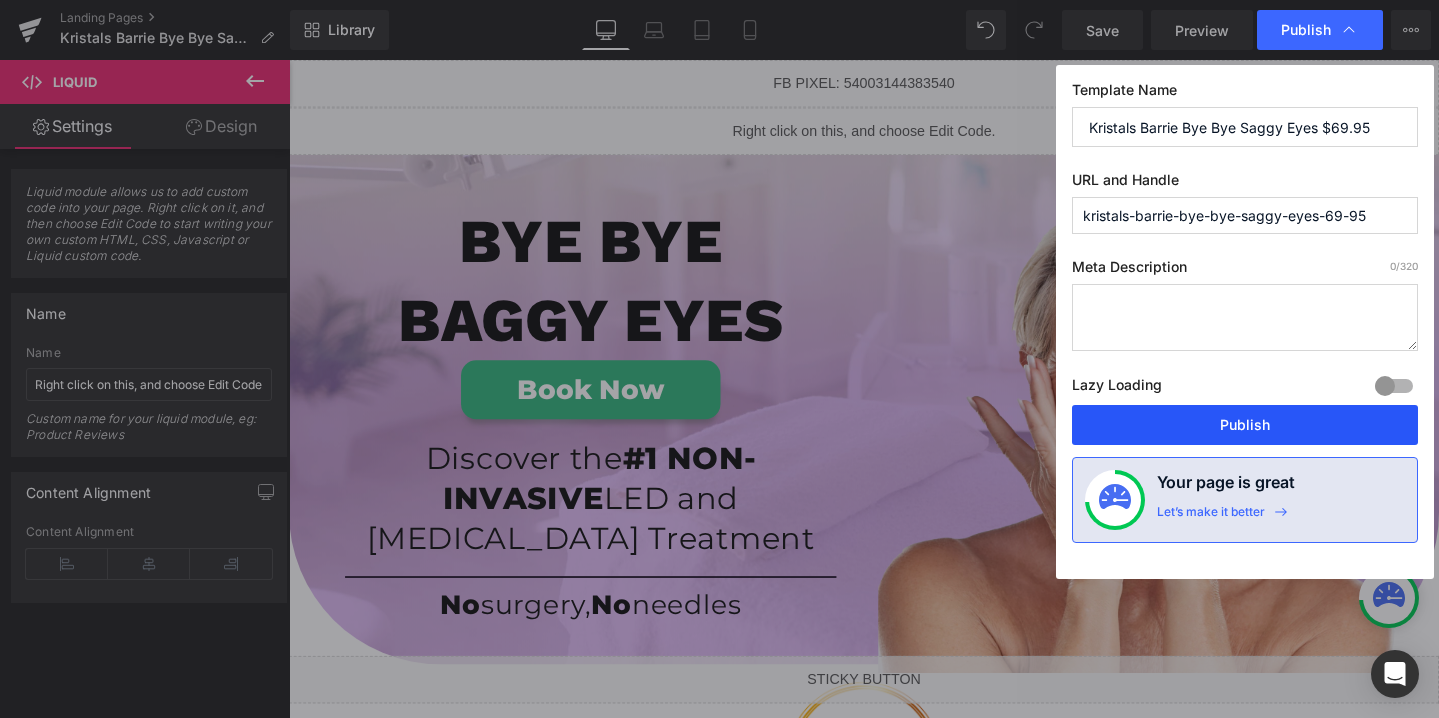 click on "Publish" at bounding box center (1245, 425) 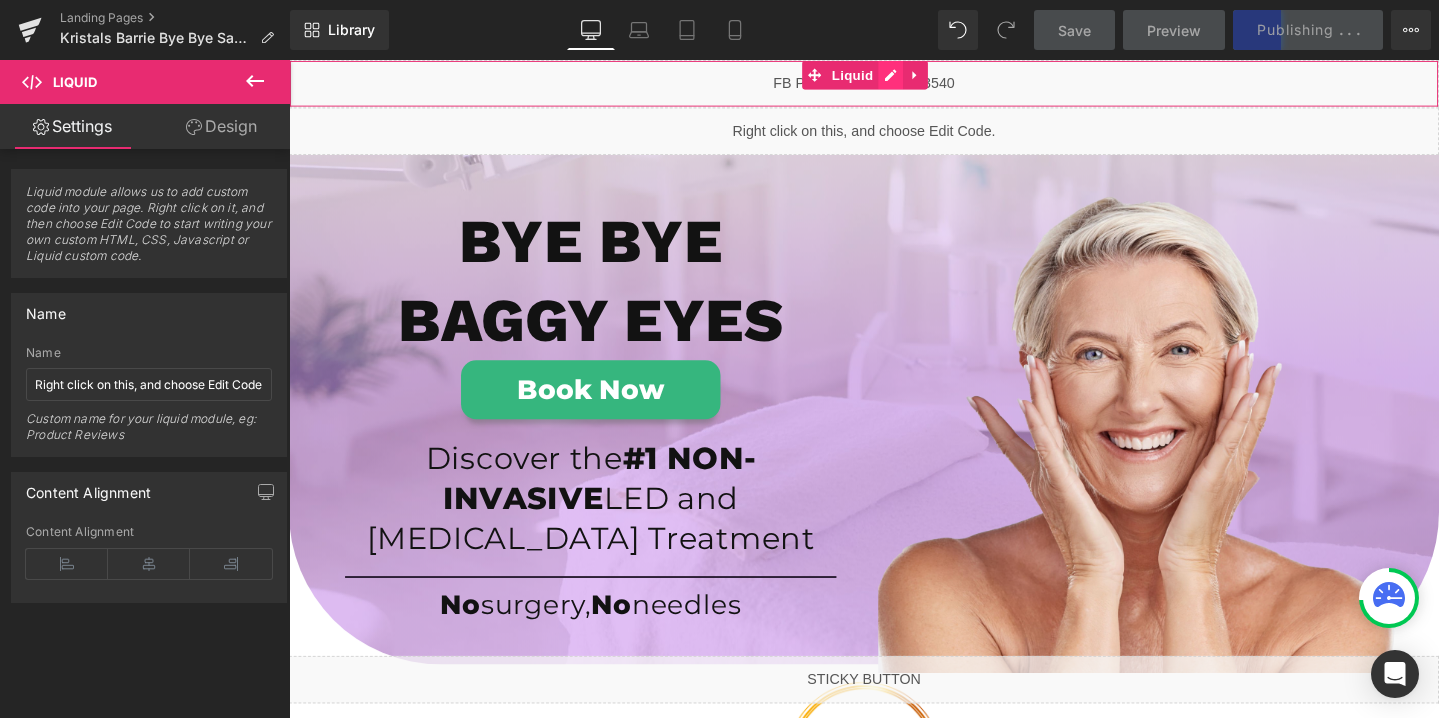 click on "Liquid" at bounding box center [894, 85] 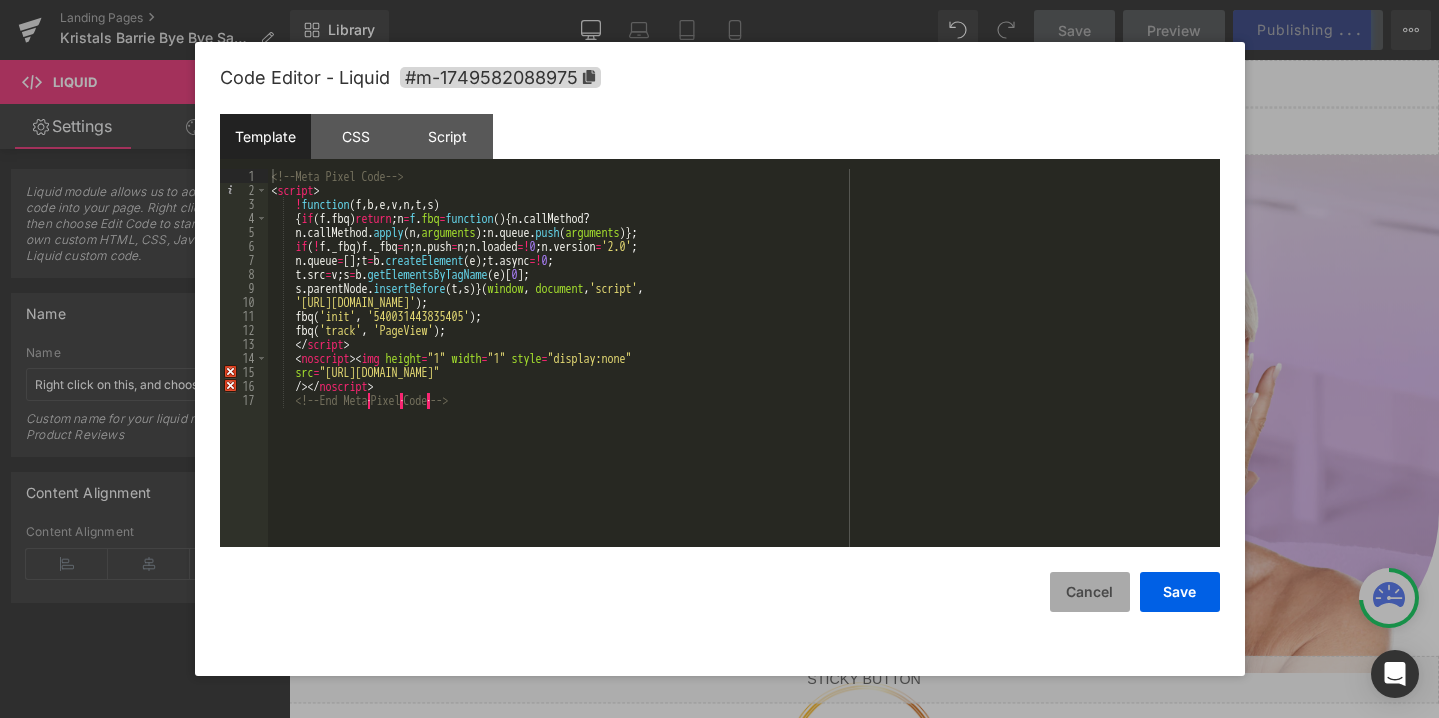 click on "Cancel" at bounding box center [1090, 592] 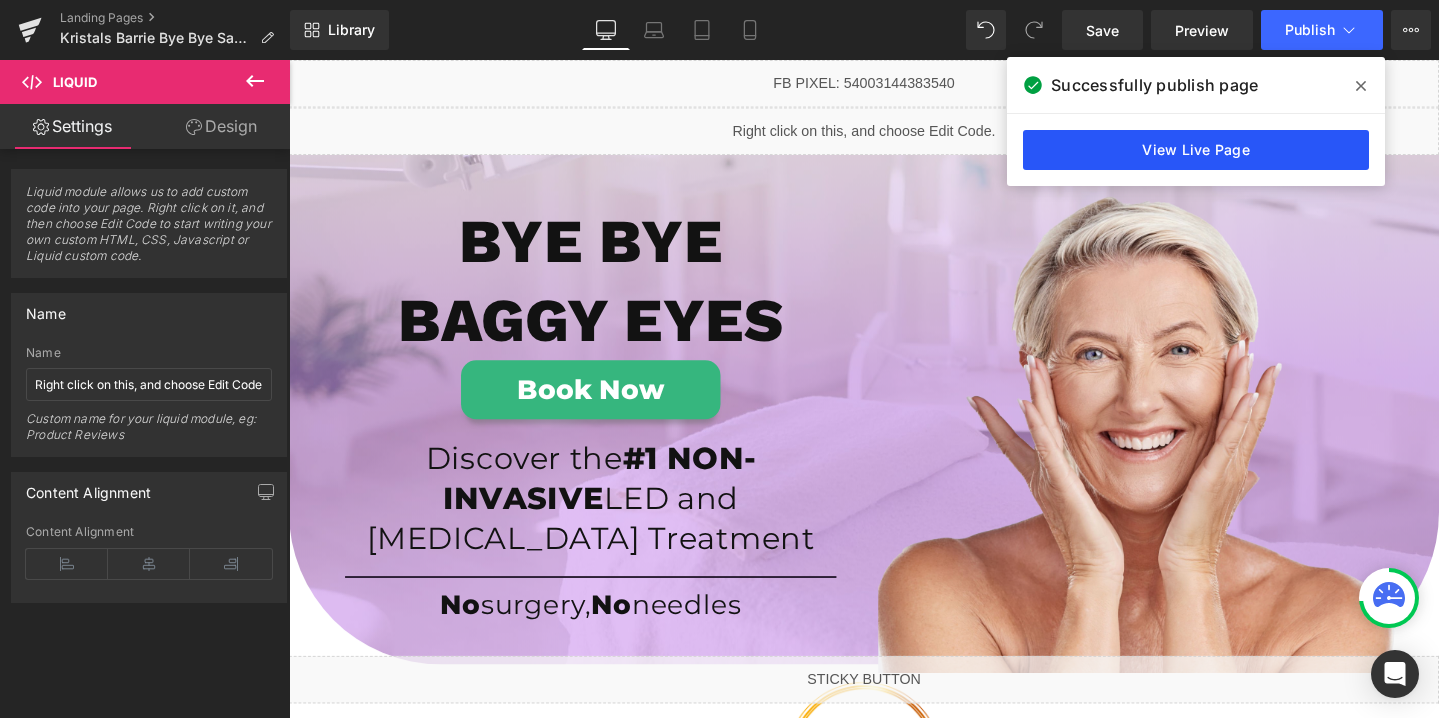 click on "View Live Page" at bounding box center (1196, 150) 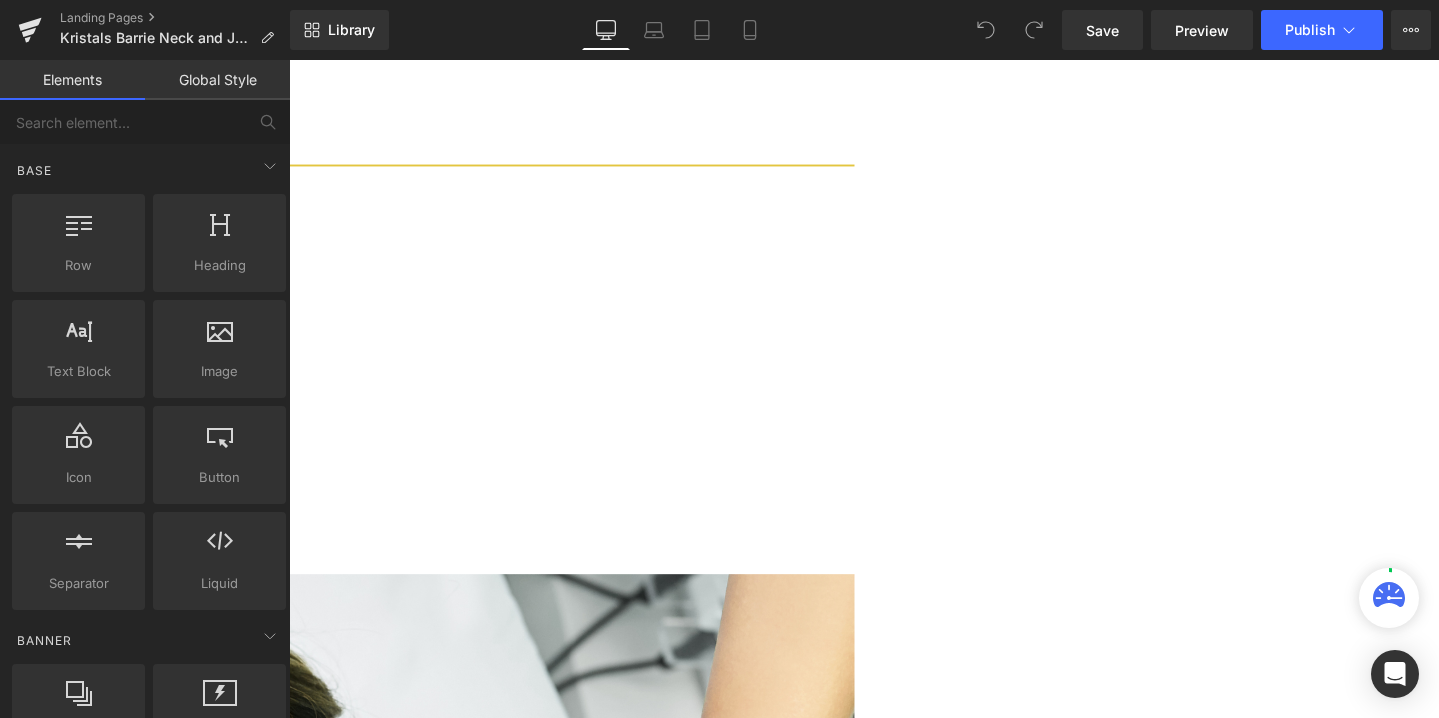 scroll, scrollTop: 0, scrollLeft: 0, axis: both 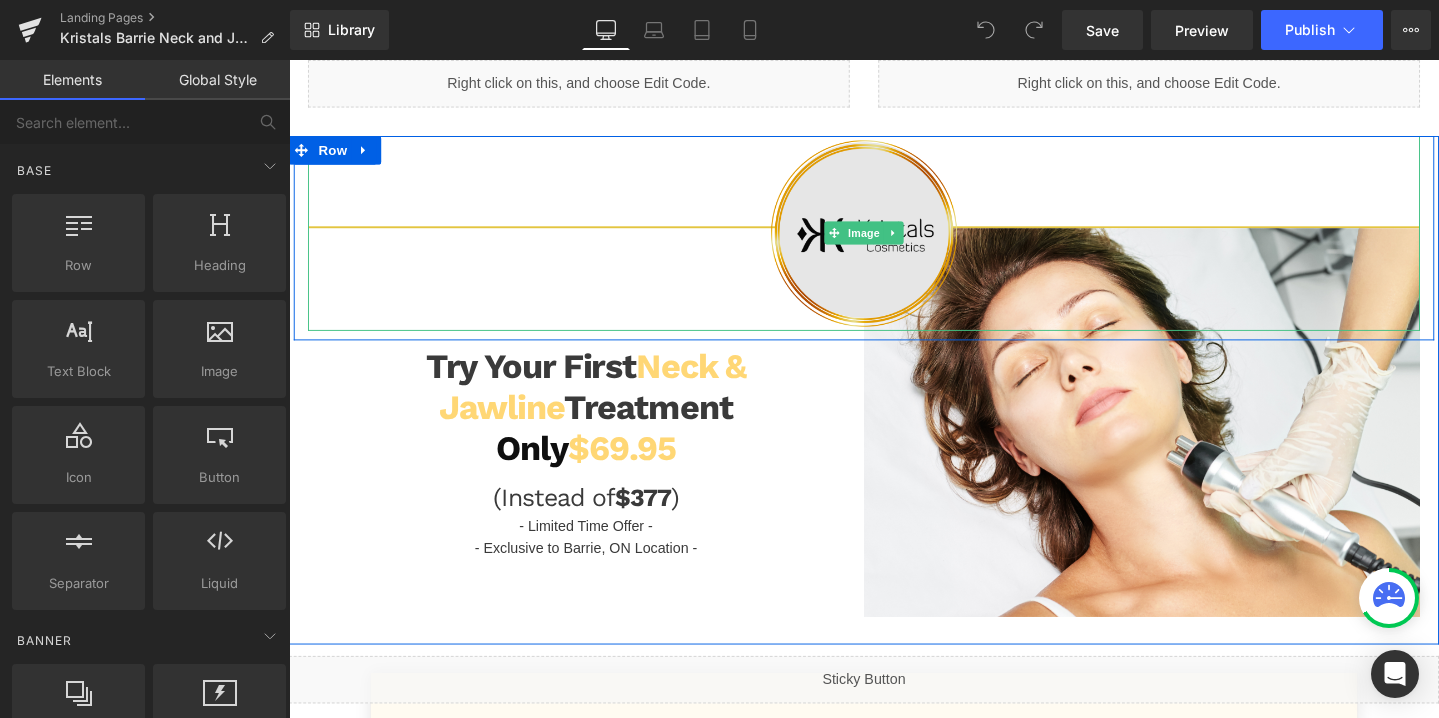 click at bounding box center [894, 242] 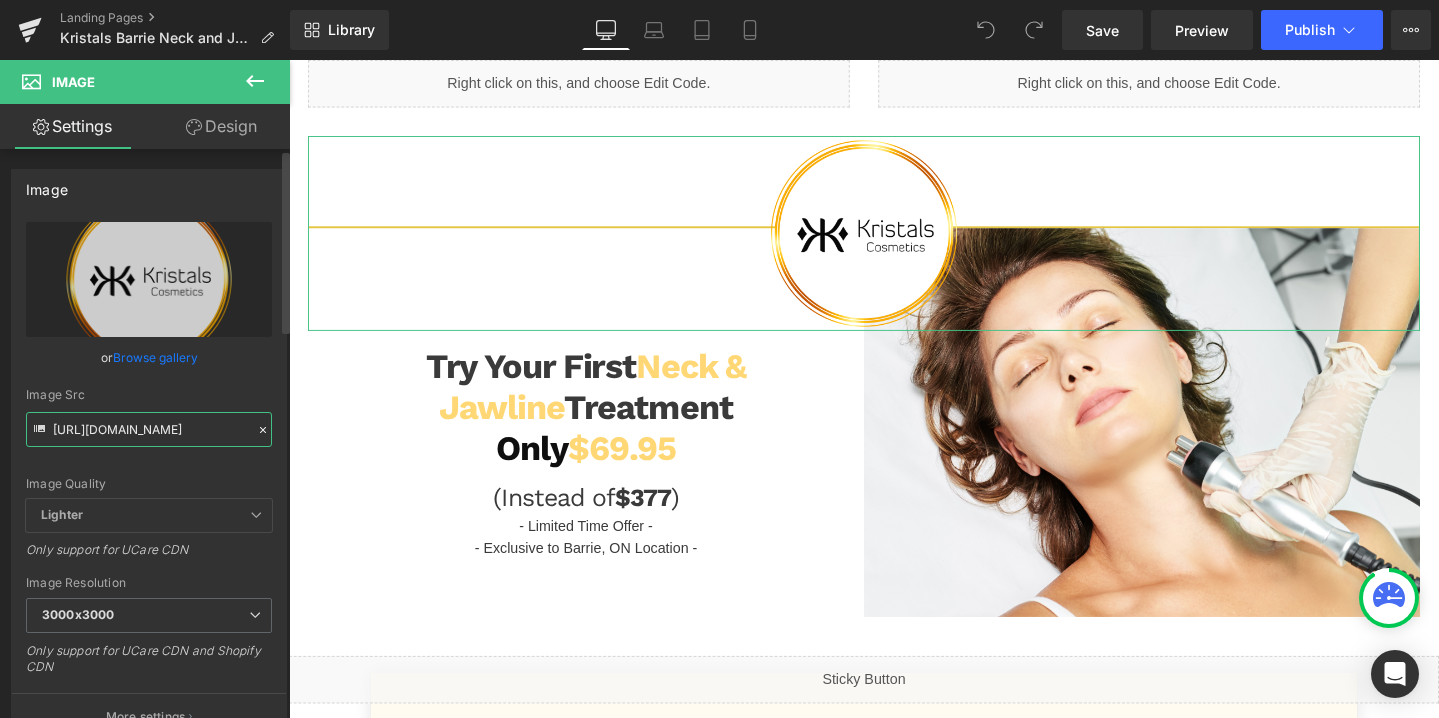 click on "[URL][DOMAIN_NAME]" at bounding box center (149, 429) 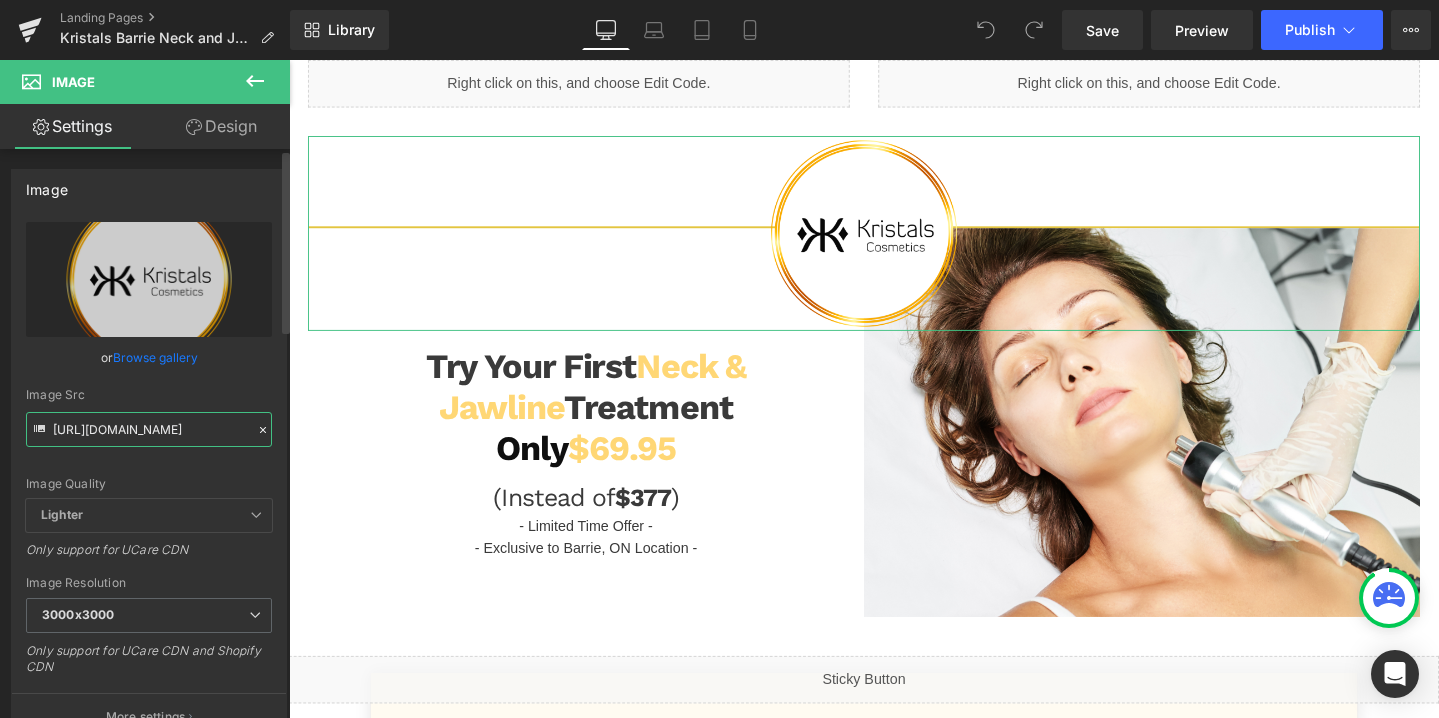 click on "[URL][DOMAIN_NAME]" at bounding box center [149, 429] 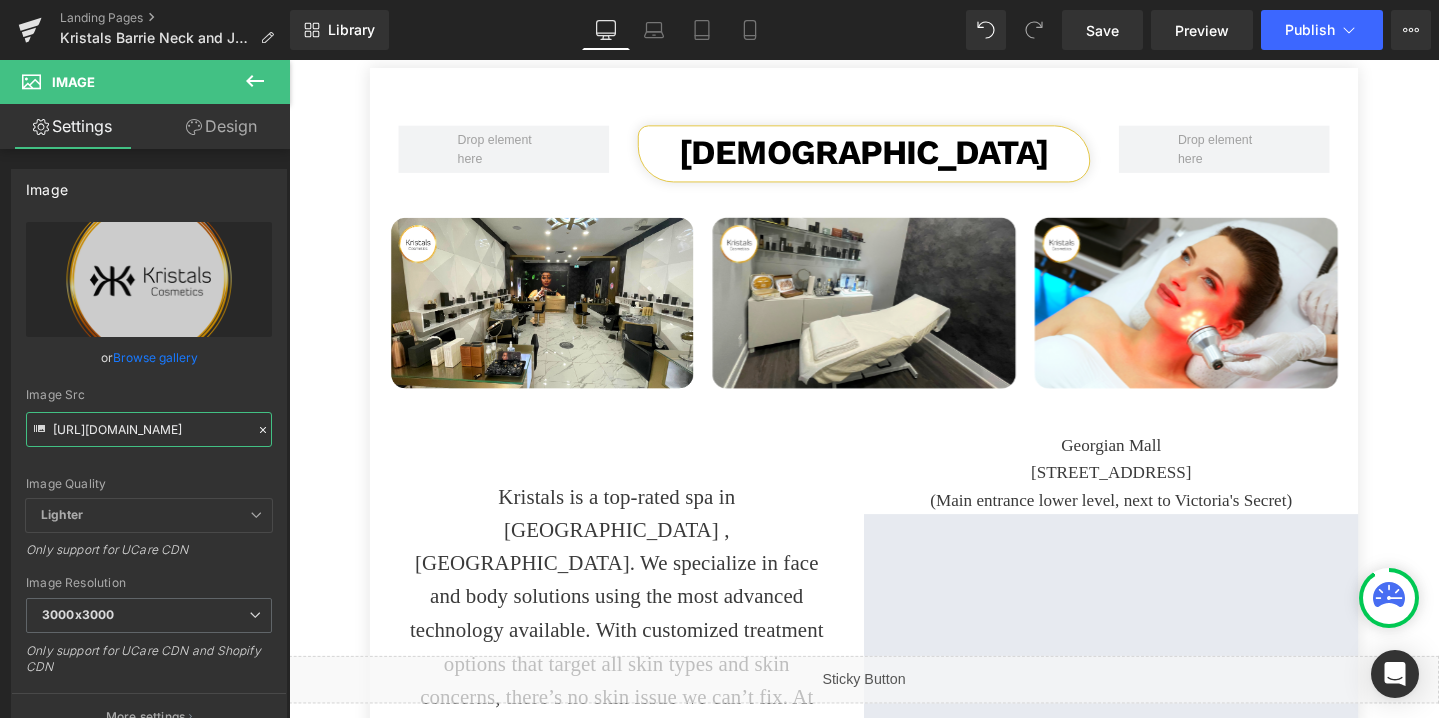 scroll, scrollTop: 1336, scrollLeft: 0, axis: vertical 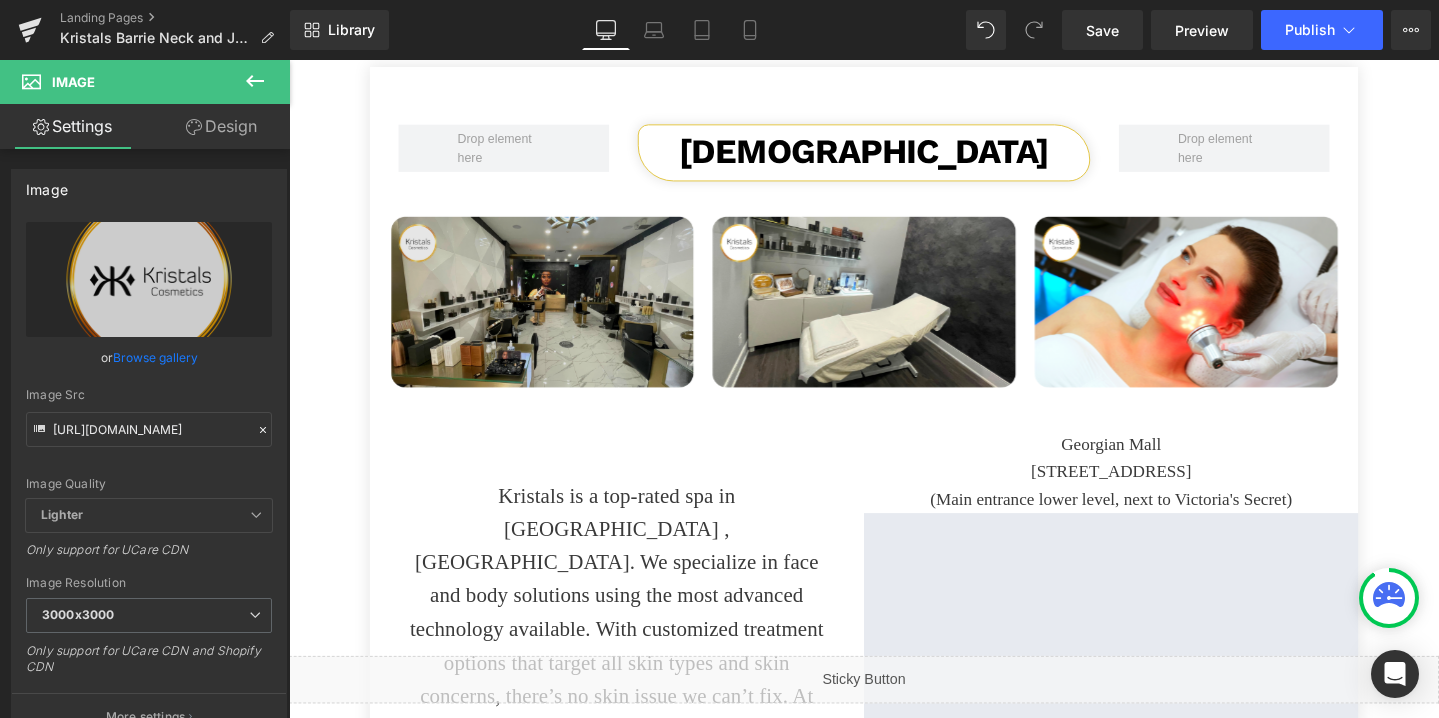 click at bounding box center [556, 315] 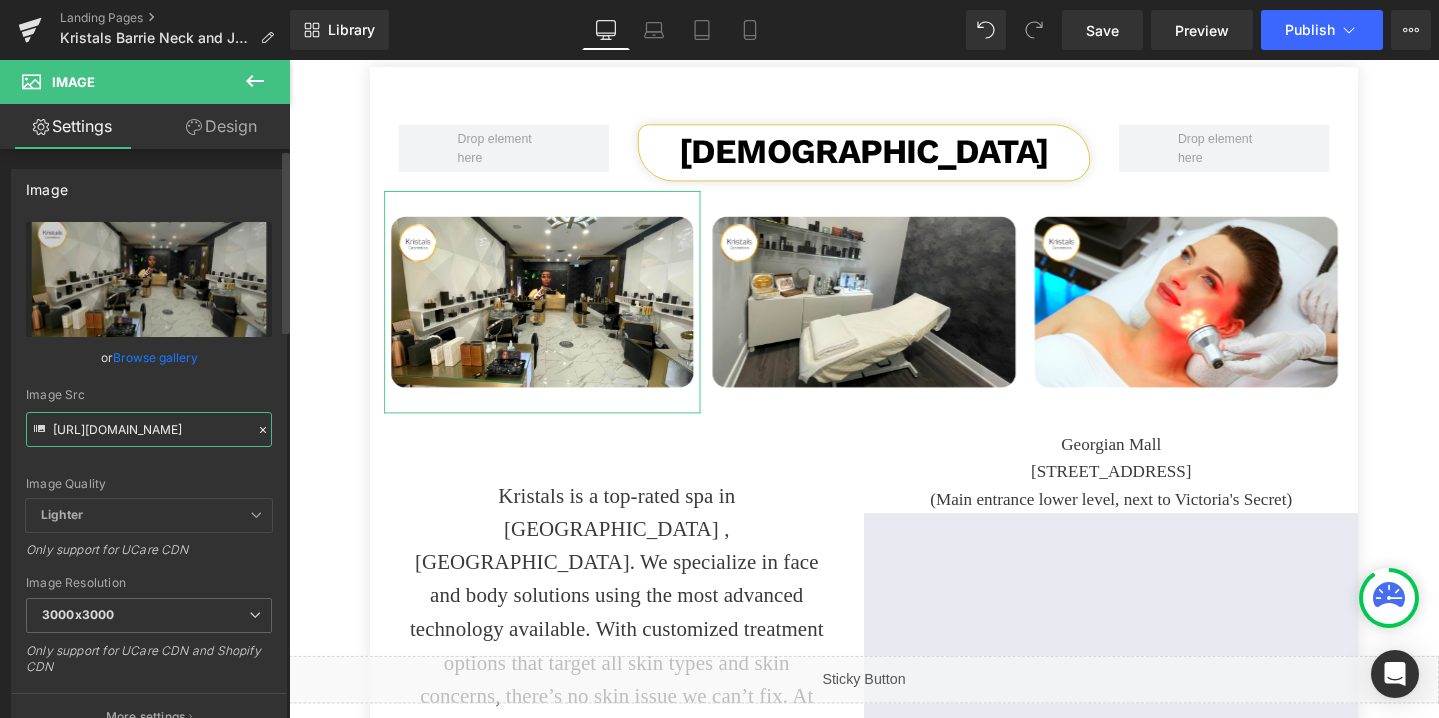 click on "[URL][DOMAIN_NAME]" at bounding box center (149, 429) 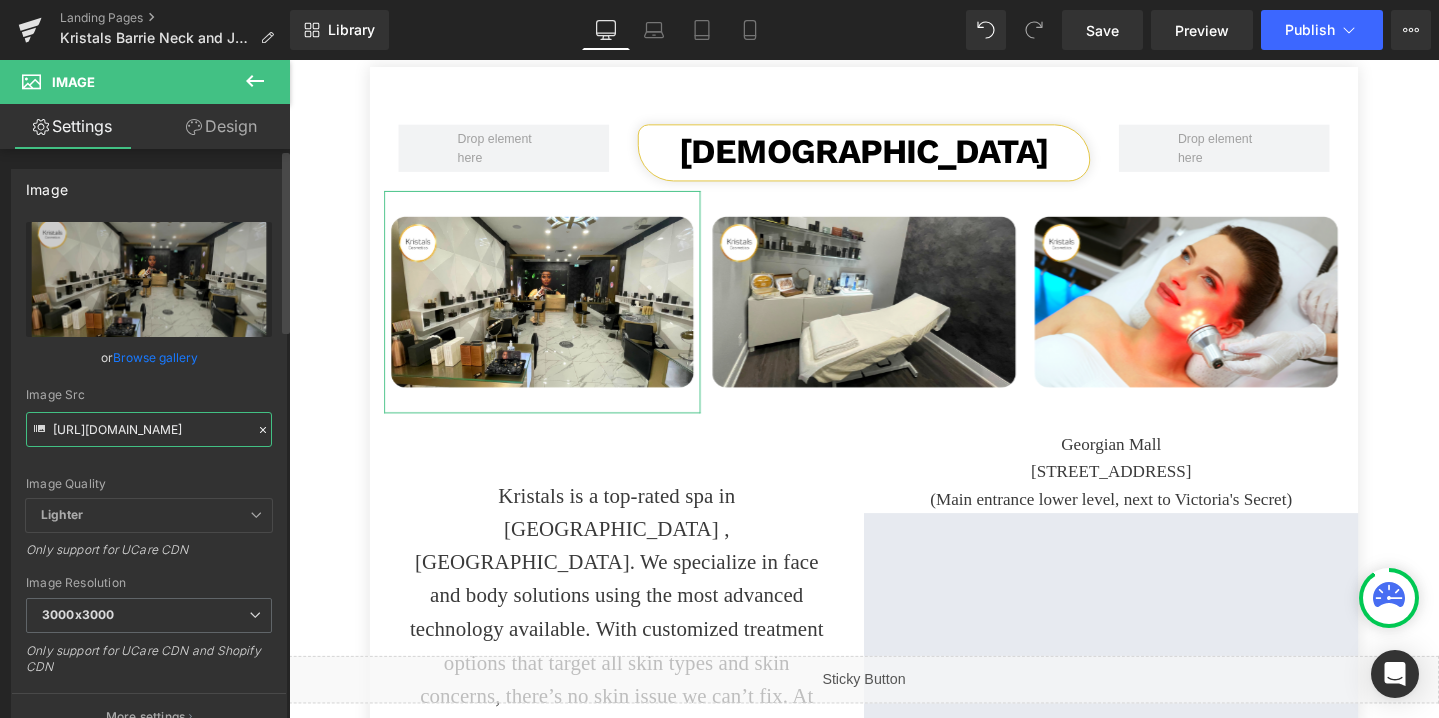 click on "[URL][DOMAIN_NAME]" at bounding box center [149, 429] 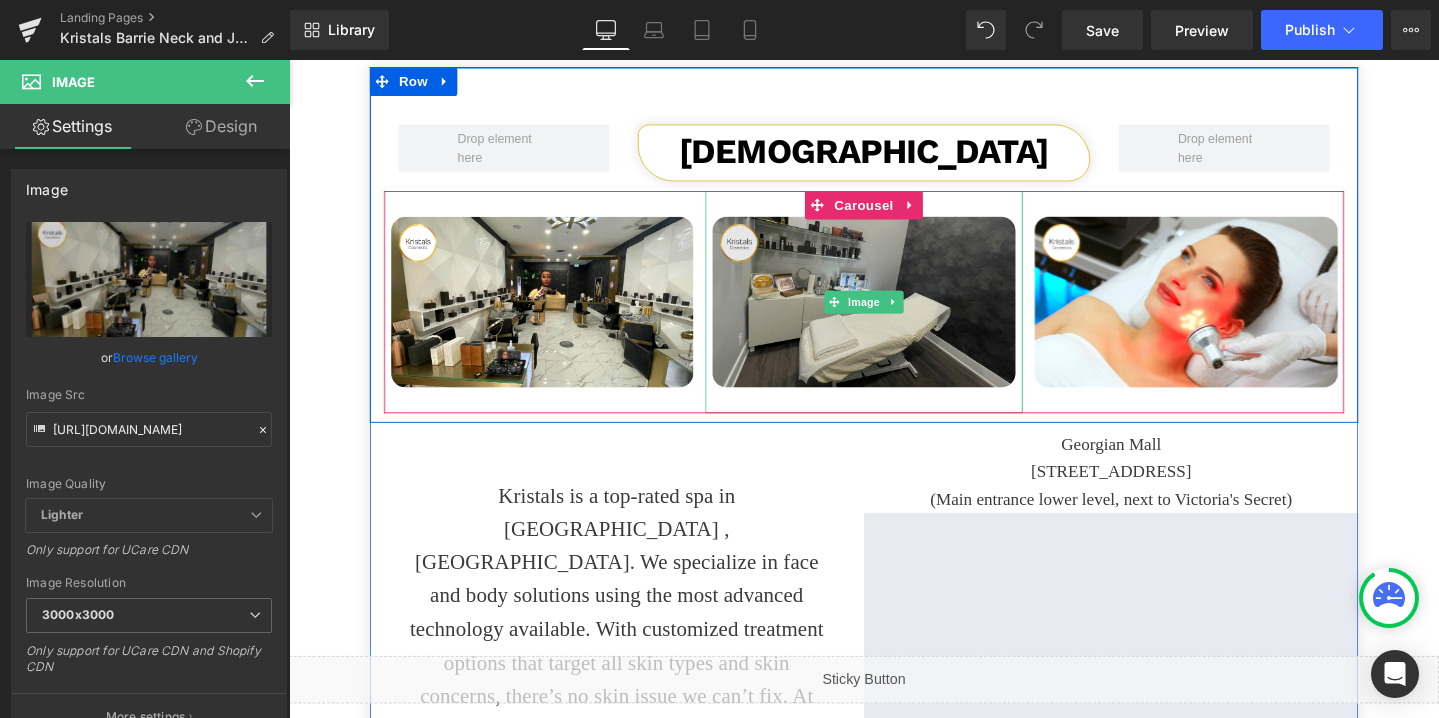 click at bounding box center (894, 315) 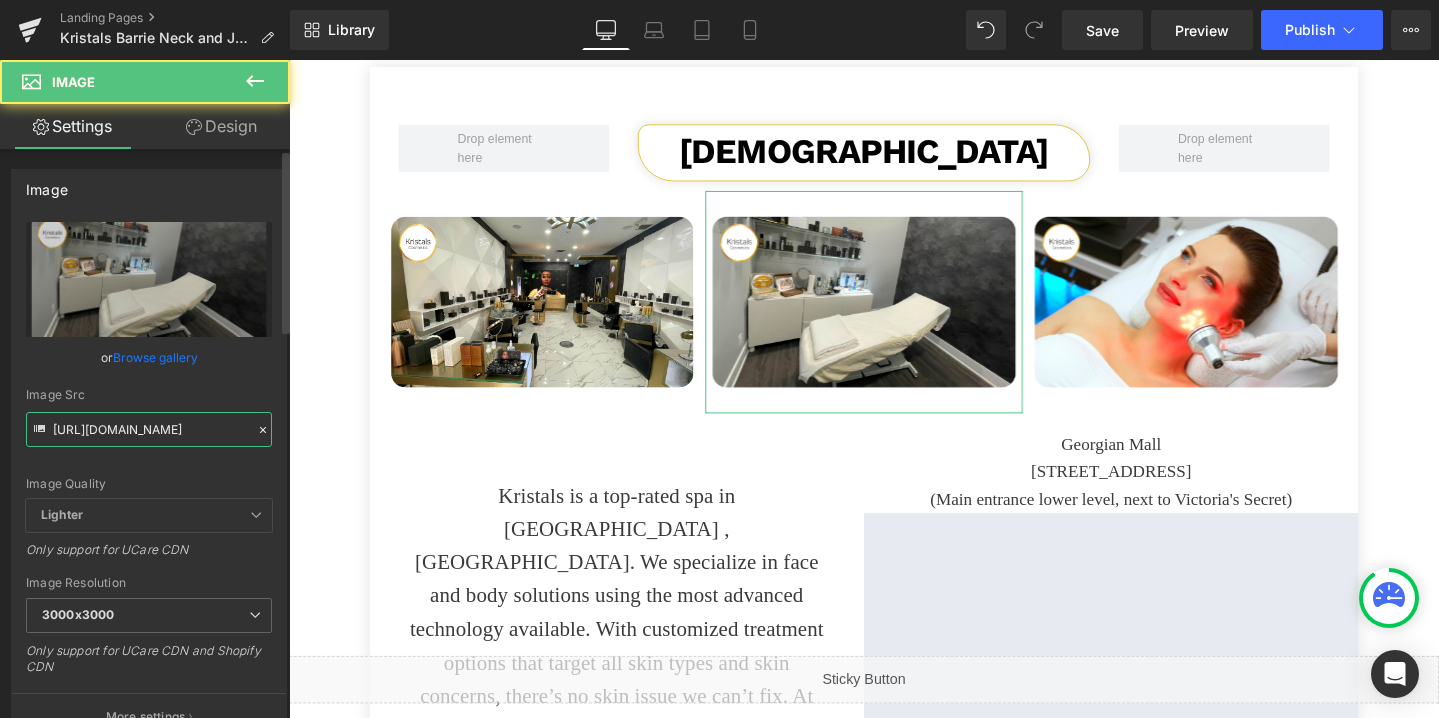 click on "[URL][DOMAIN_NAME]" at bounding box center (149, 429) 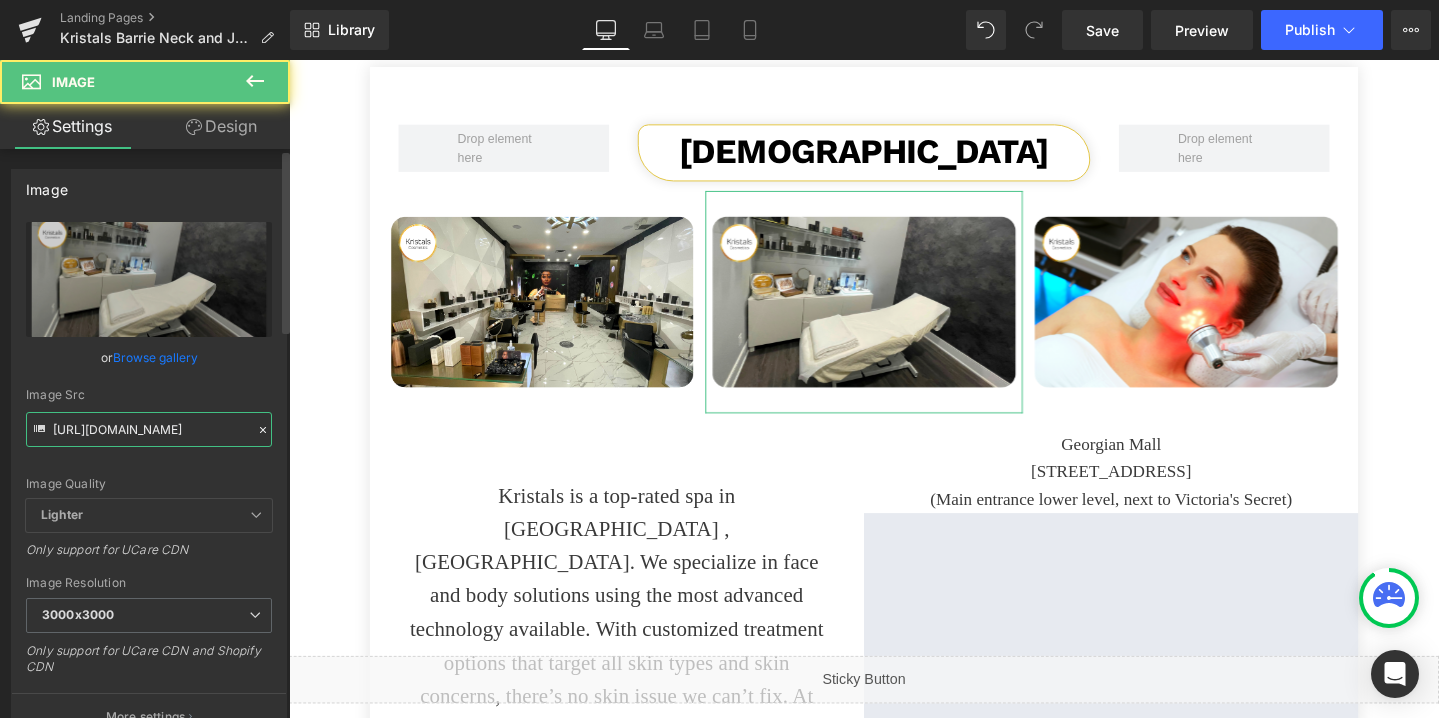 click on "[URL][DOMAIN_NAME]" at bounding box center [149, 429] 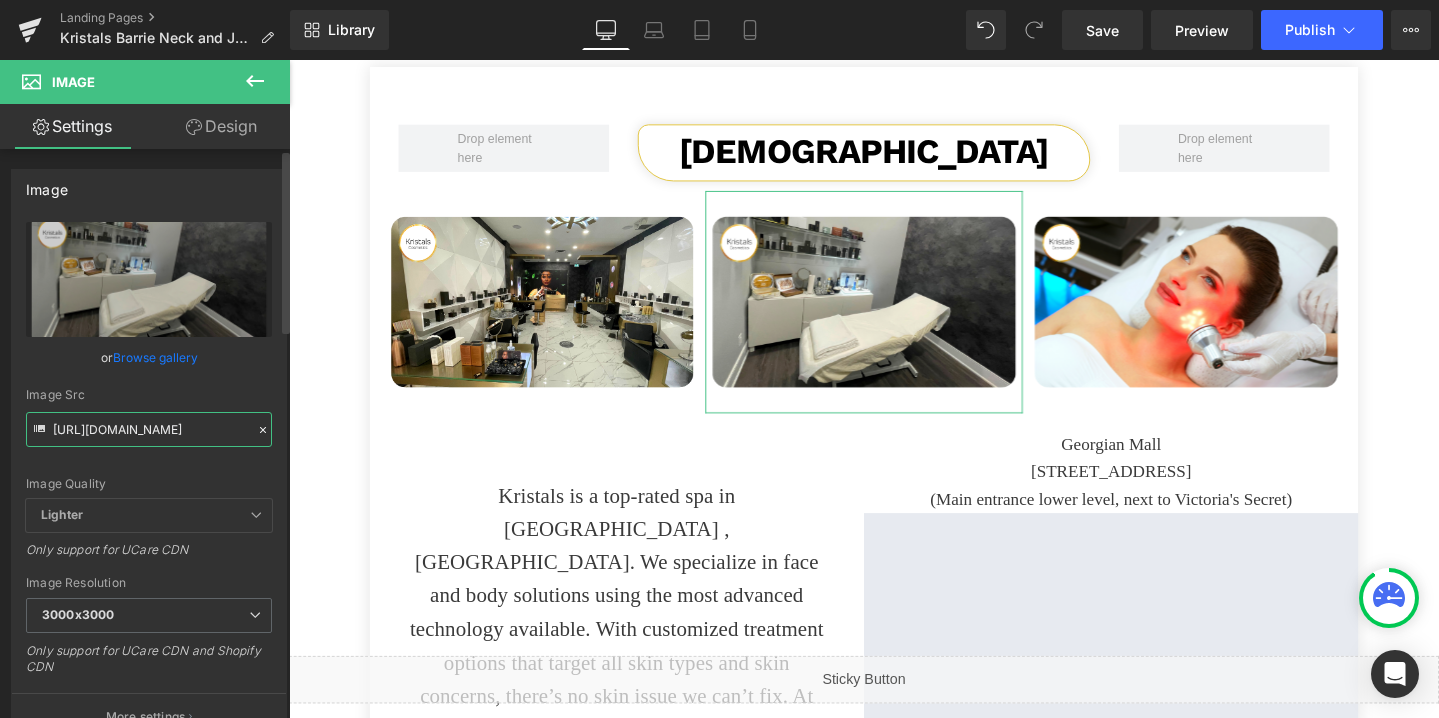 click on "[URL][DOMAIN_NAME]" at bounding box center (149, 429) 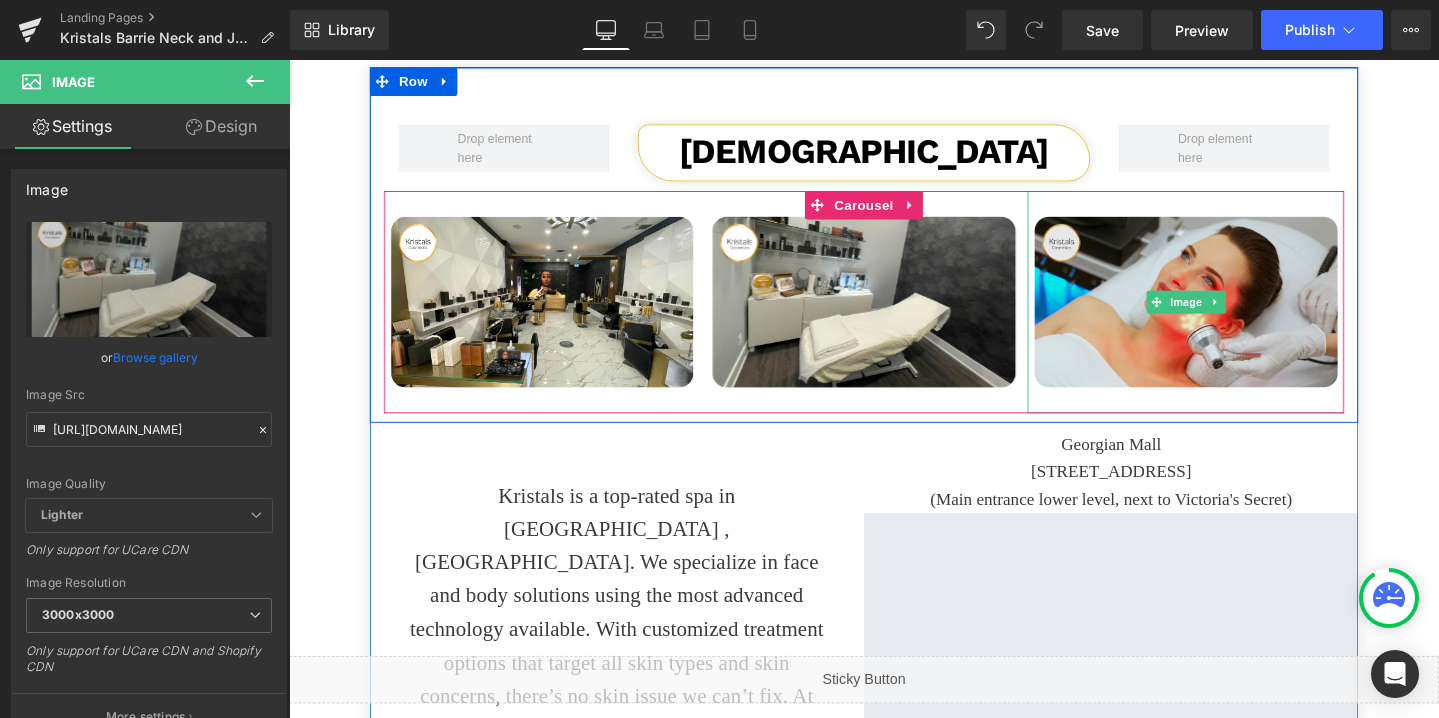 click at bounding box center [1233, 315] 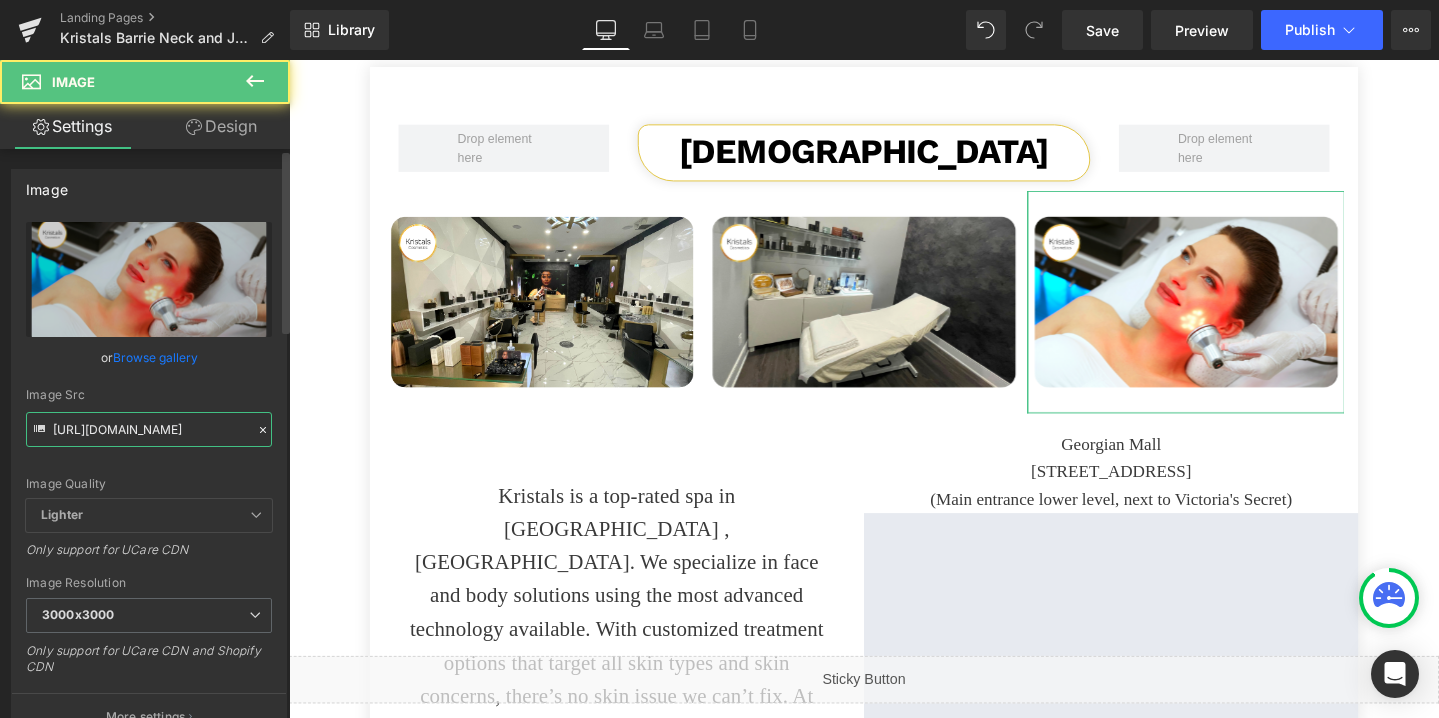 click on "[URL][DOMAIN_NAME]" at bounding box center (149, 429) 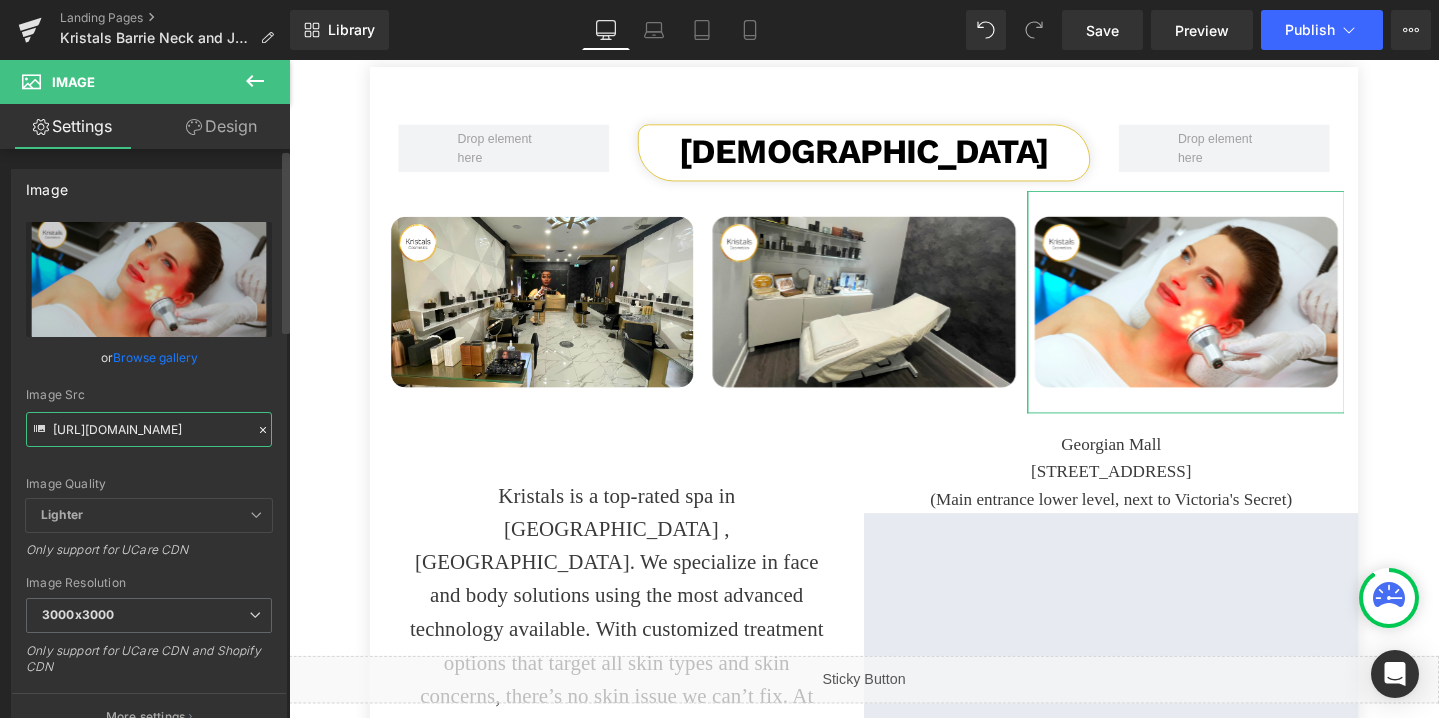 click on "[URL][DOMAIN_NAME]" at bounding box center [149, 429] 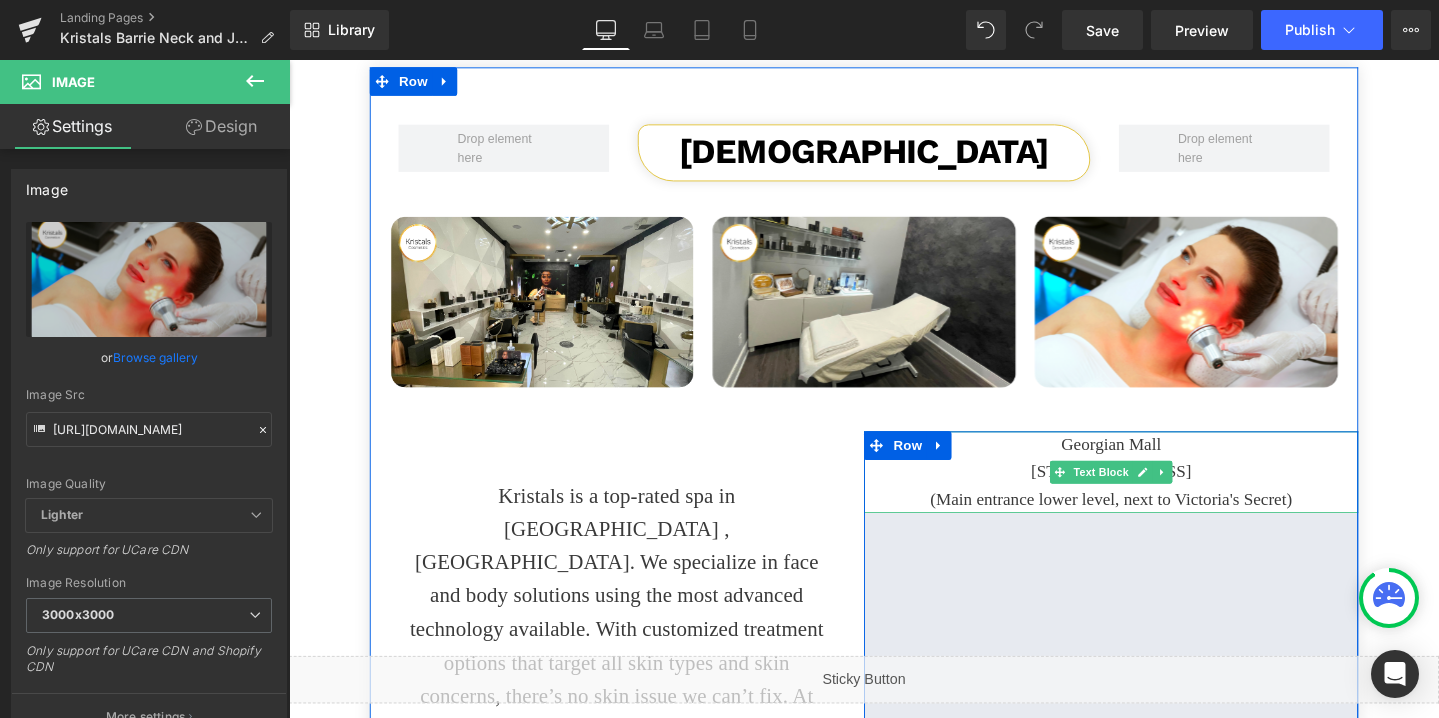 click on "Georgian Mall" at bounding box center [1154, 465] 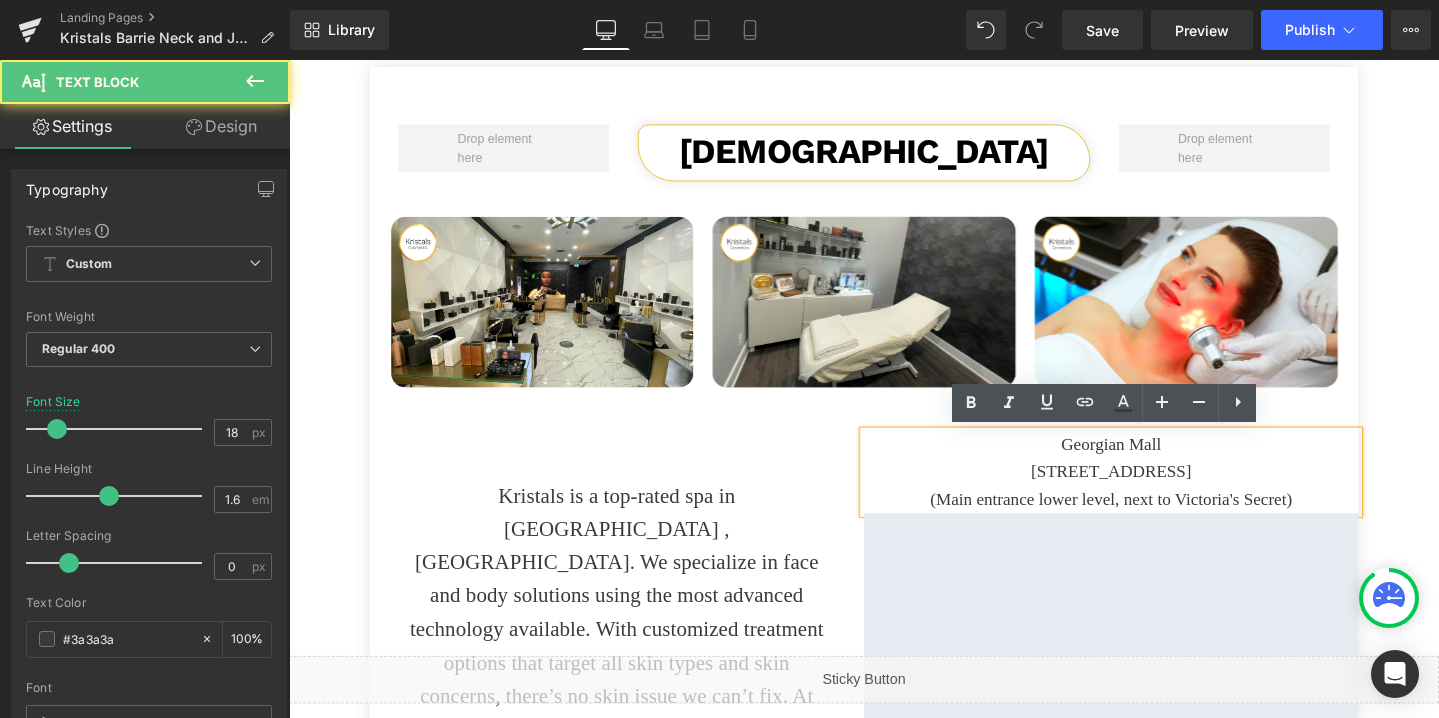 drag, startPoint x: 1099, startPoint y: 460, endPoint x: 1343, endPoint y: 501, distance: 247.4207 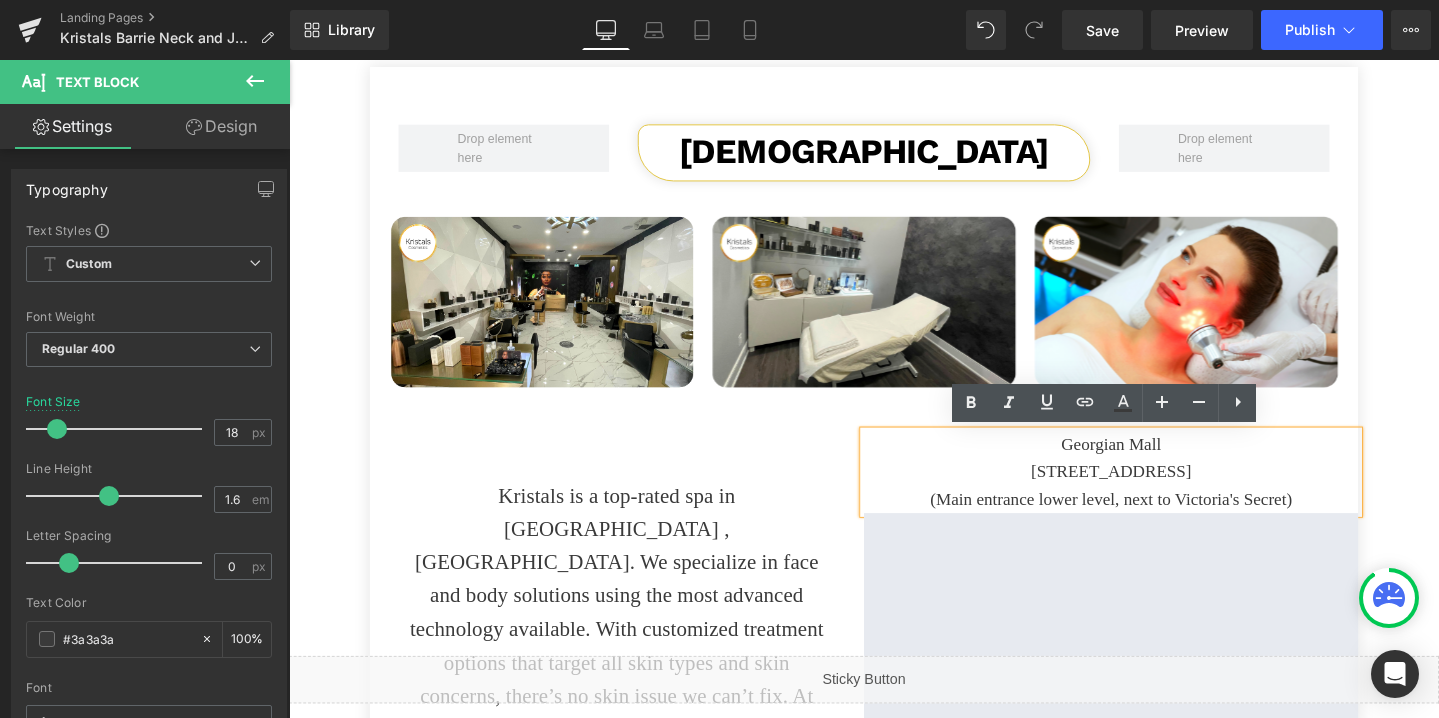 copy on "Georgian Mall 500 Bayfield St, Barrie, ON L4M 4Z8" 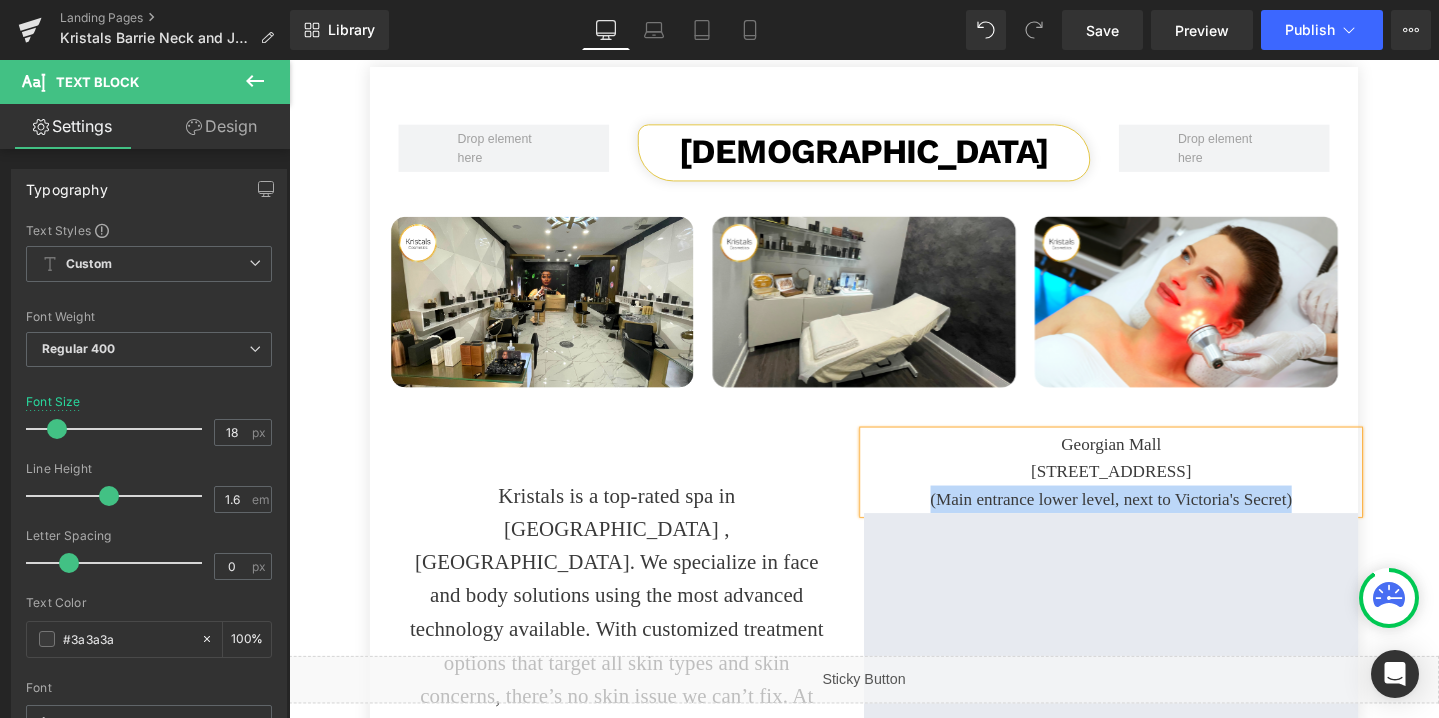 drag, startPoint x: 958, startPoint y: 525, endPoint x: 1350, endPoint y: 515, distance: 392.12753 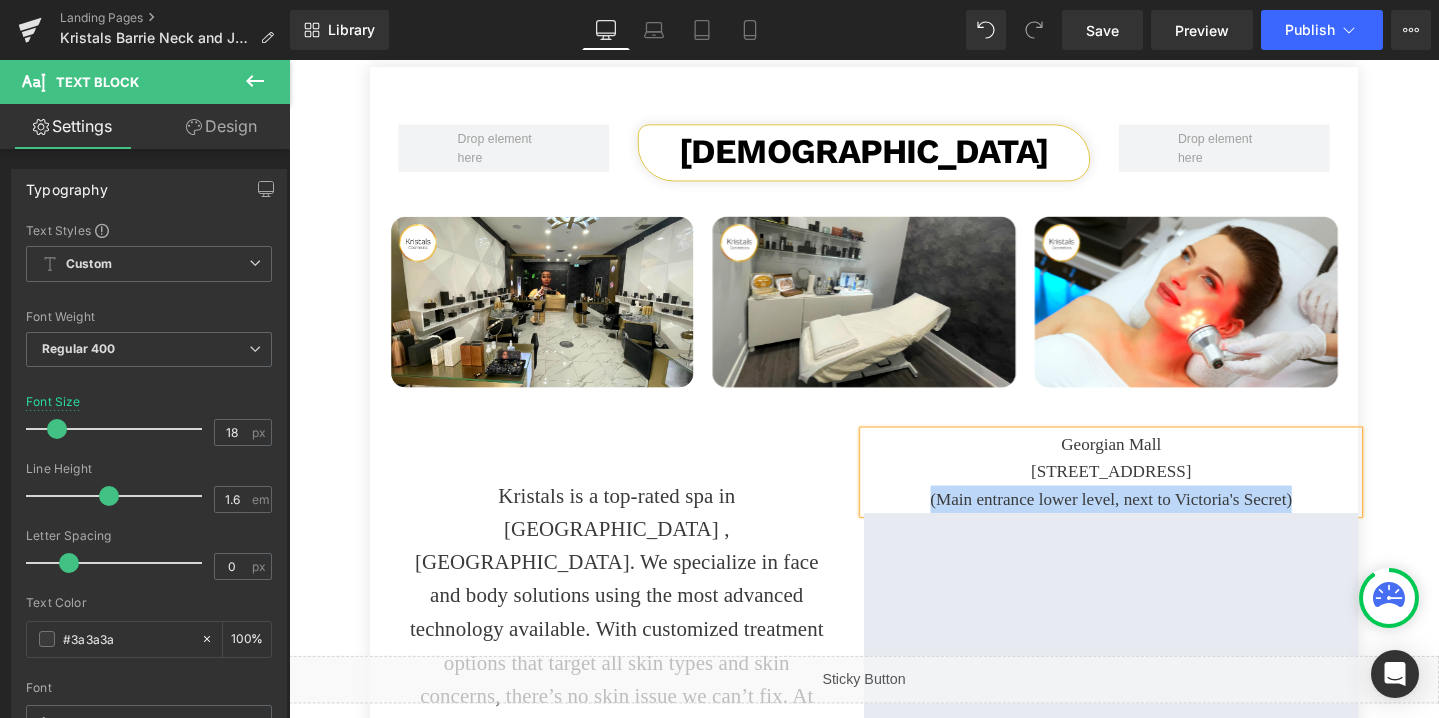 click on "(Main entrance lower level, next to Victoria's Secret)" at bounding box center [1154, 522] 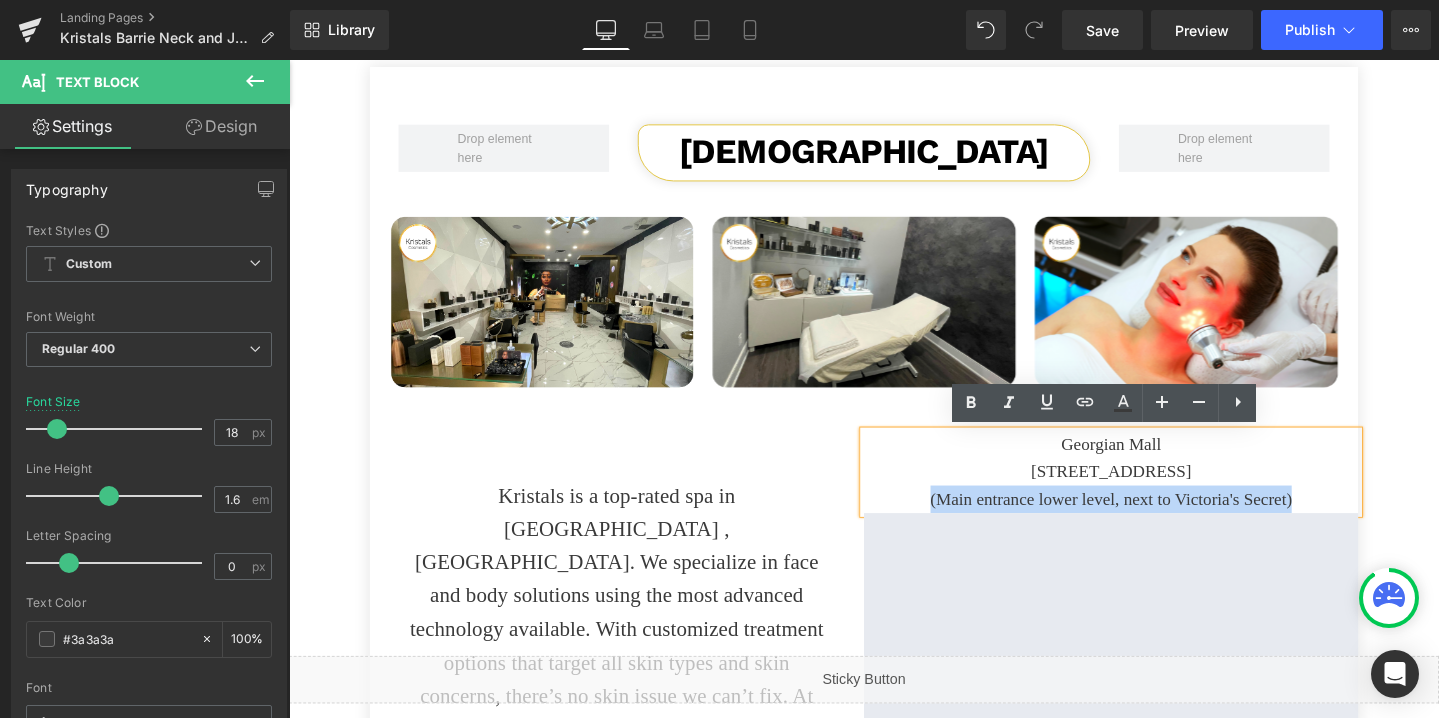 copy on "(Main entrance lower level, next to Victoria's Secret)" 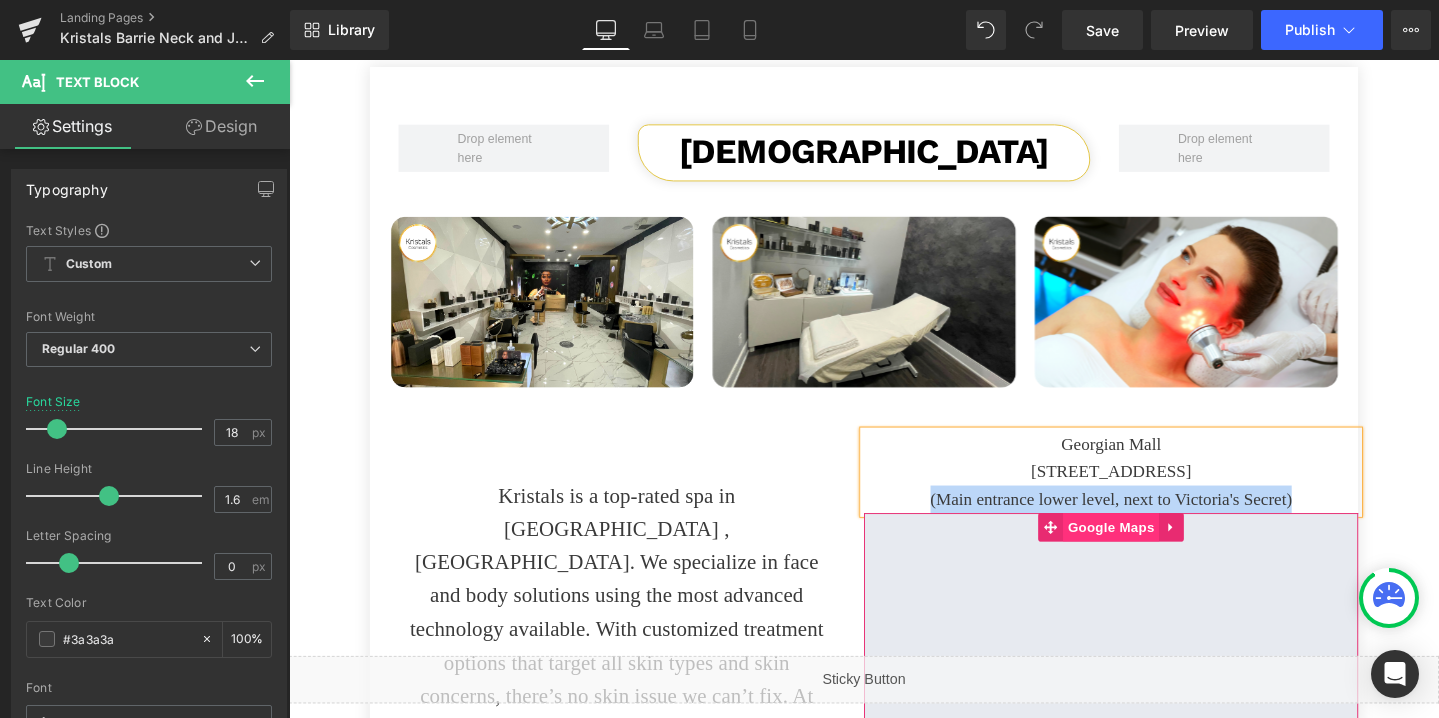 click on "Google Maps" at bounding box center (1154, 552) 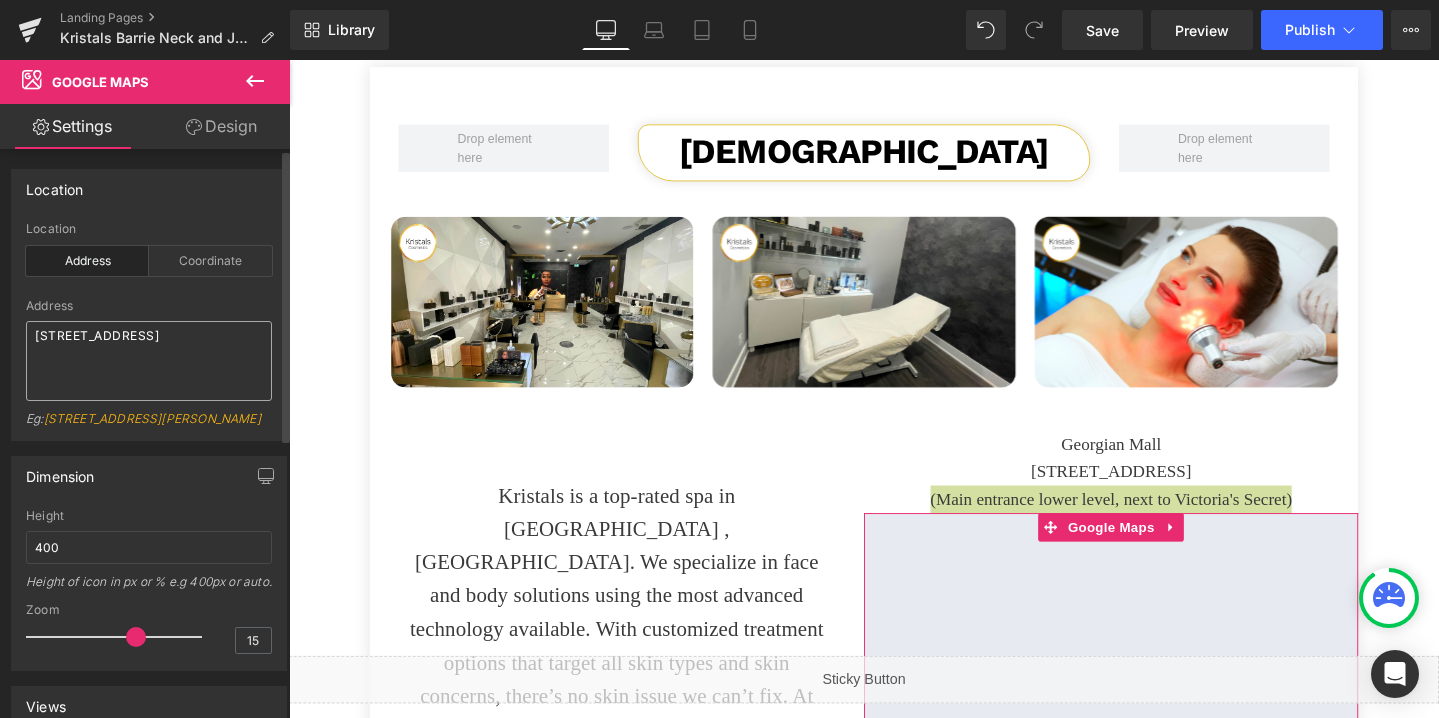 click on "[STREET_ADDRESS]" at bounding box center [149, 361] 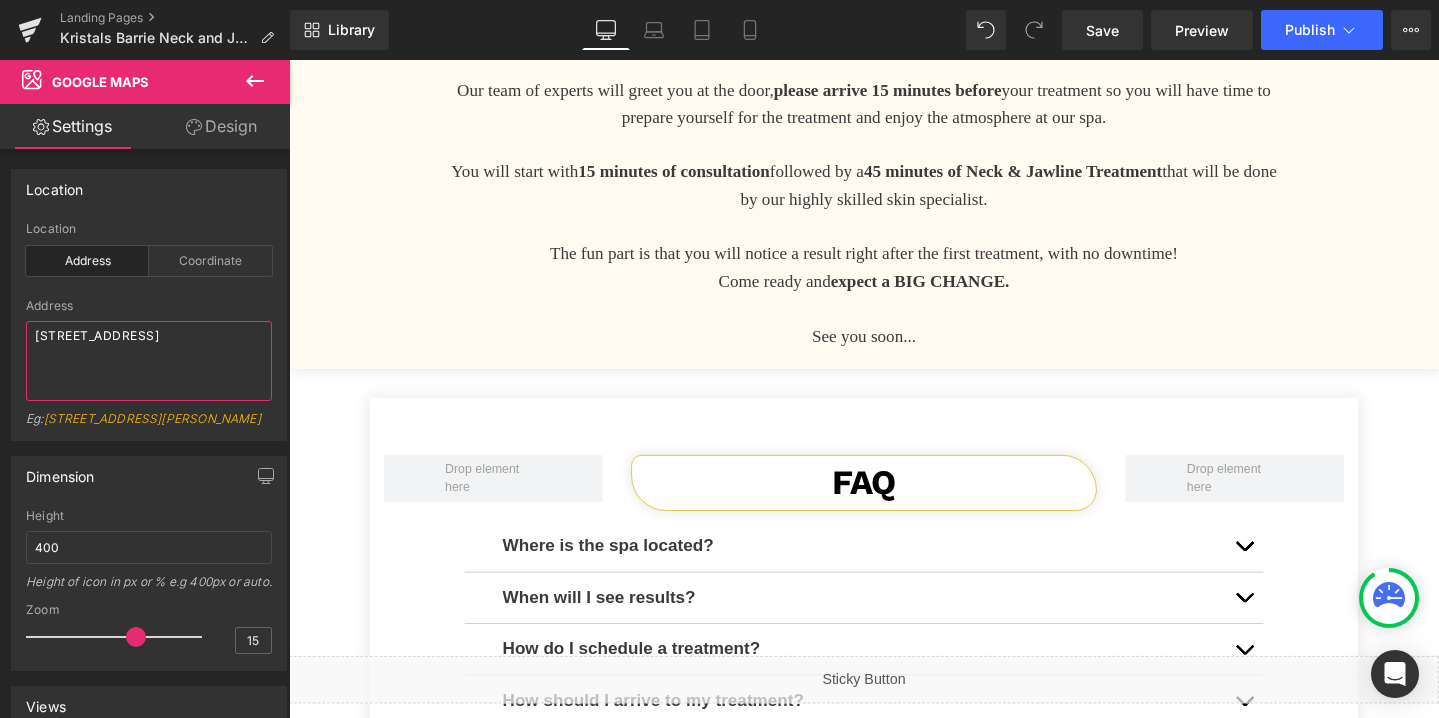 scroll, scrollTop: 3575, scrollLeft: 0, axis: vertical 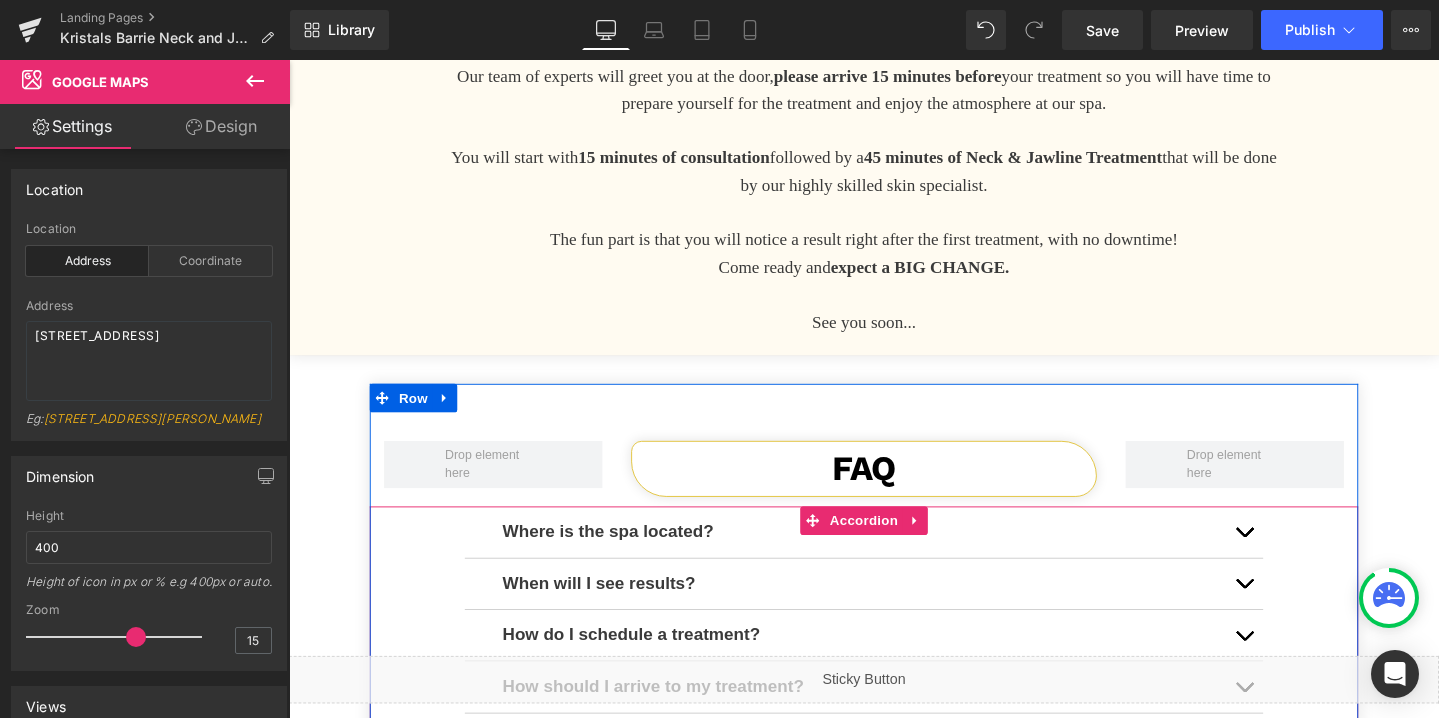 click at bounding box center (1294, 562) 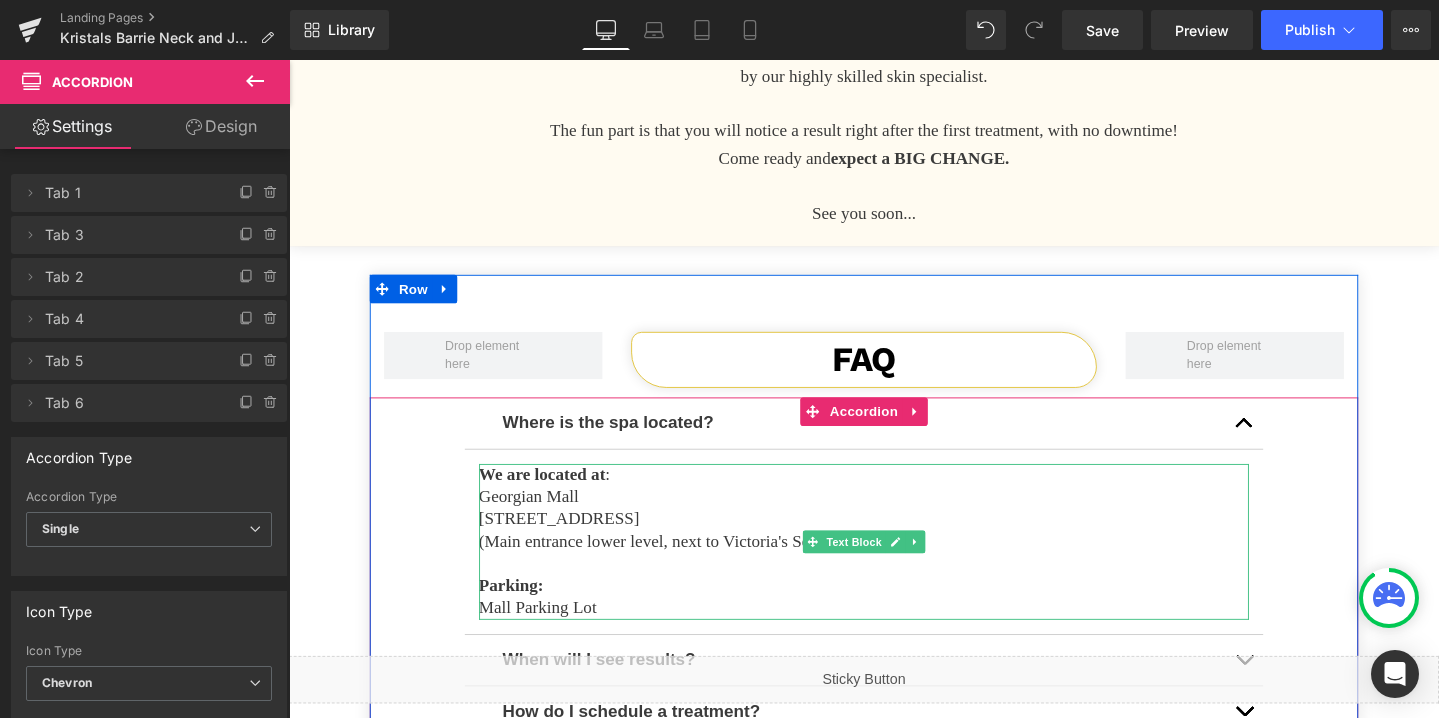 scroll, scrollTop: 3698, scrollLeft: 0, axis: vertical 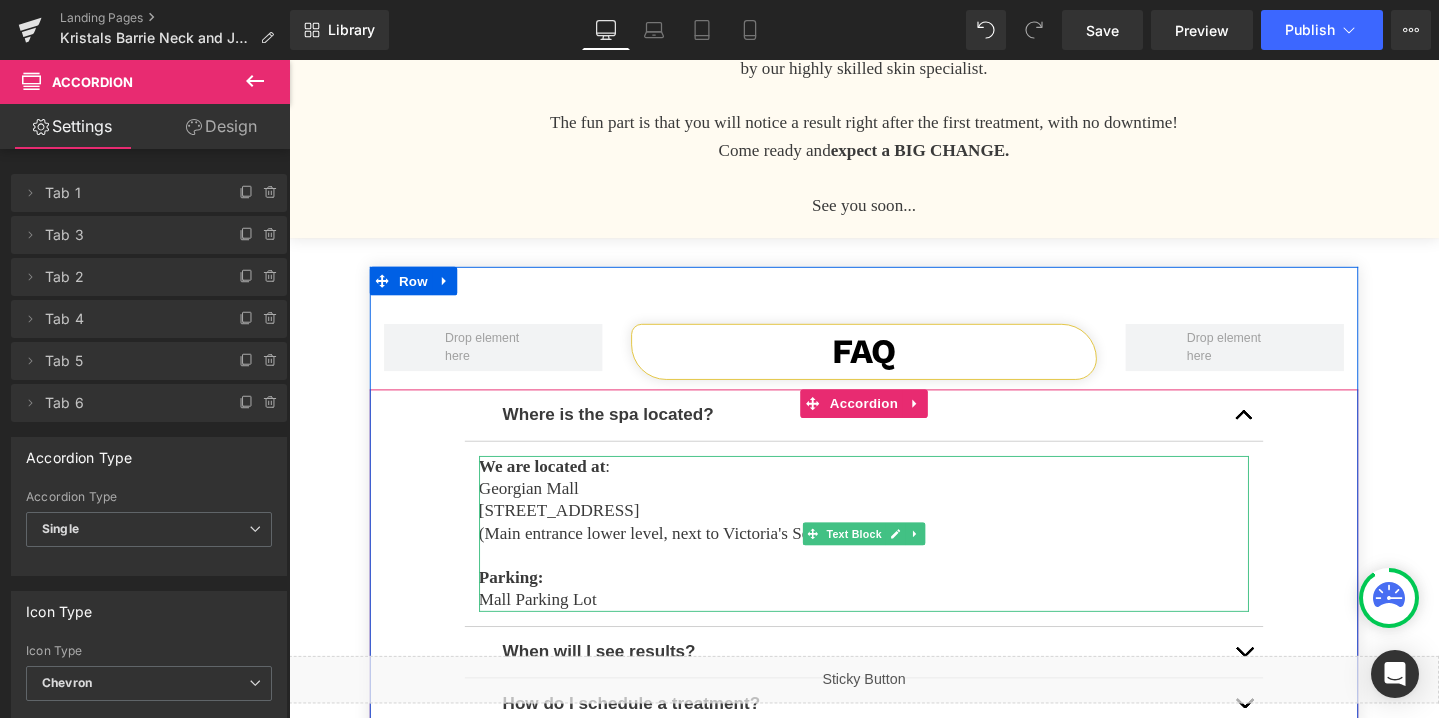 click on "Mall Parking Lot" at bounding box center (894, 628) 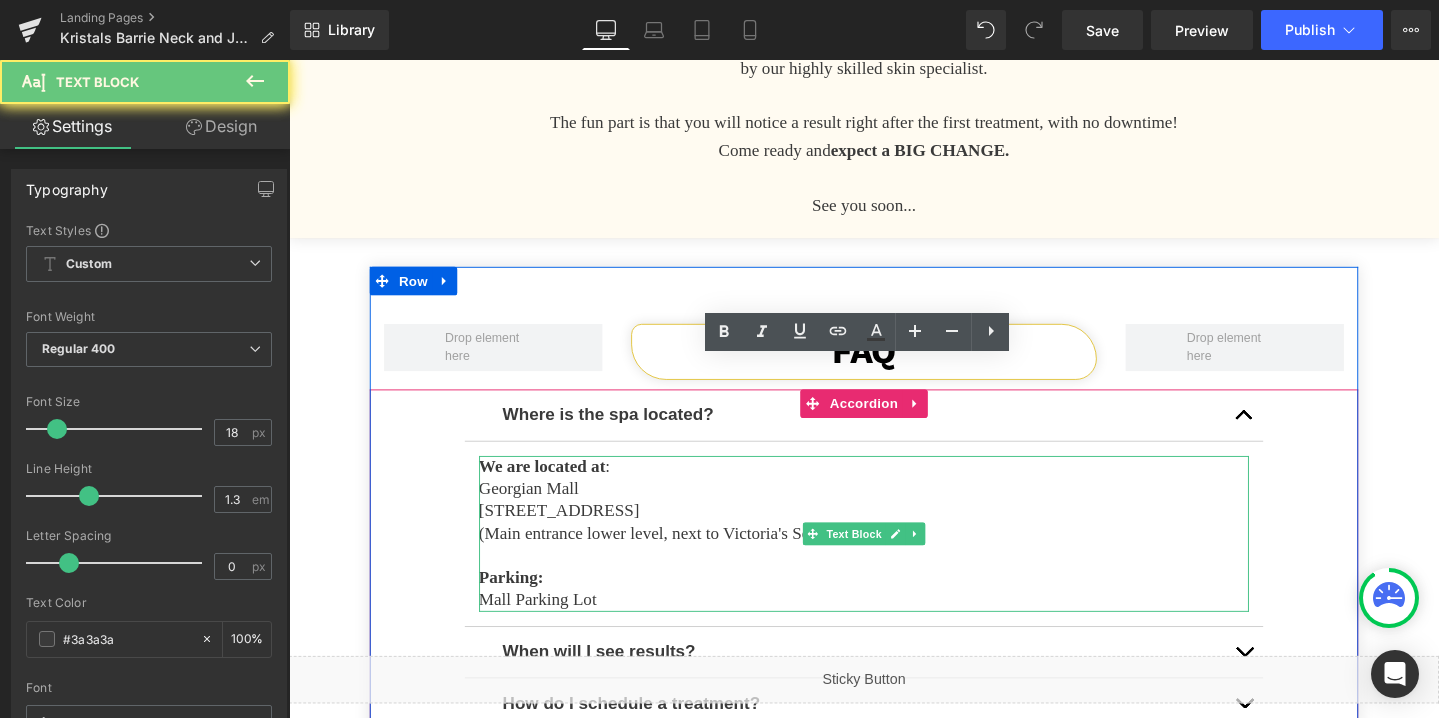 click on "Mall Parking Lot" at bounding box center [894, 628] 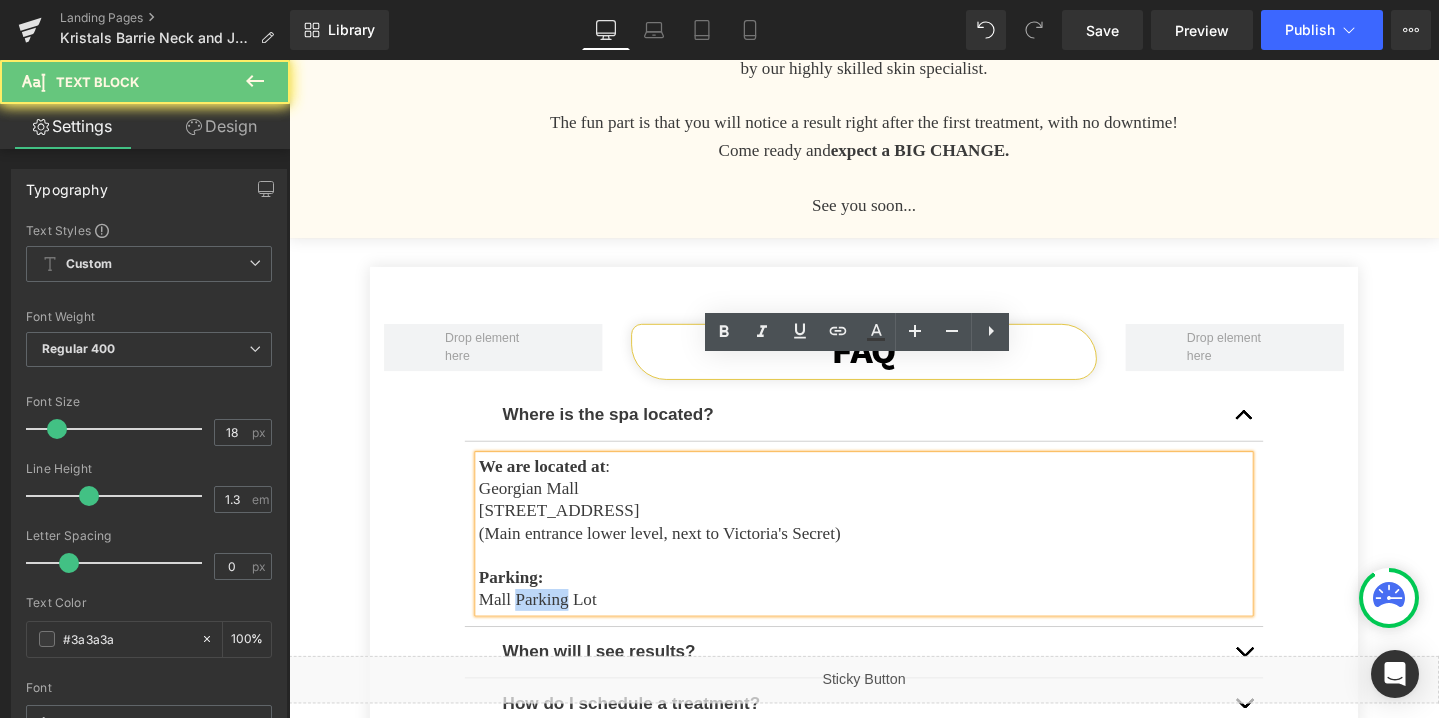 click on "Mall Parking Lot" at bounding box center [894, 628] 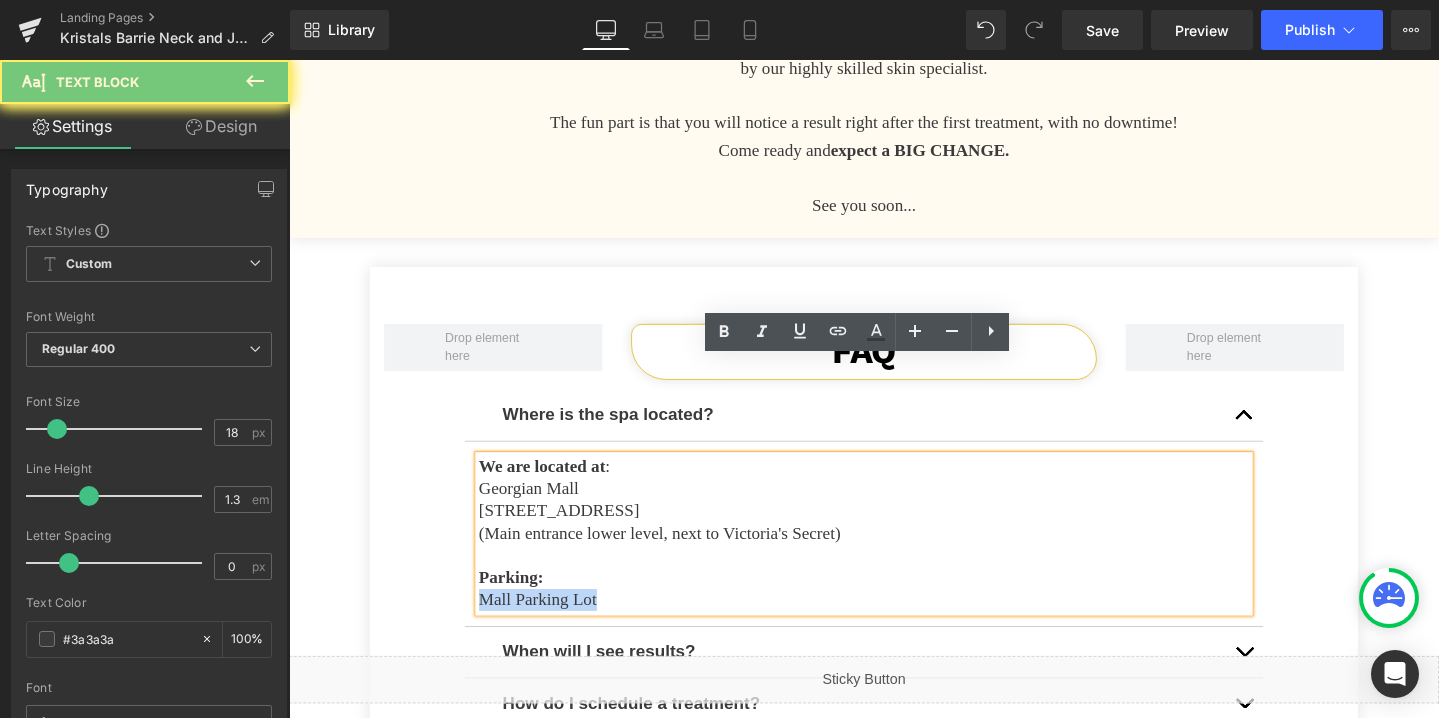 copy on "Mall Parking Lot" 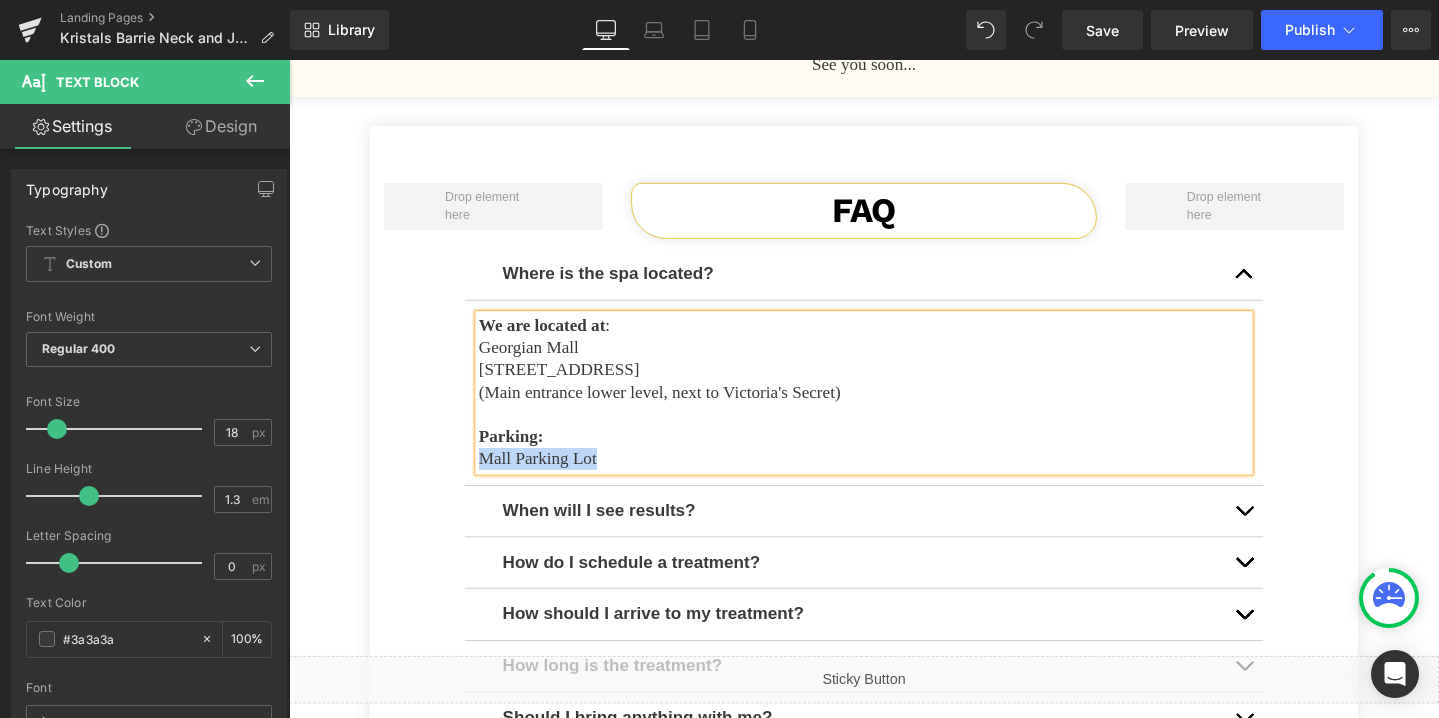 scroll, scrollTop: 3928, scrollLeft: 0, axis: vertical 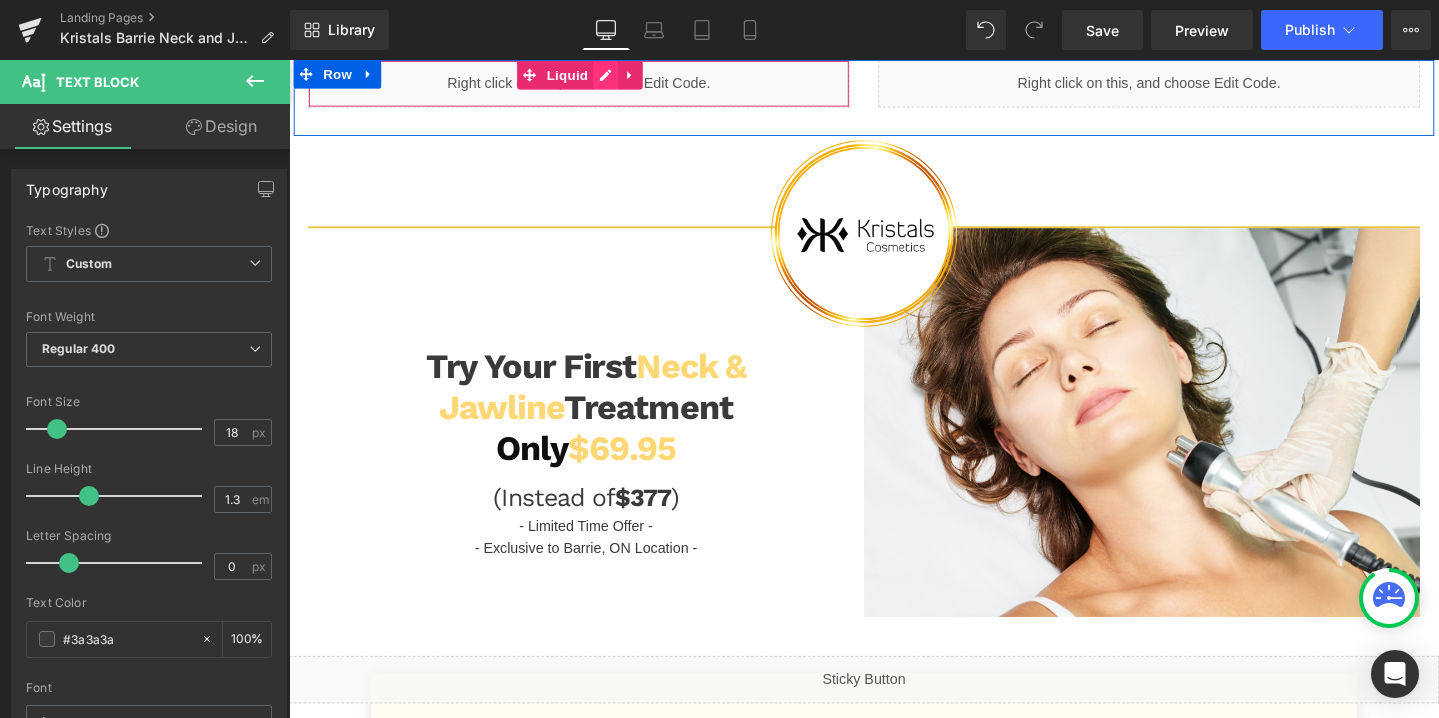 click on "Liquid" at bounding box center (594, 85) 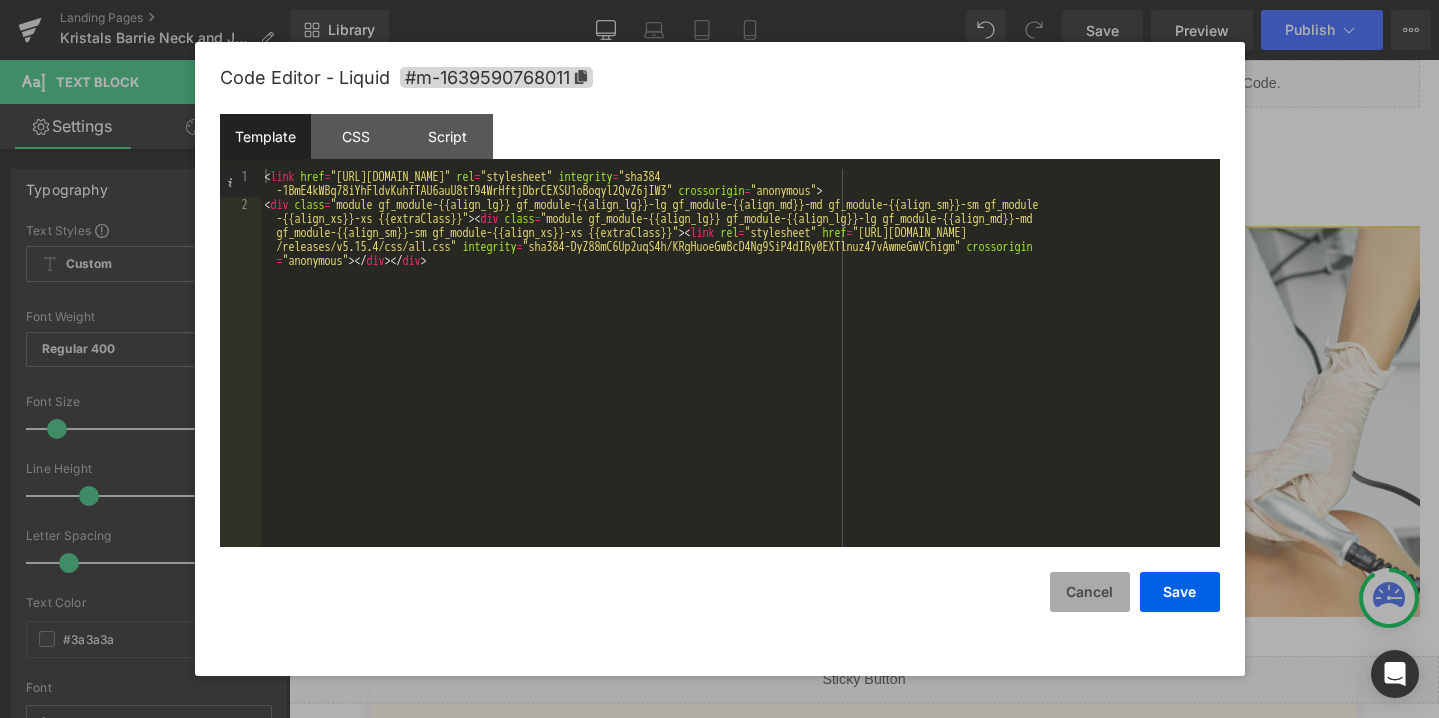click on "Cancel" at bounding box center [1090, 592] 